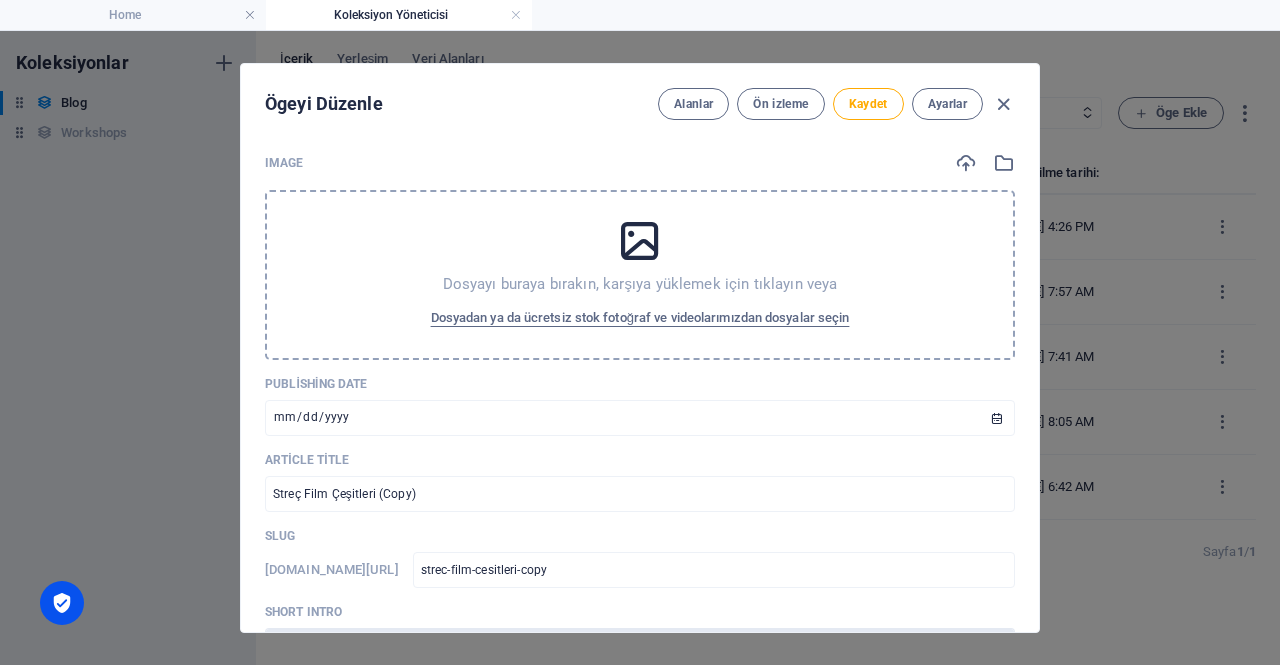scroll, scrollTop: 0, scrollLeft: 0, axis: both 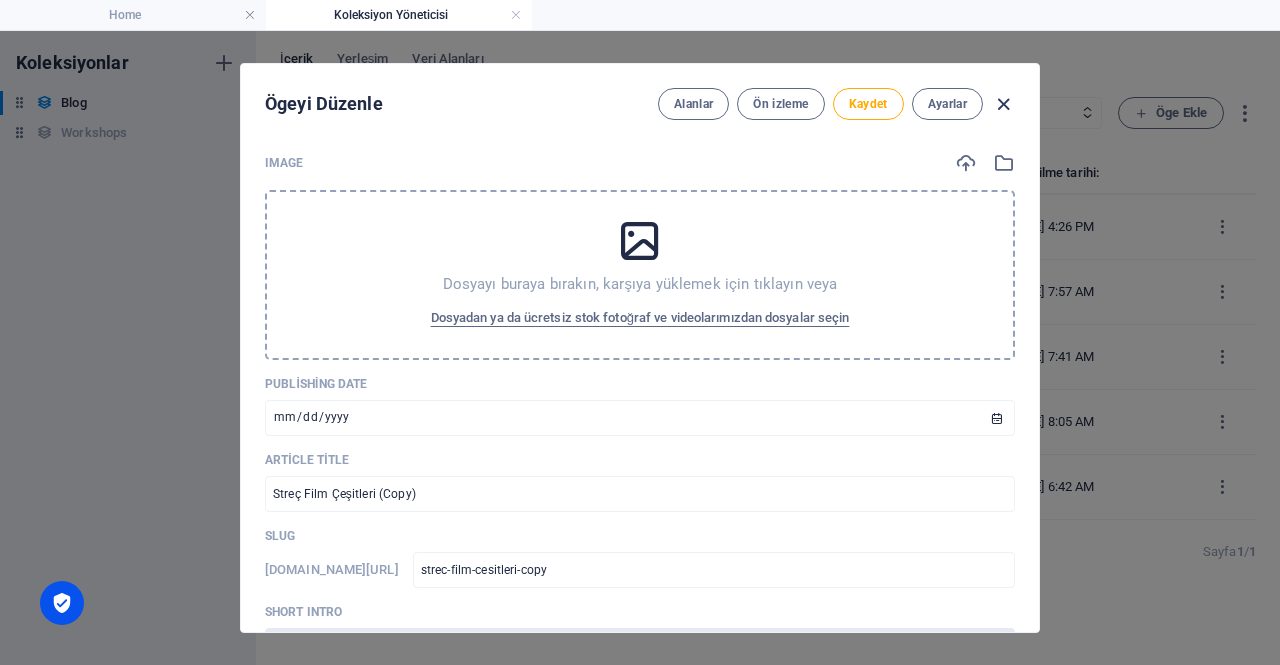 click at bounding box center (1003, 104) 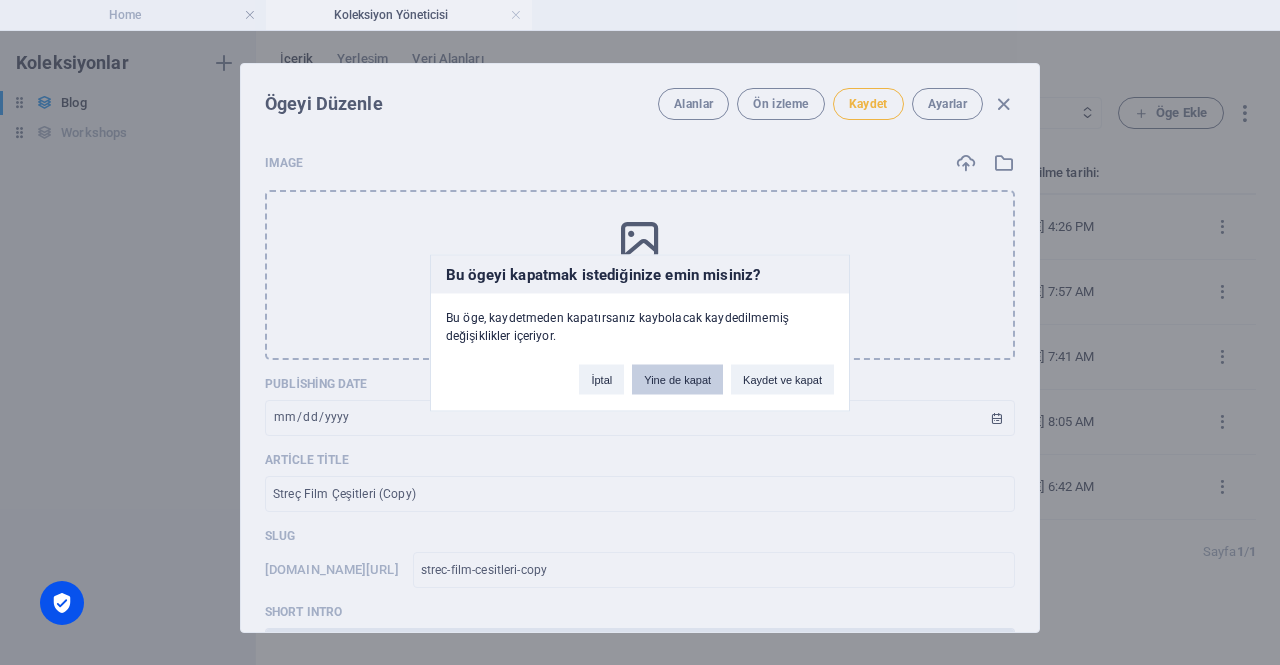 click on "Yine de kapat" at bounding box center [677, 379] 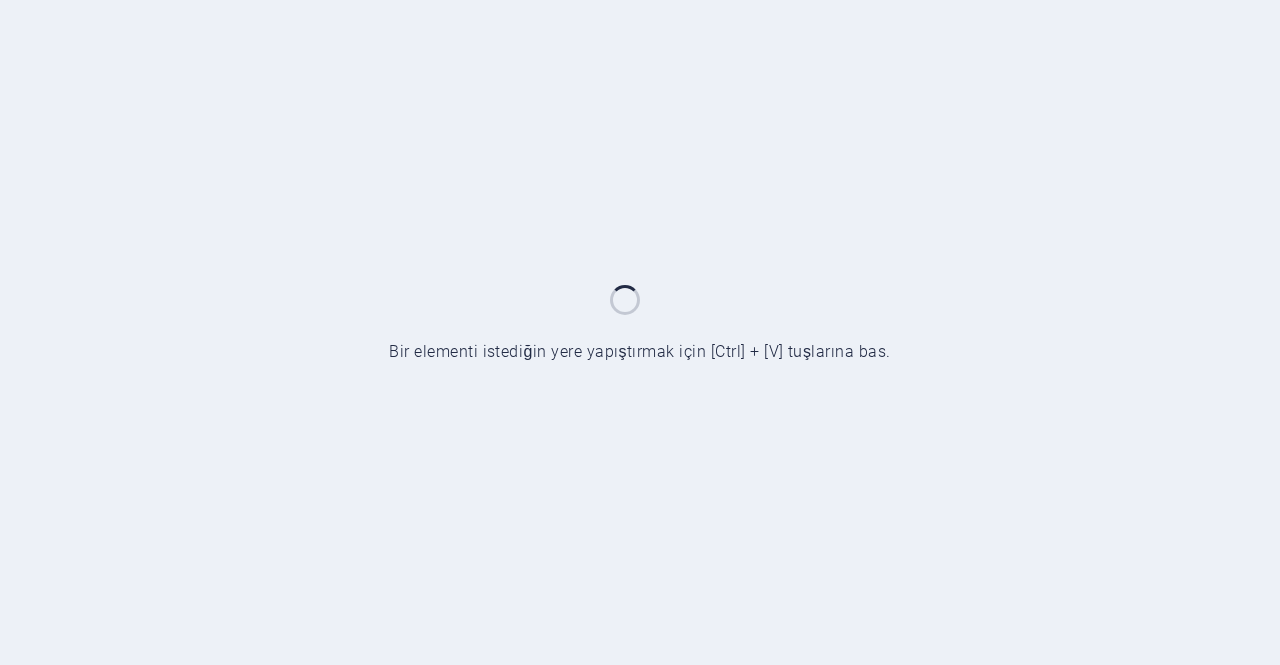 scroll, scrollTop: 0, scrollLeft: 0, axis: both 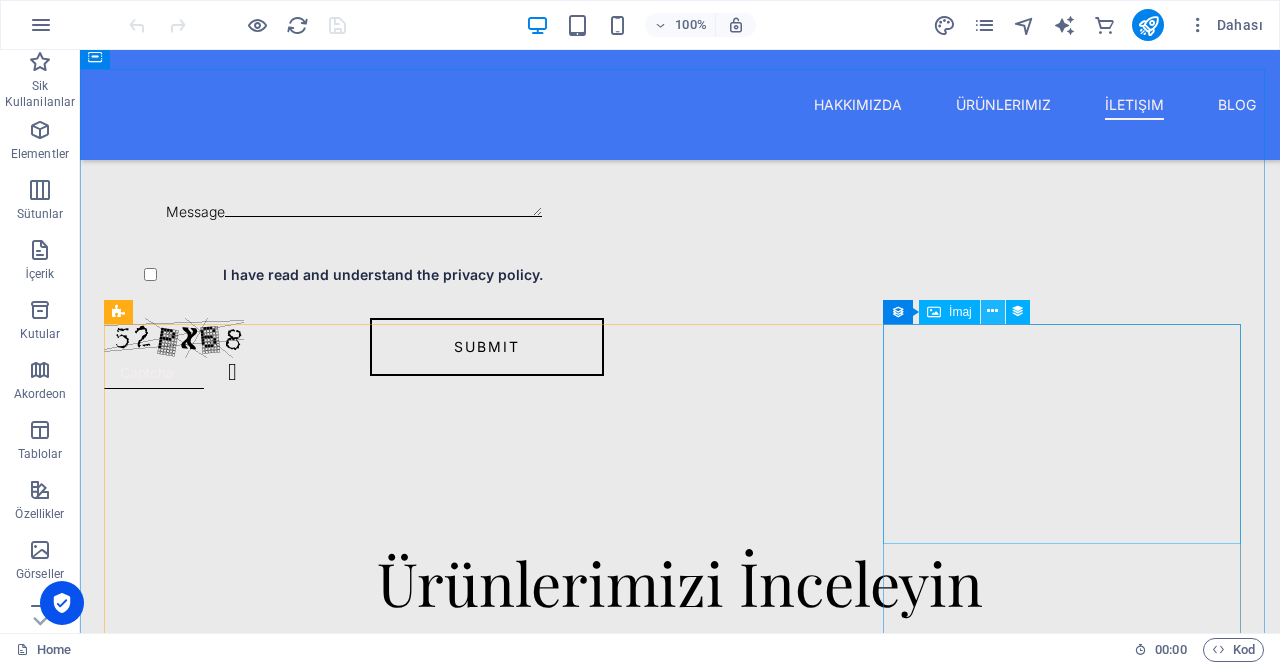 click at bounding box center [992, 311] 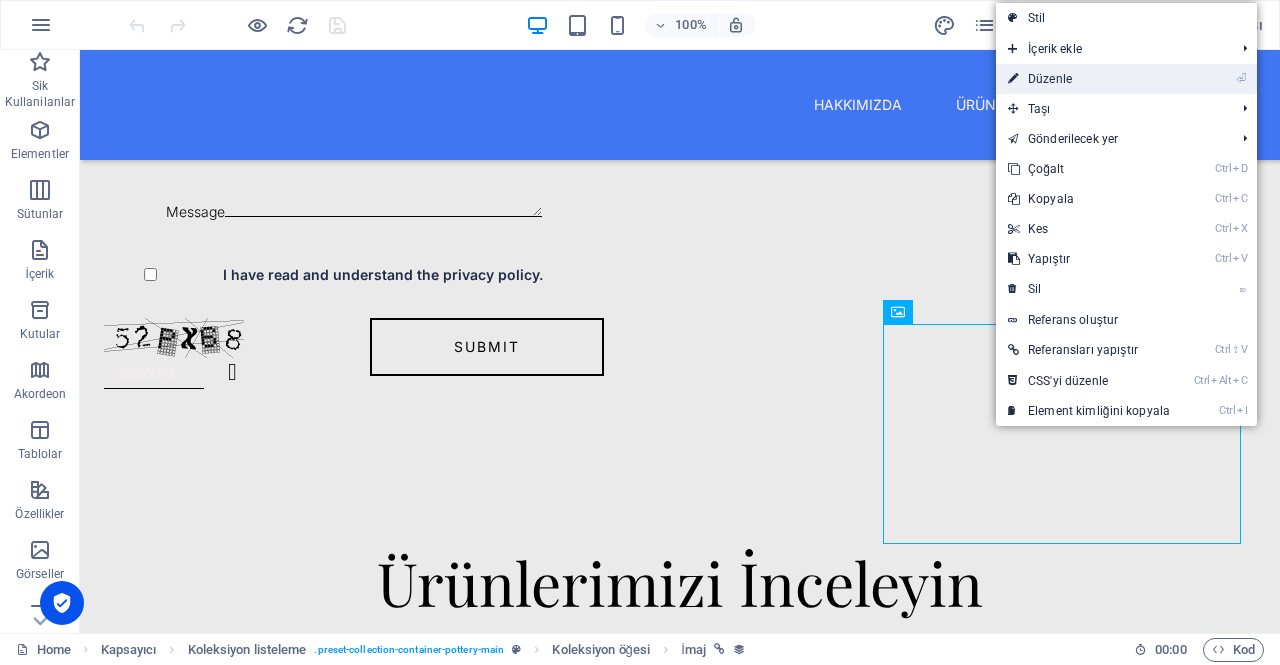 click on "⏎  Düzenle" at bounding box center [1089, 79] 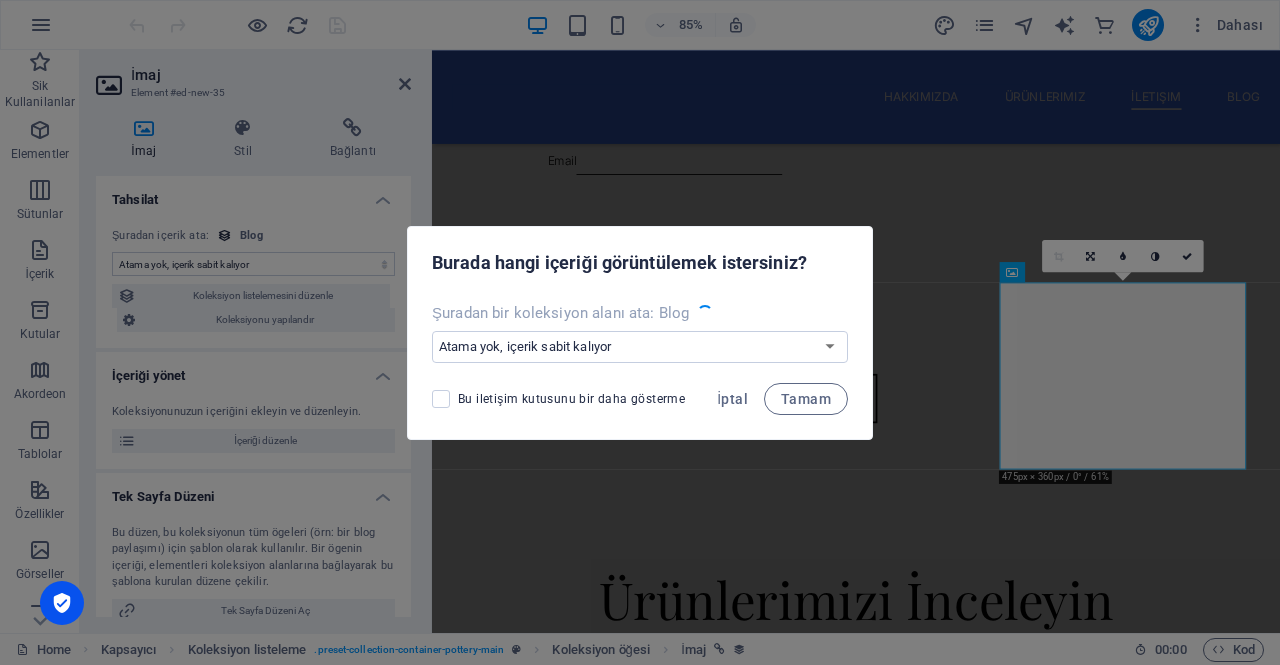 scroll, scrollTop: 3464, scrollLeft: 0, axis: vertical 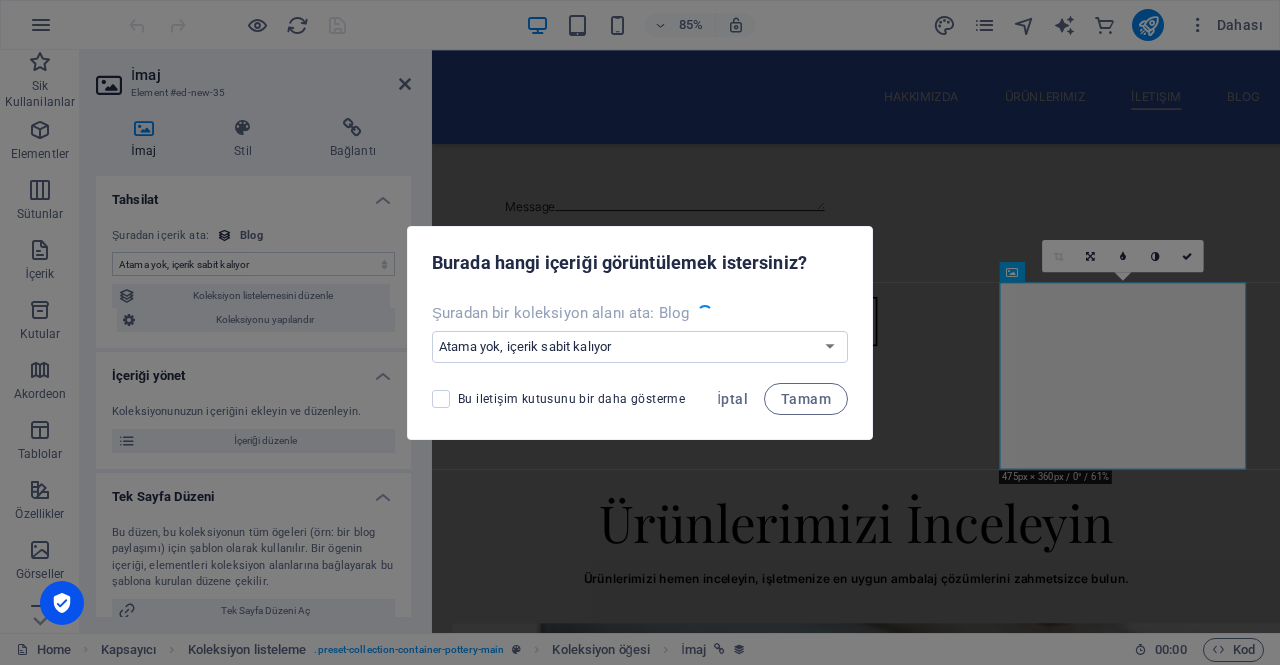 select on "image" 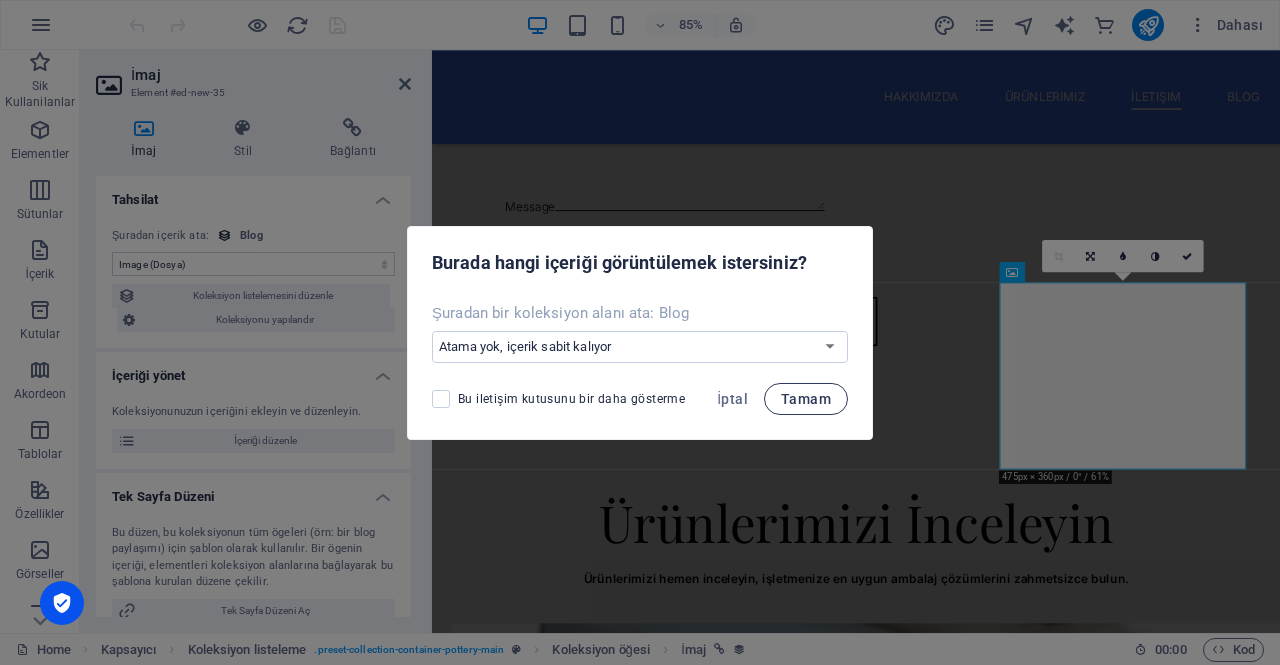click on "Tamam" at bounding box center (806, 399) 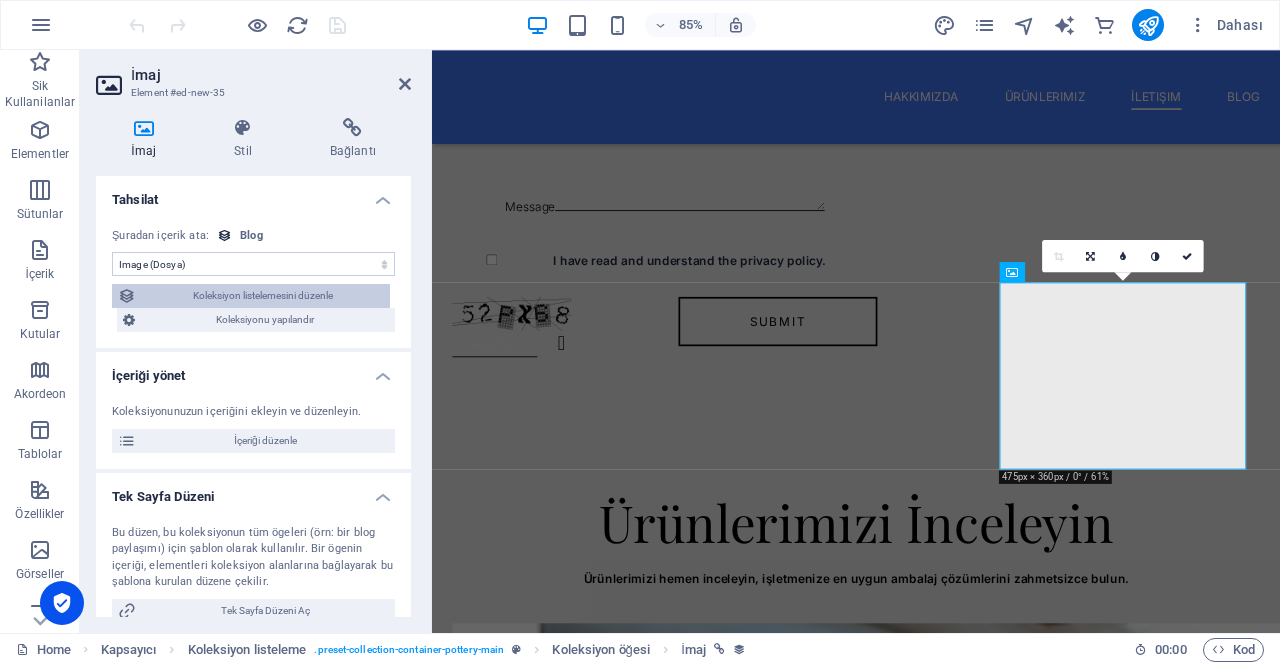 click on "Koleksiyon listelemesini düzenle" at bounding box center [263, 296] 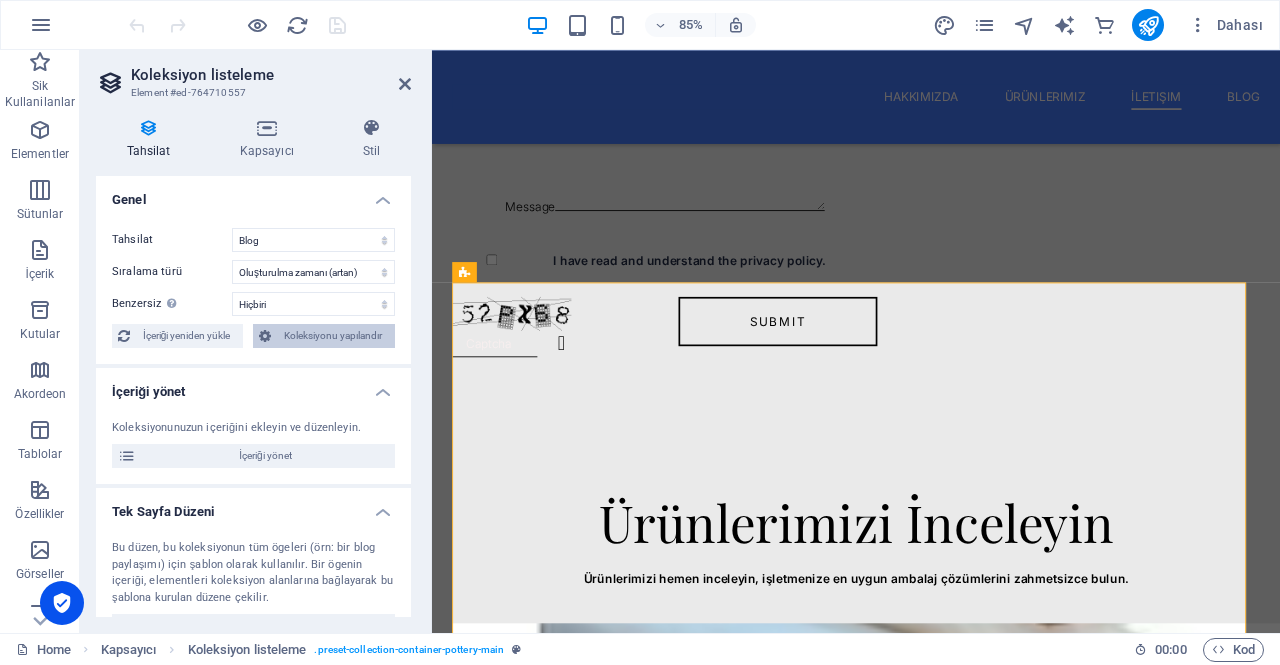 click on "Koleksiyonu yapılandır" at bounding box center (333, 336) 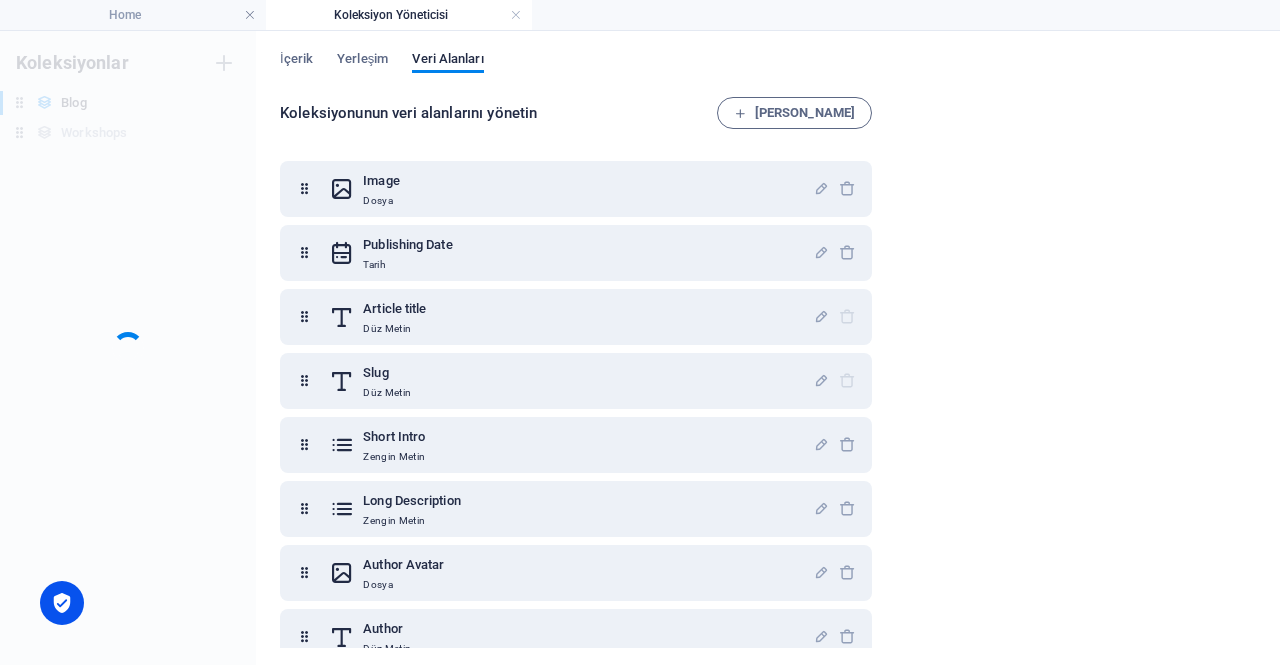 scroll, scrollTop: 0, scrollLeft: 0, axis: both 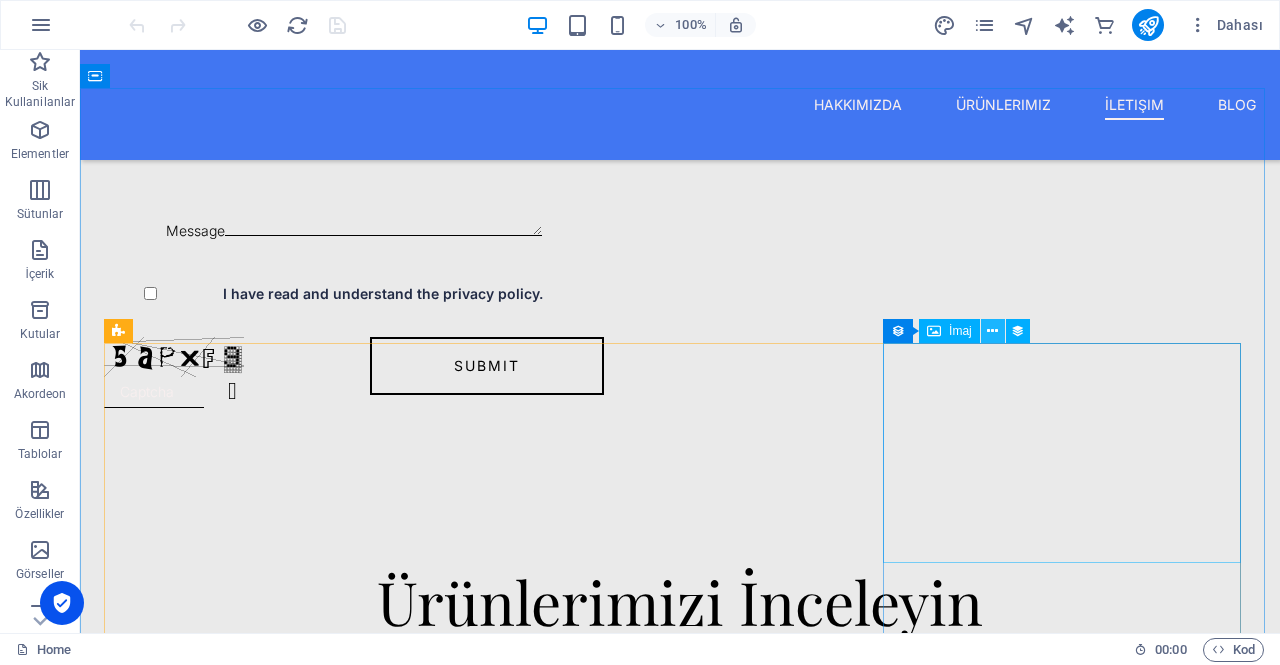 click at bounding box center [993, 331] 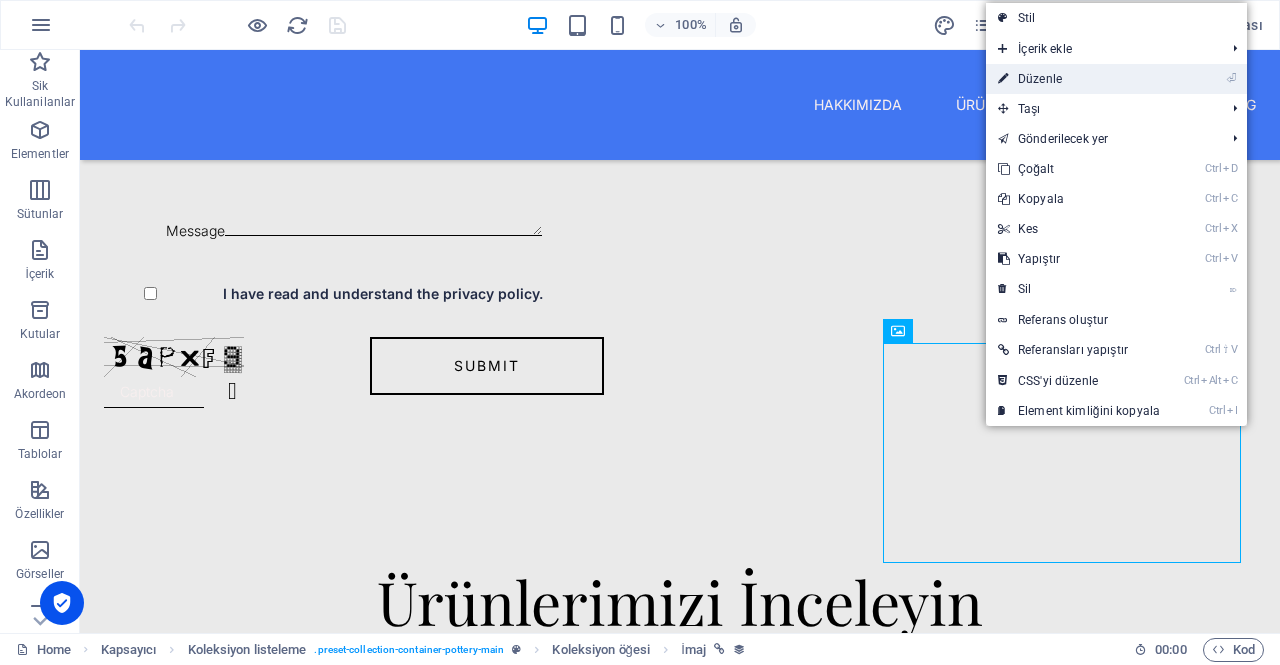 click on "⏎  Düzenle" at bounding box center (1079, 79) 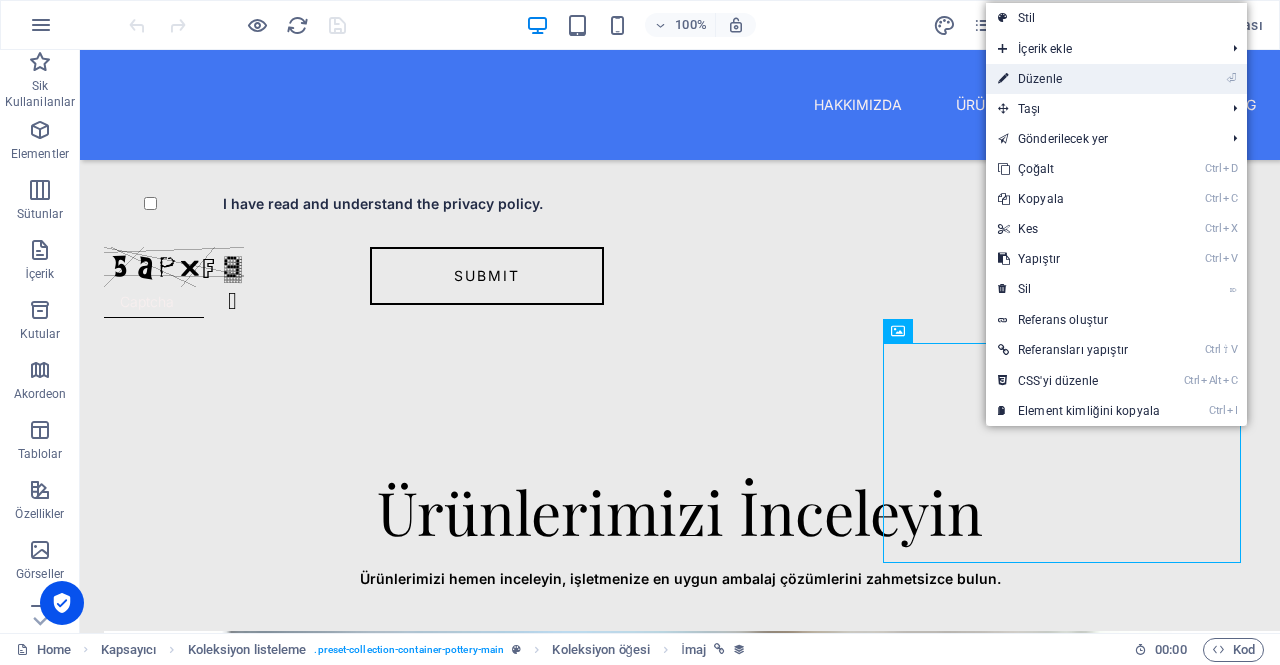 select on "vw" 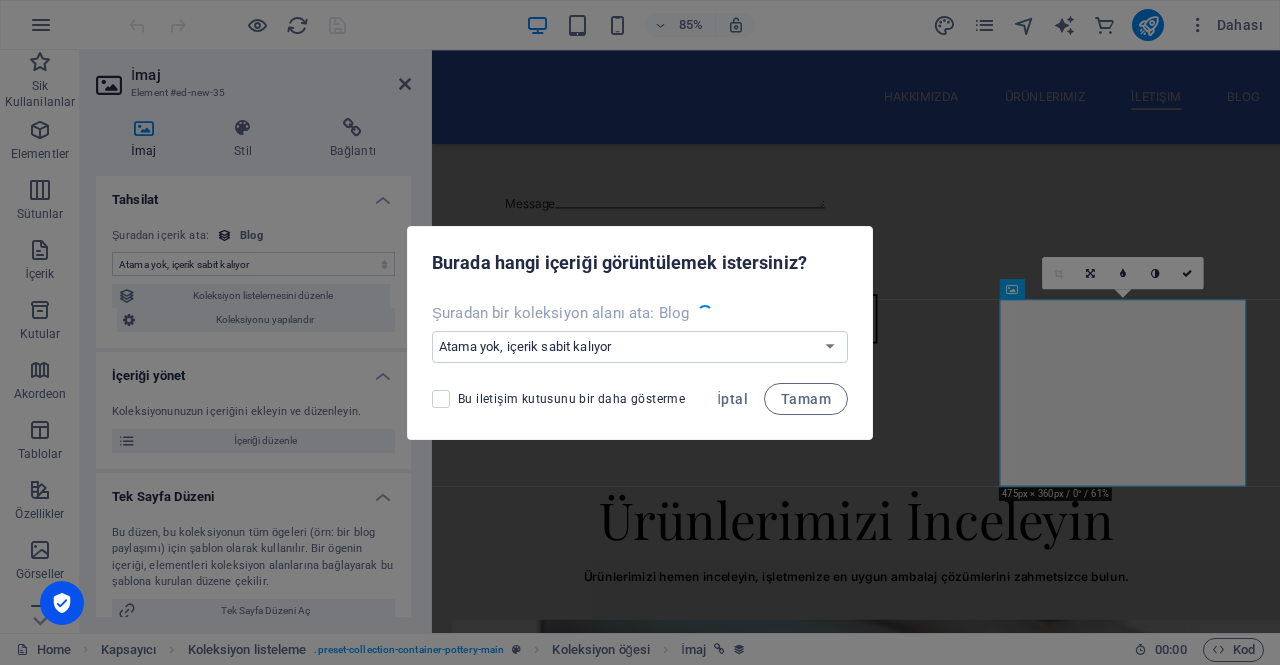 select on "image" 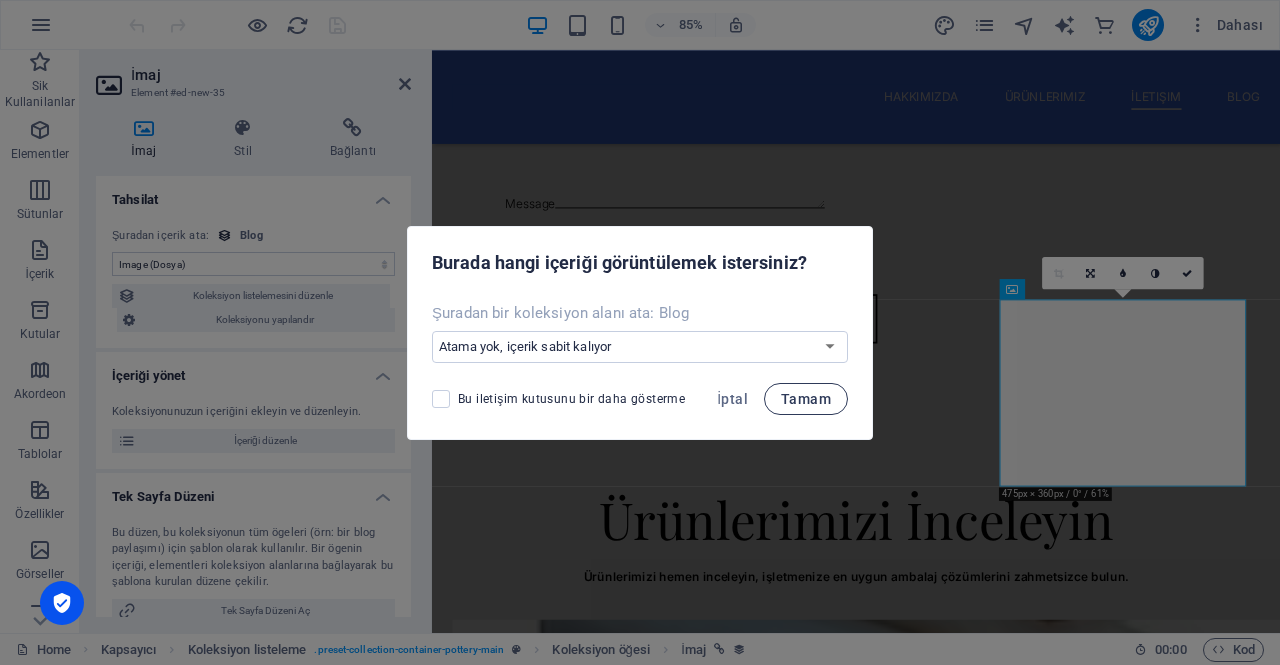 click on "Tamam" at bounding box center [806, 399] 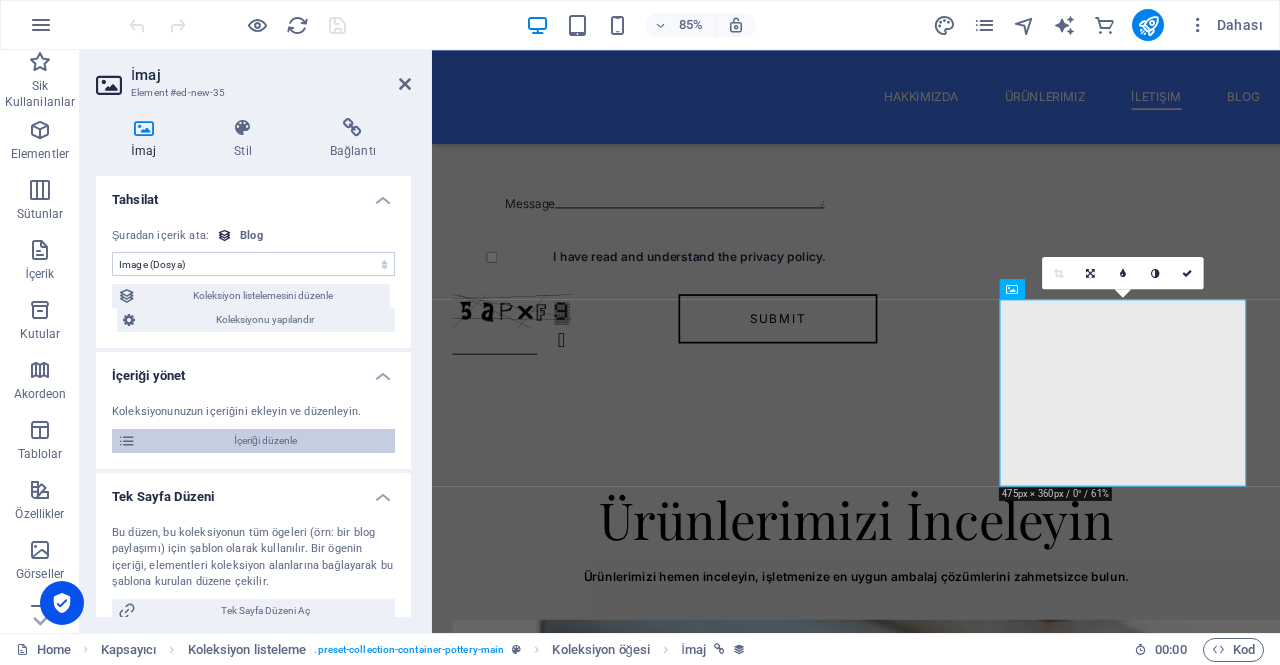 click on "İçeriği düzenle" at bounding box center (265, 441) 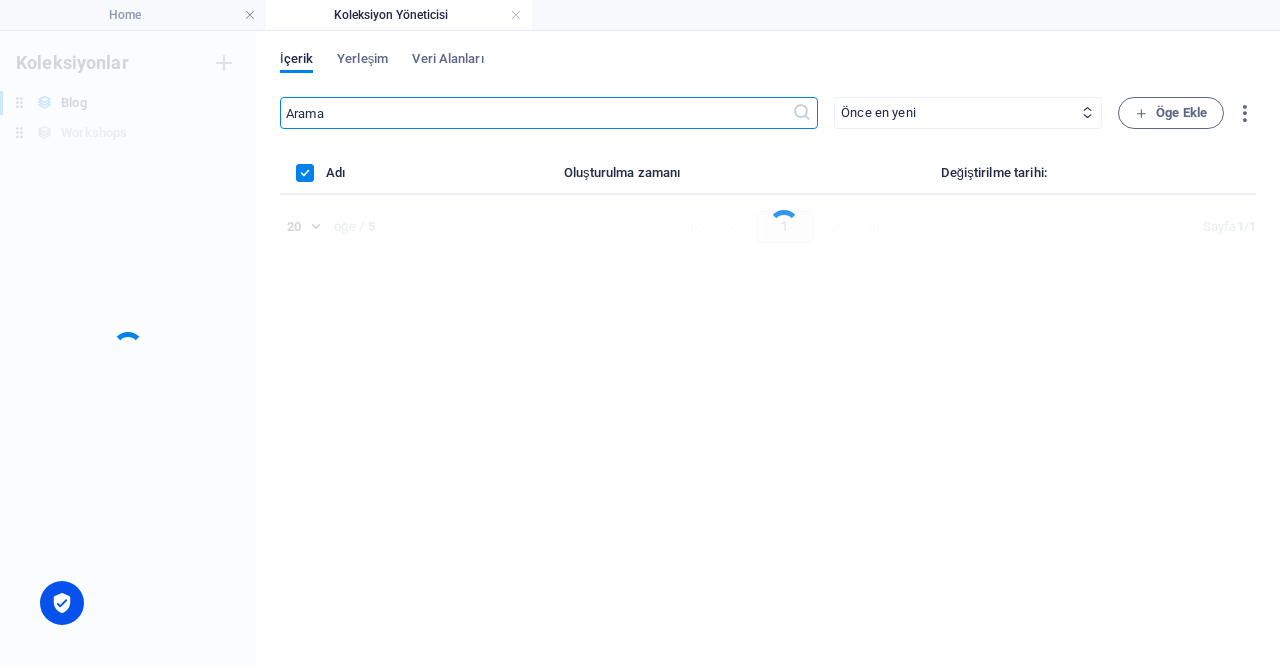 scroll, scrollTop: 0, scrollLeft: 0, axis: both 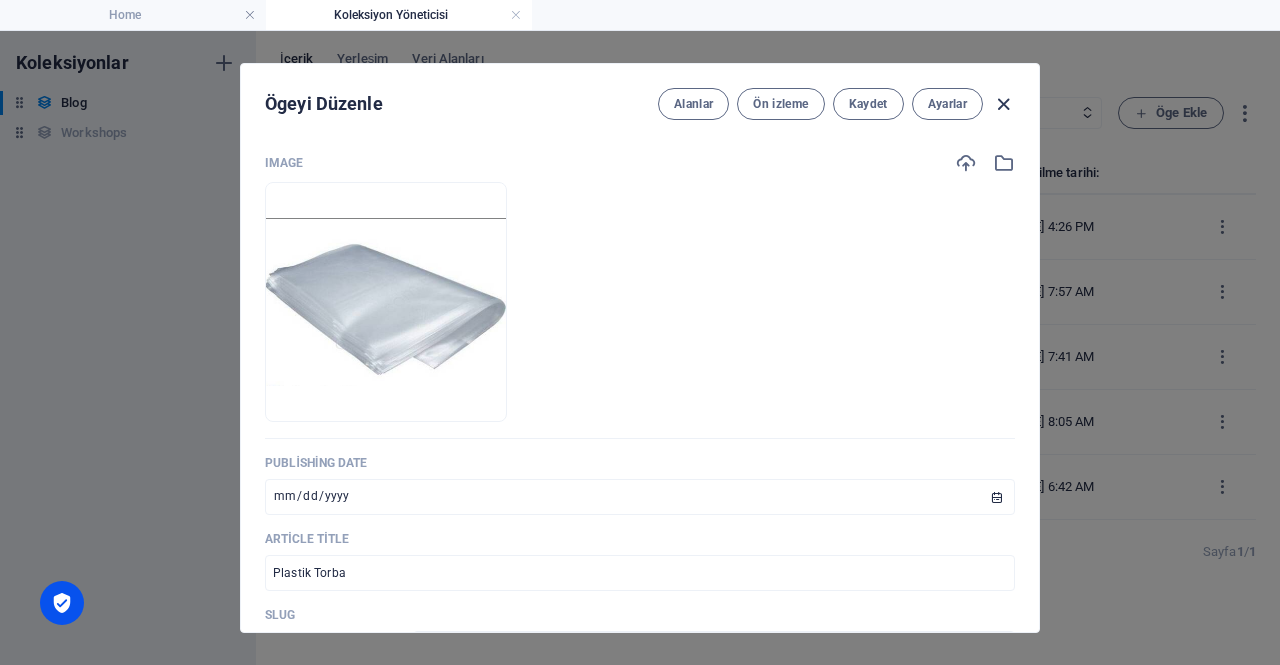 click at bounding box center [1003, 104] 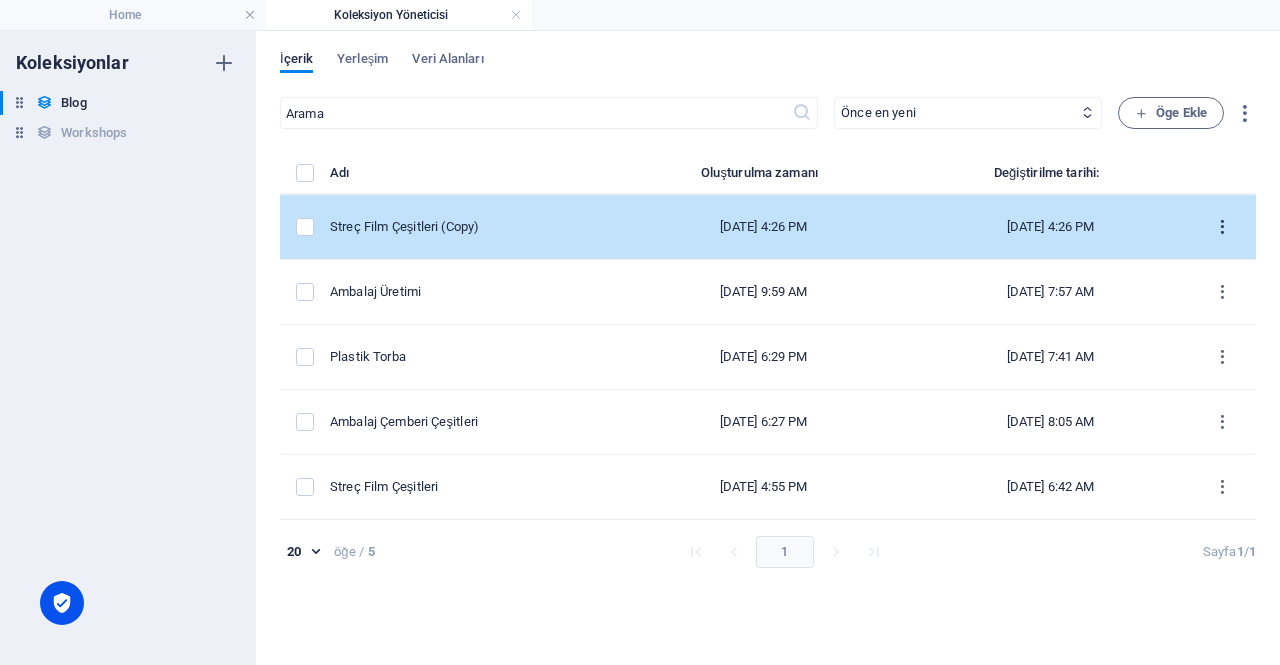 click at bounding box center (1222, 227) 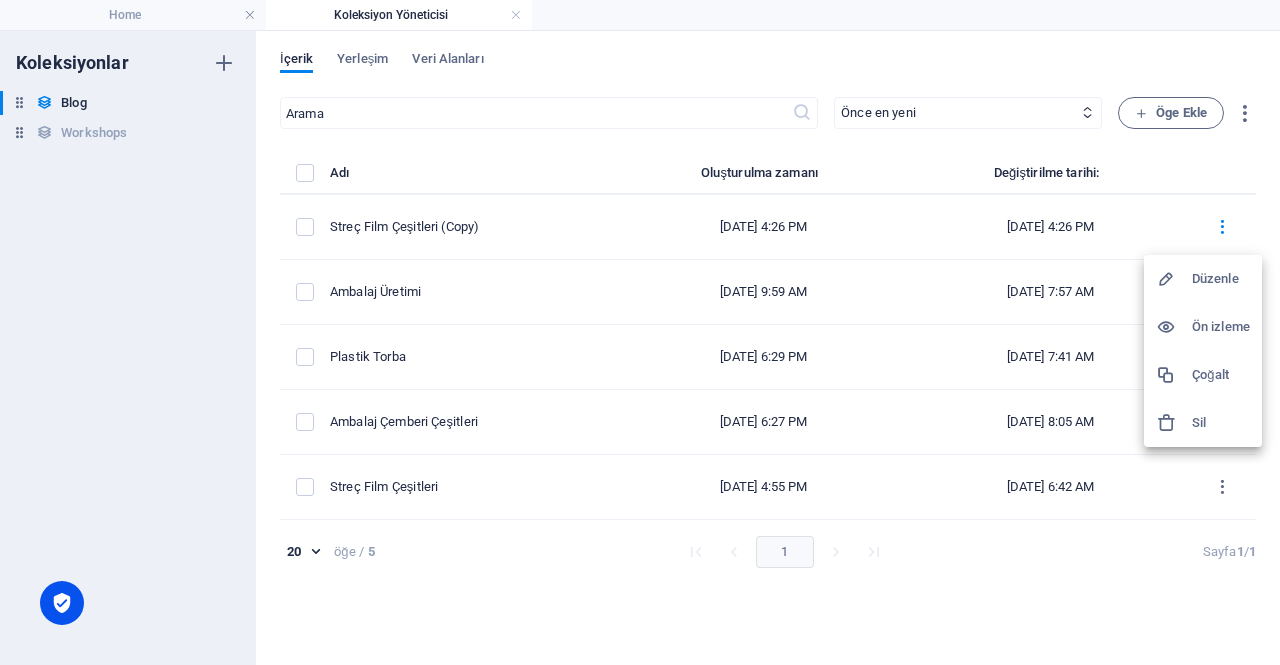 click at bounding box center [1174, 279] 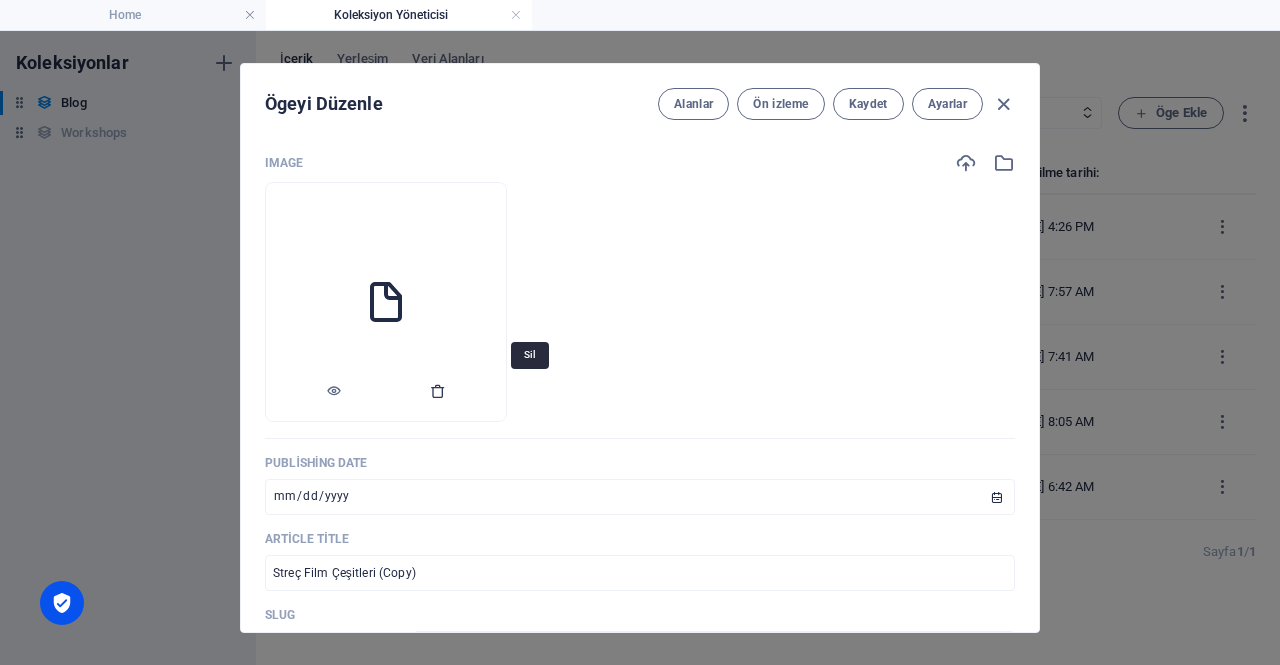 click at bounding box center (438, 391) 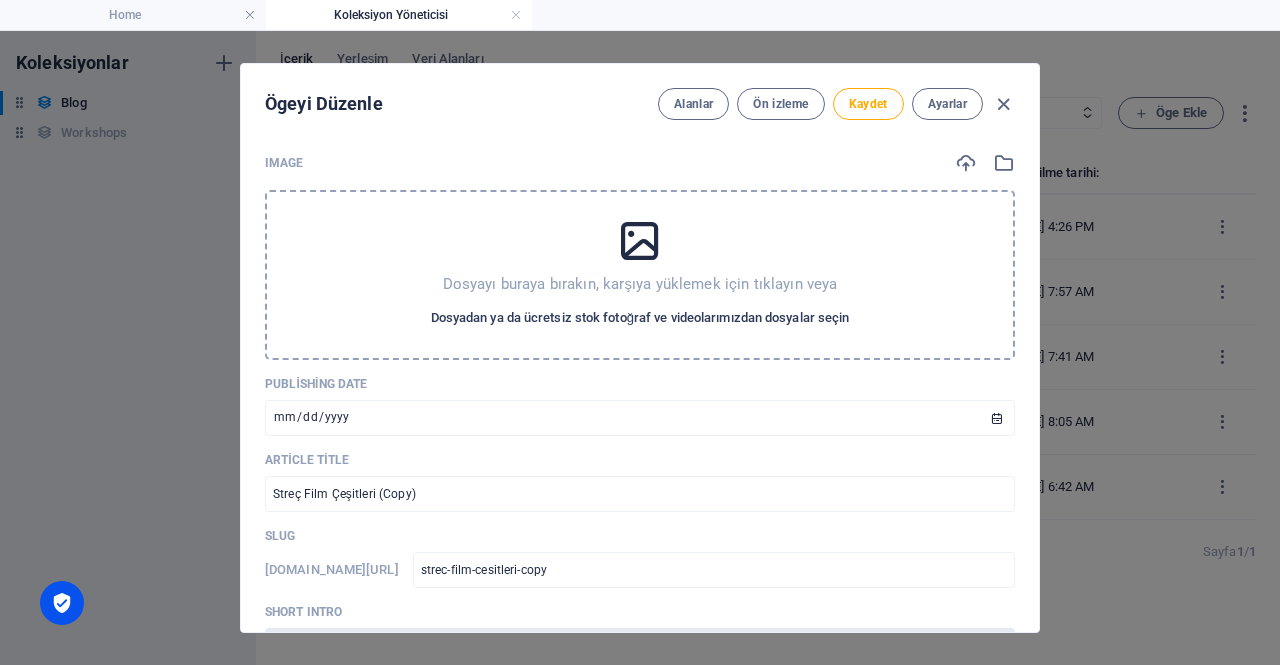 click on "Dosyadan ya da ücretsiz stok fotoğraf ve videolarımızdan dosyalar seçin" at bounding box center (640, 318) 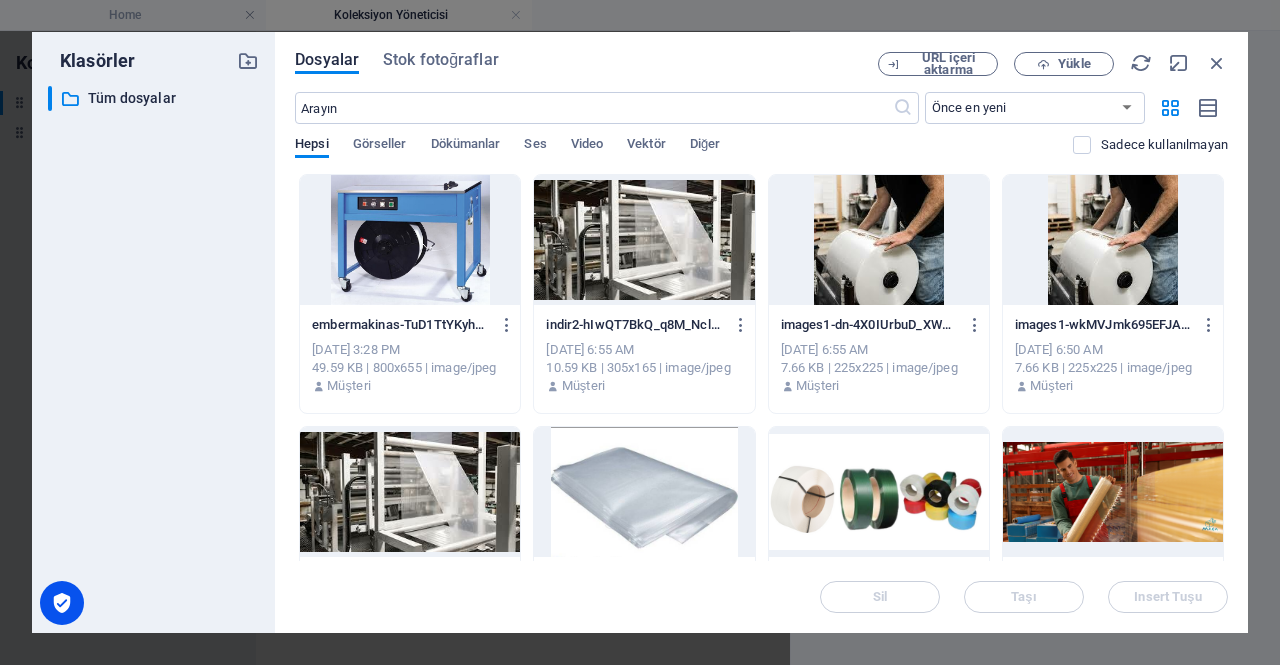 click at bounding box center (410, 240) 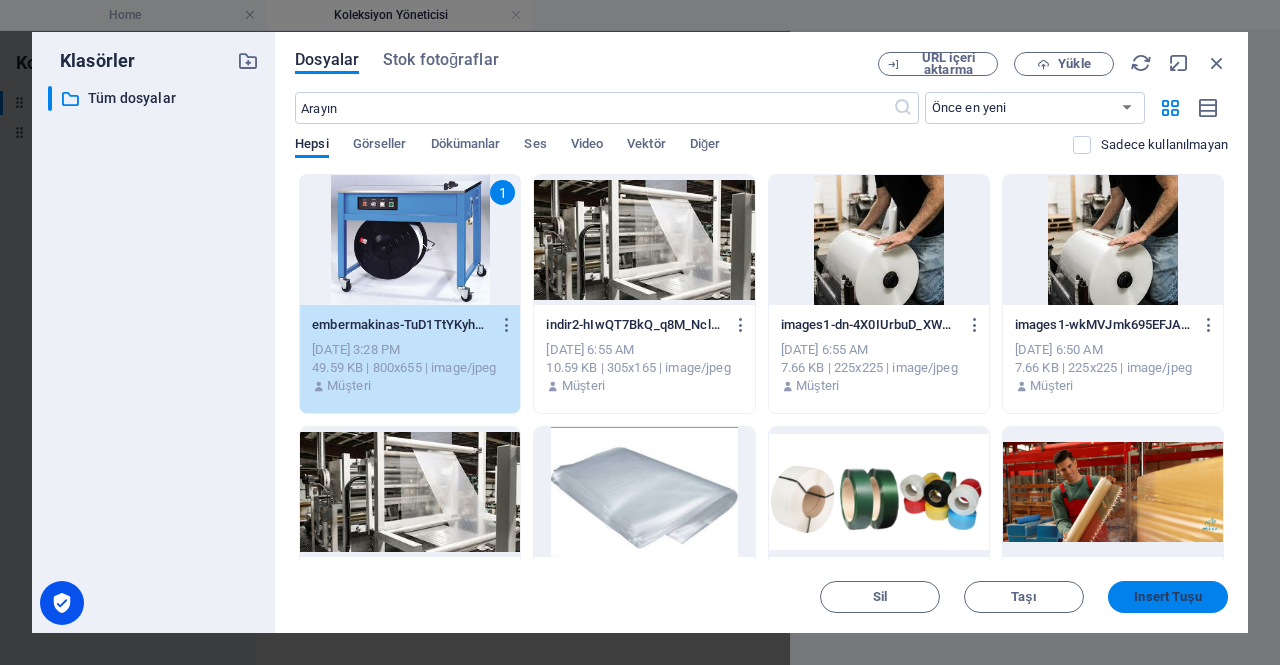 click on "Insert Tuşu" at bounding box center [1167, 597] 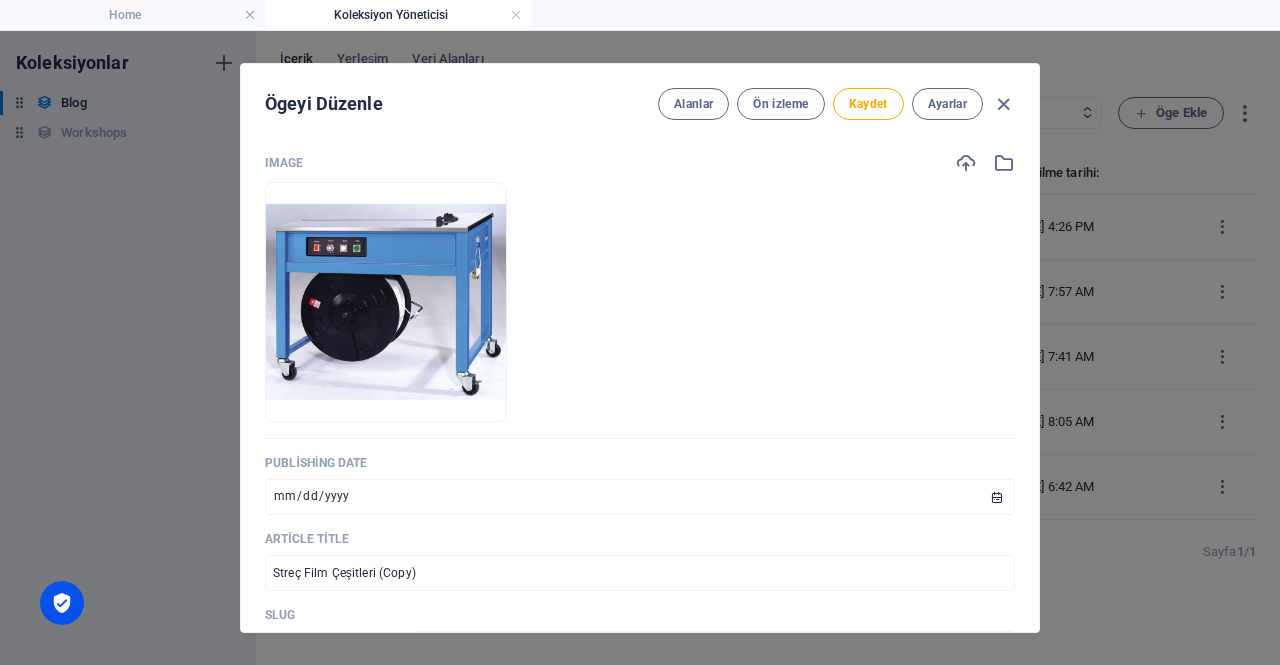 scroll, scrollTop: 277, scrollLeft: 0, axis: vertical 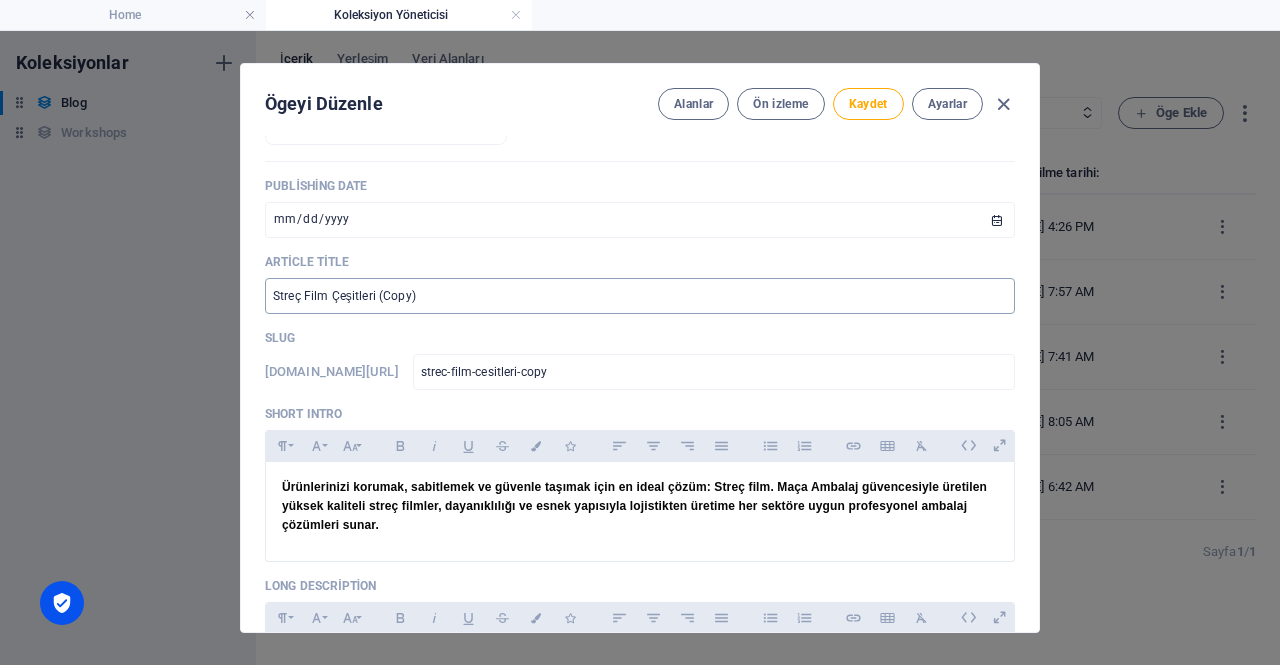 click on "Streç Film Çeşitleri (Copy)" at bounding box center [640, 296] 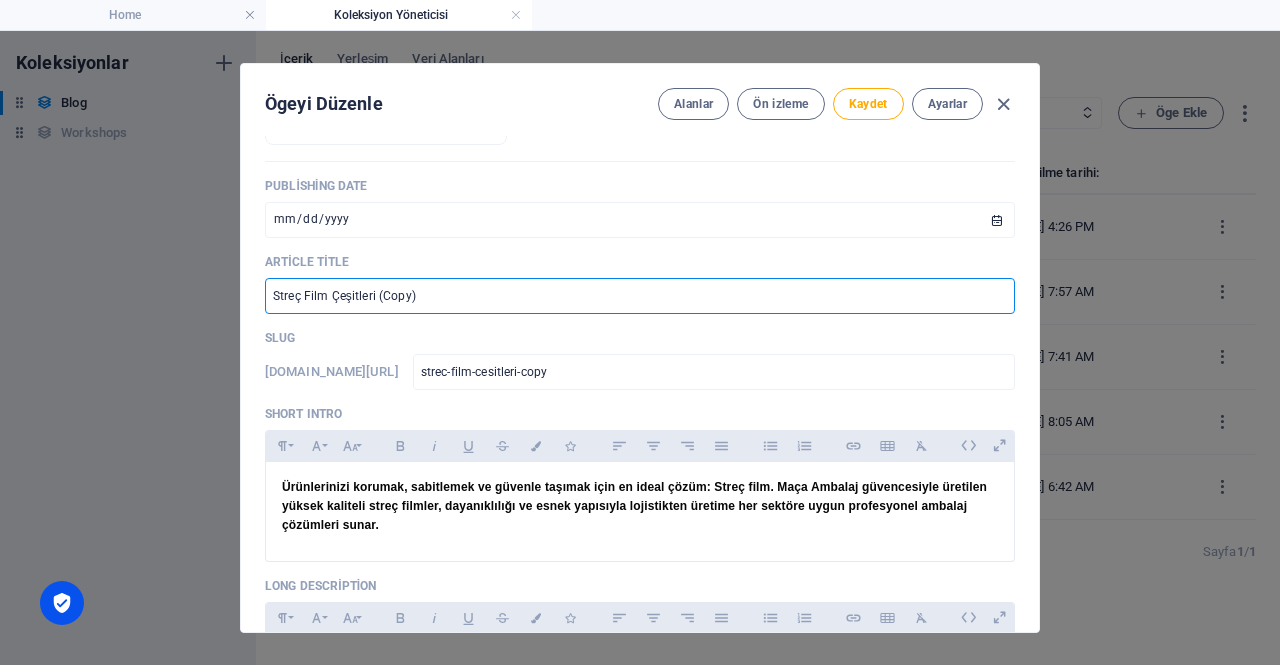 click on "Streç Film Çeşitleri (Copy)" at bounding box center (640, 296) 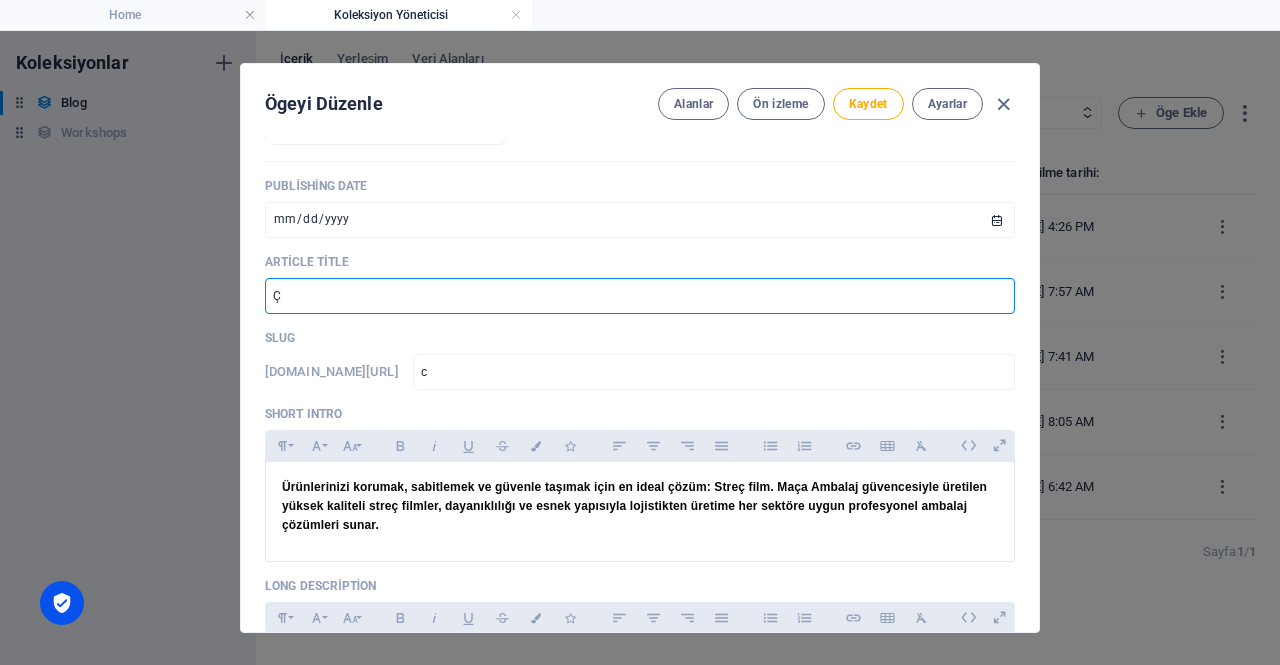 type on "Çe" 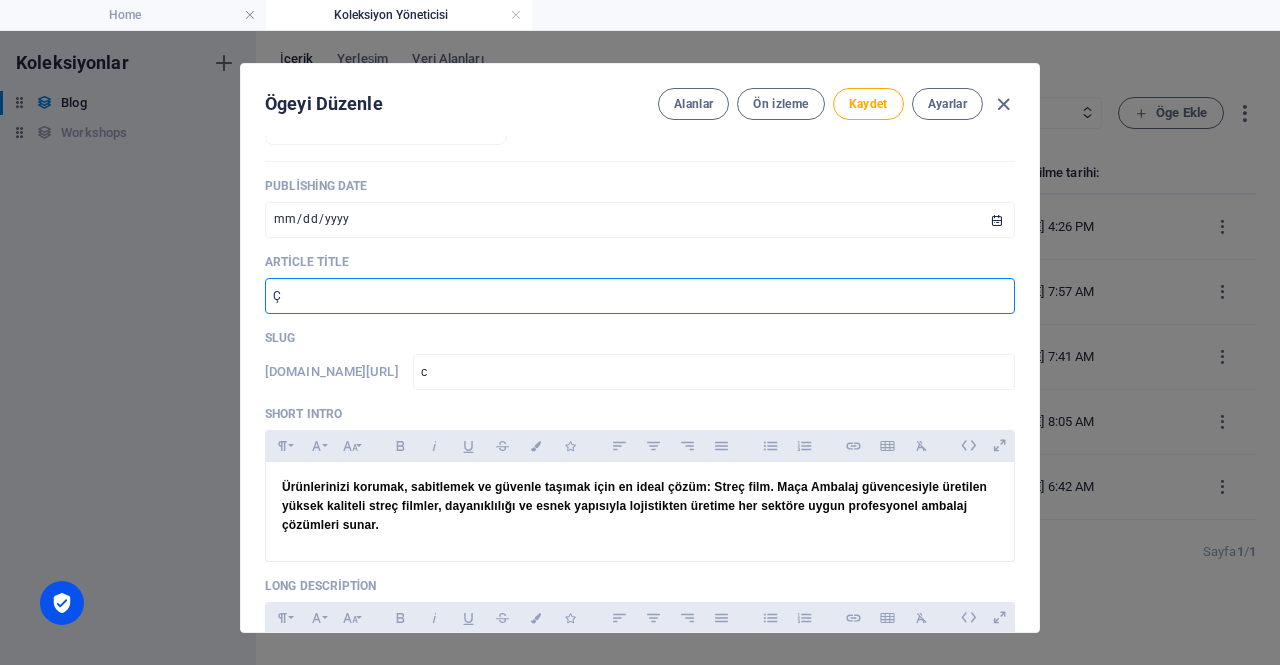 type on "ce" 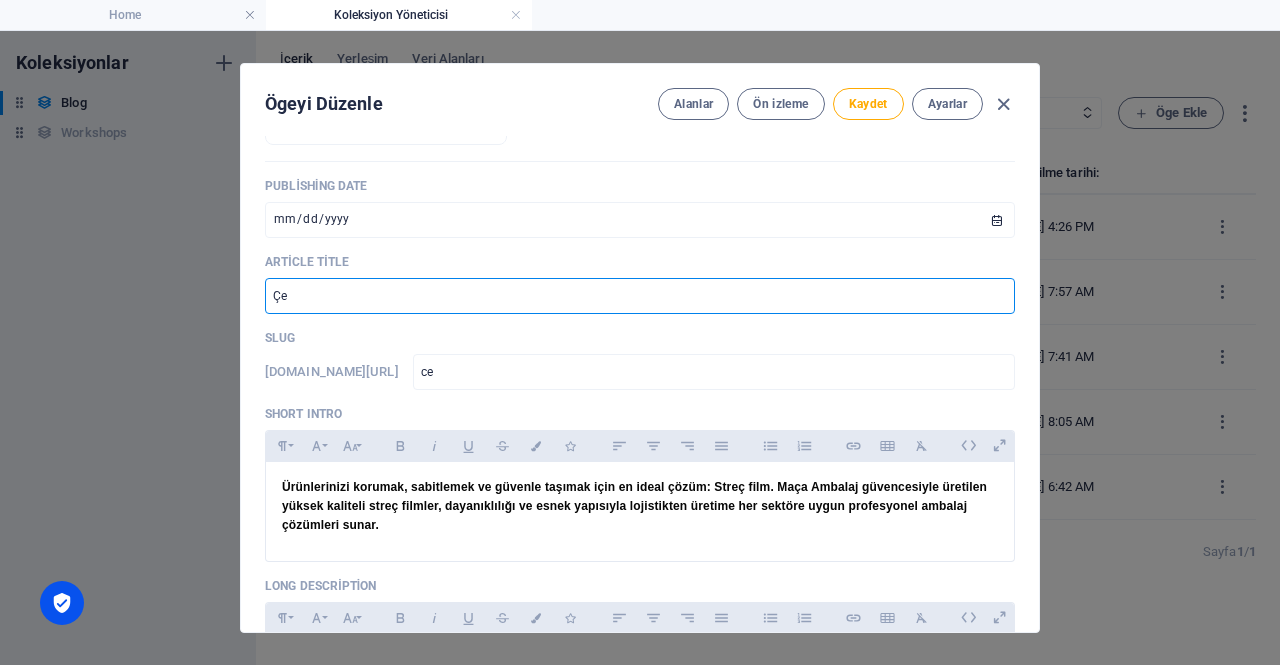 type on "Çem" 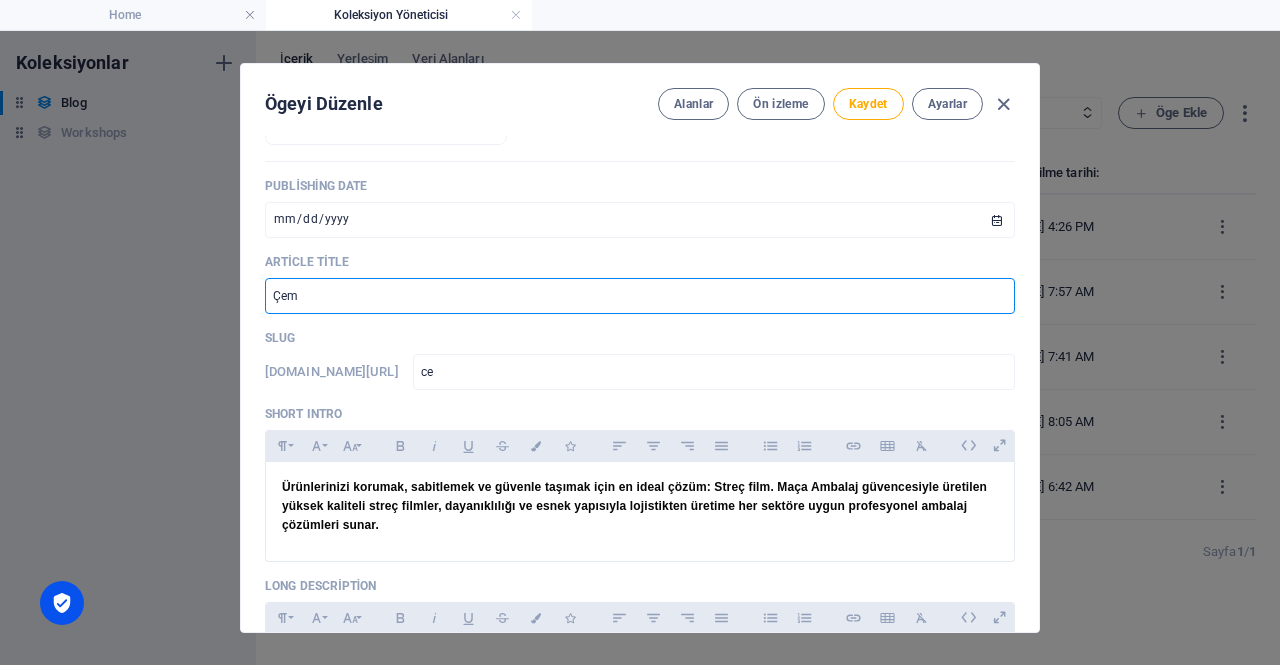 type on "cem" 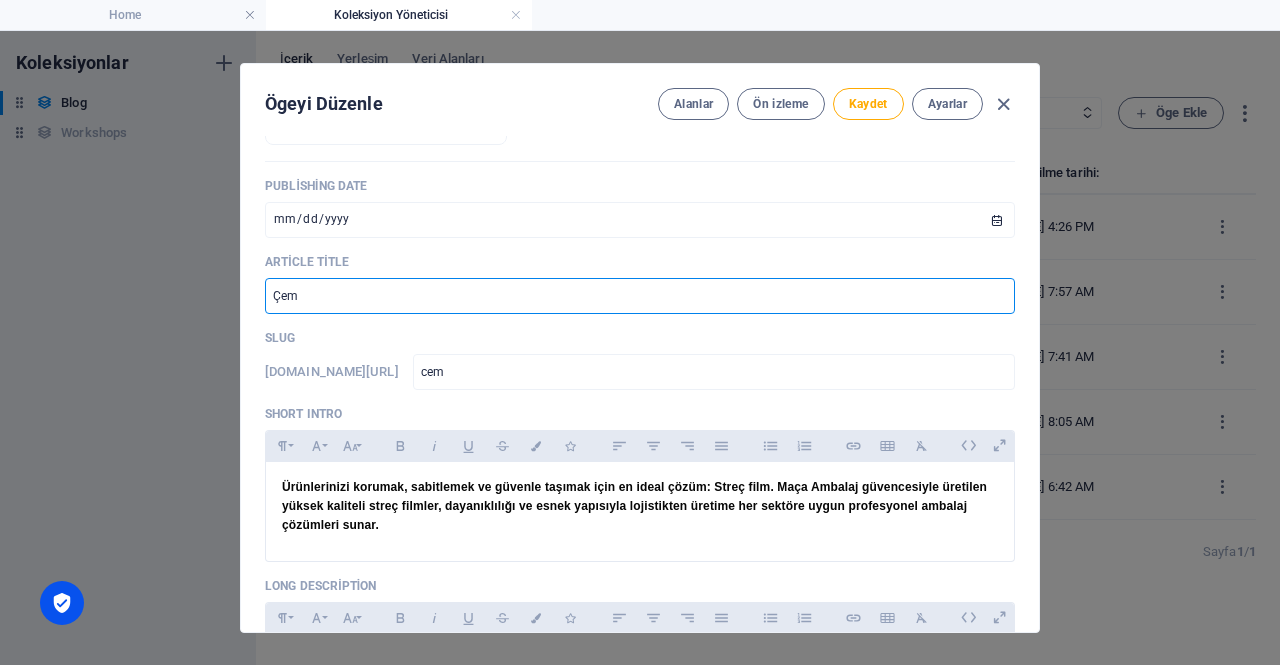 type on "Çemb" 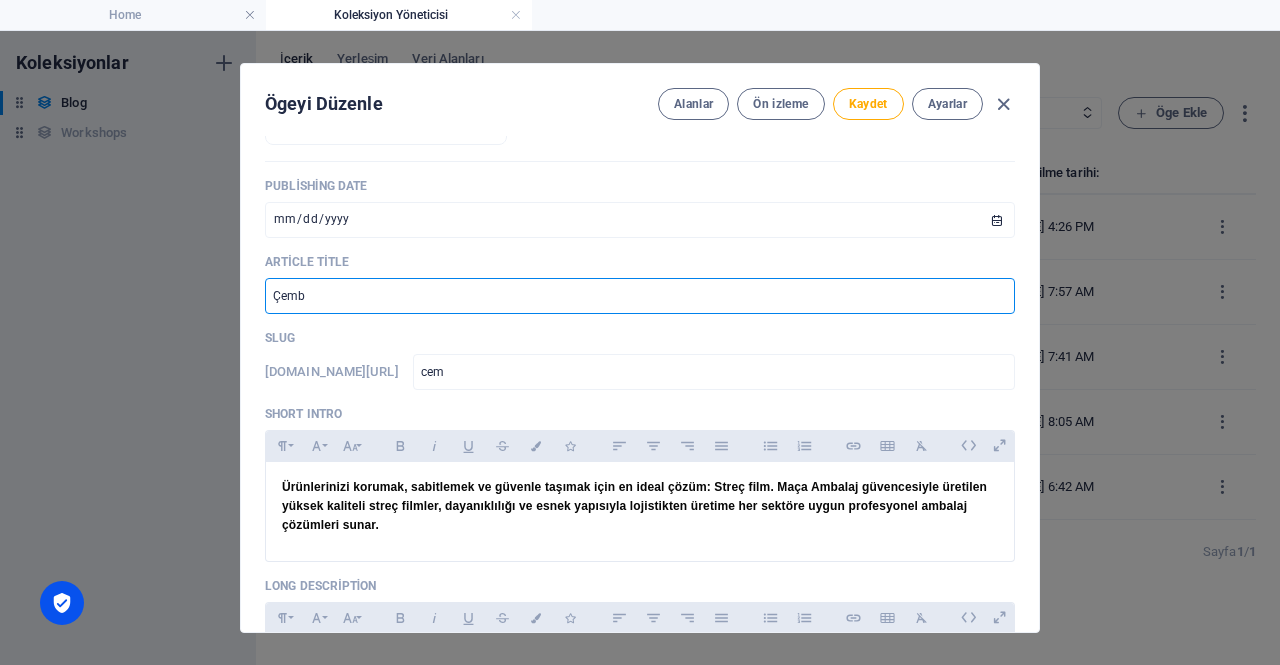 type on "cemb" 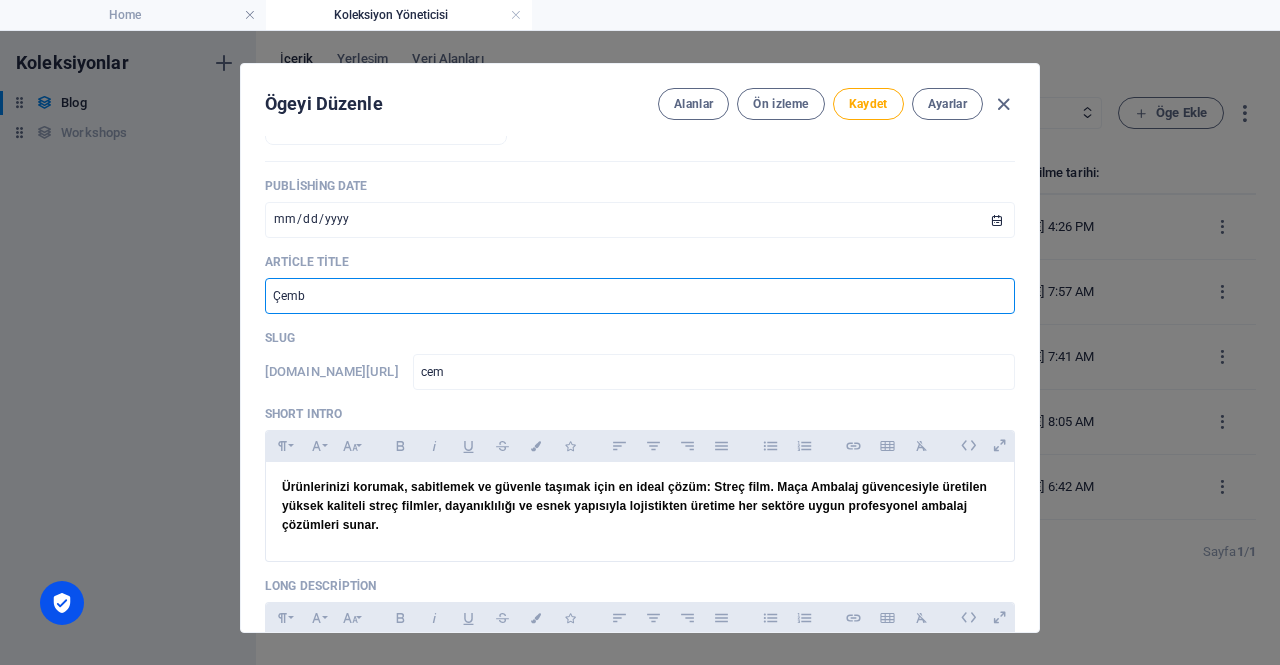 type on "cemb" 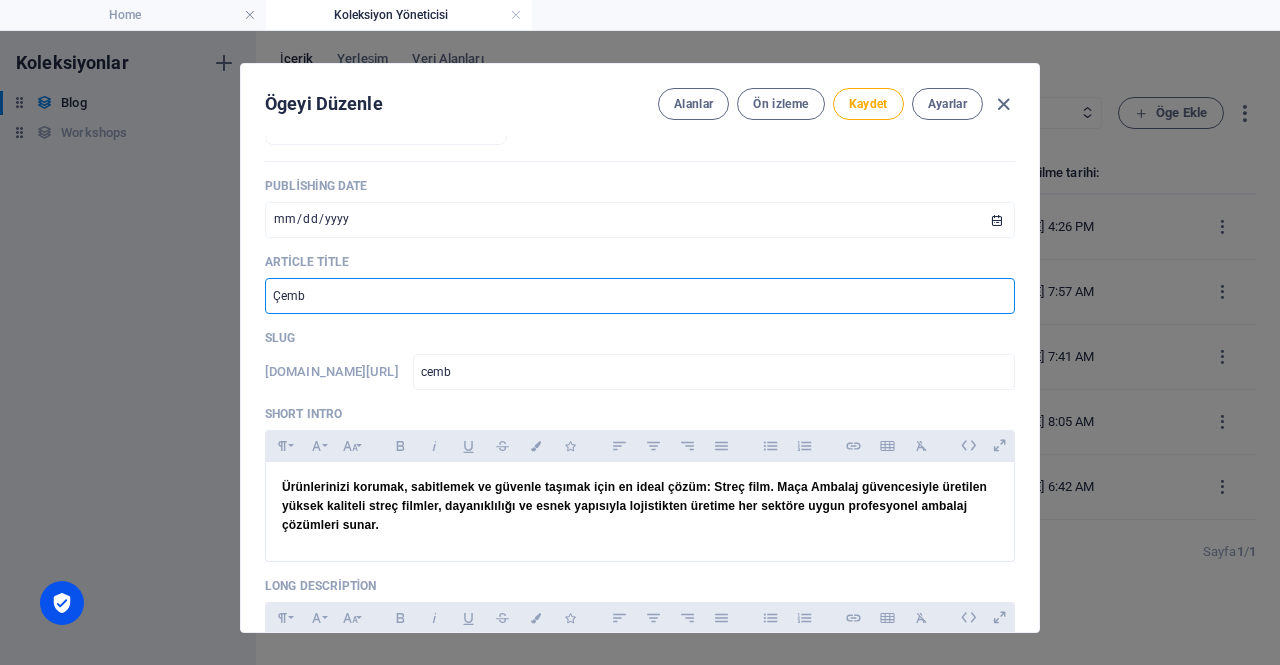 type on "Çembe" 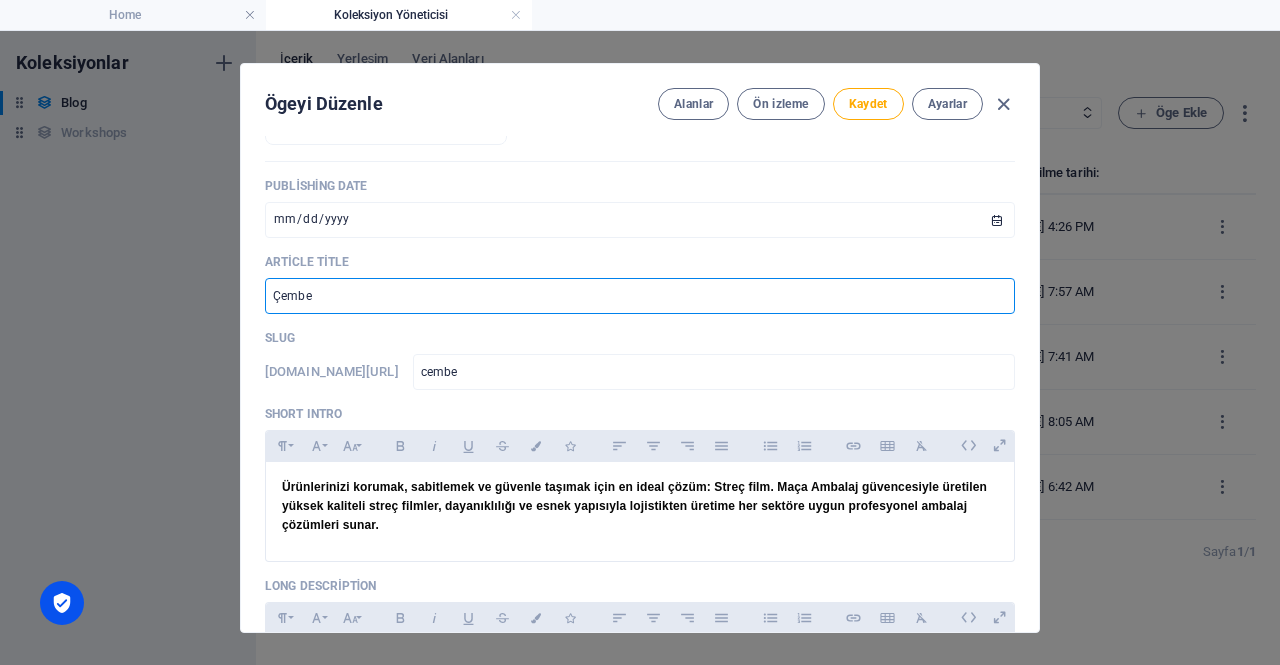 type on "Çember" 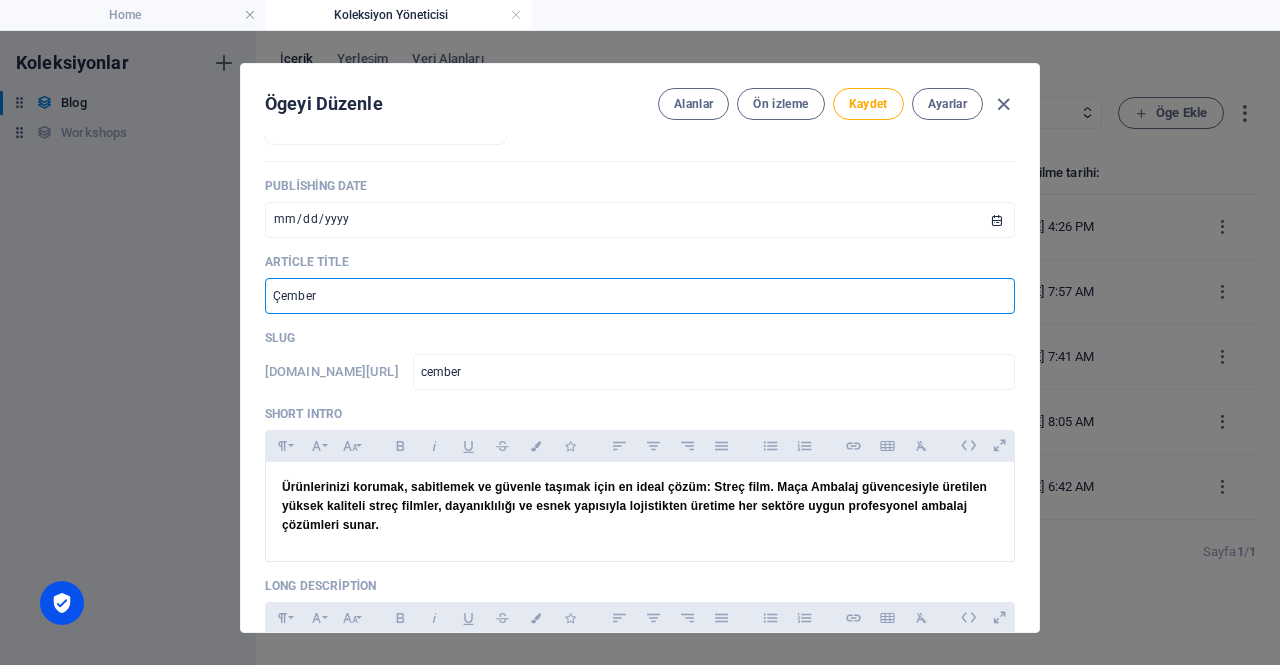 type on "Çember M" 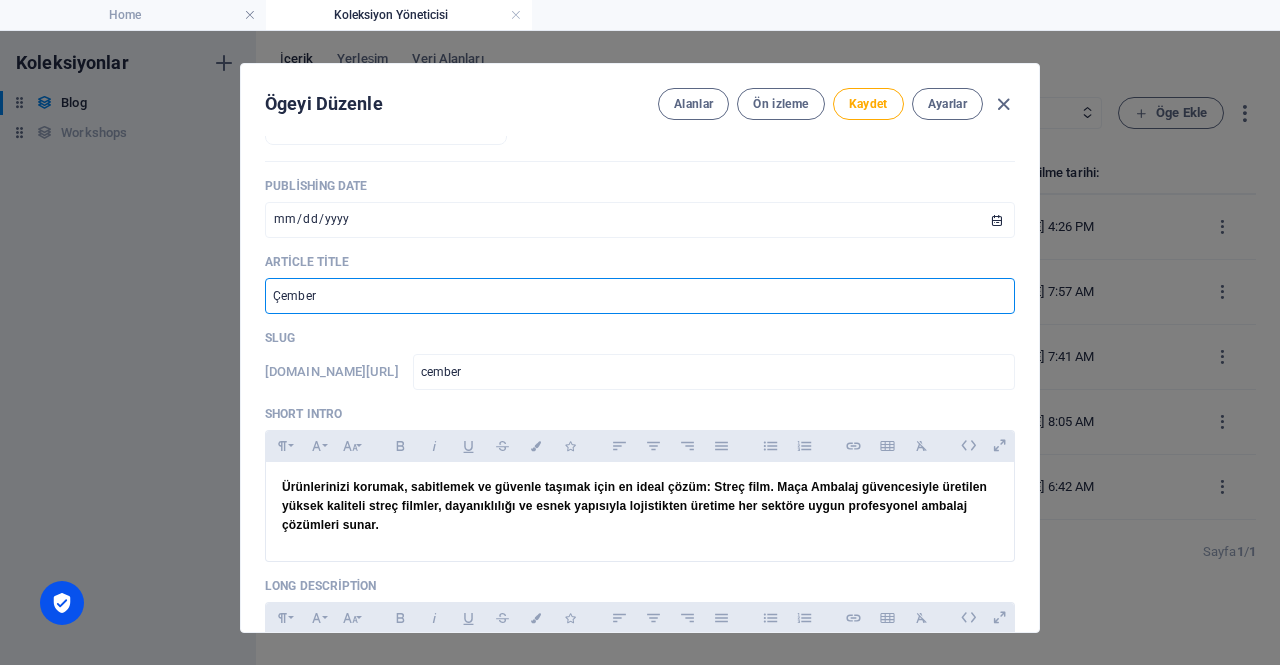 type on "cember-m" 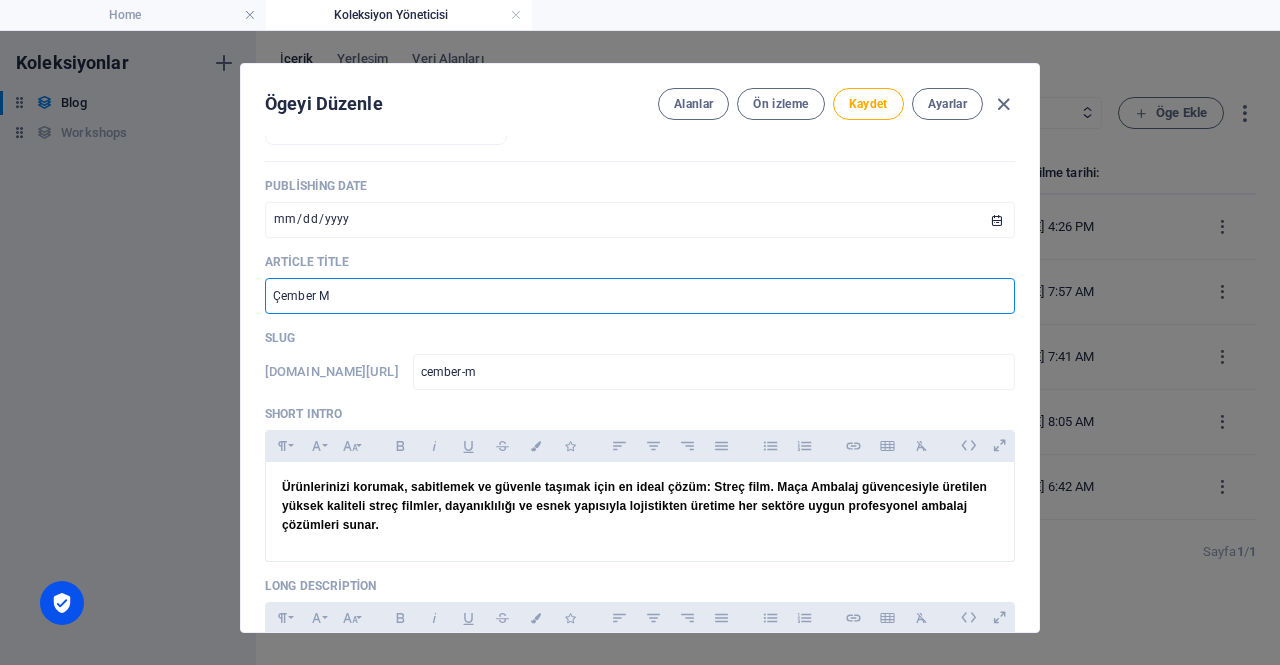 type on "Çember Ma" 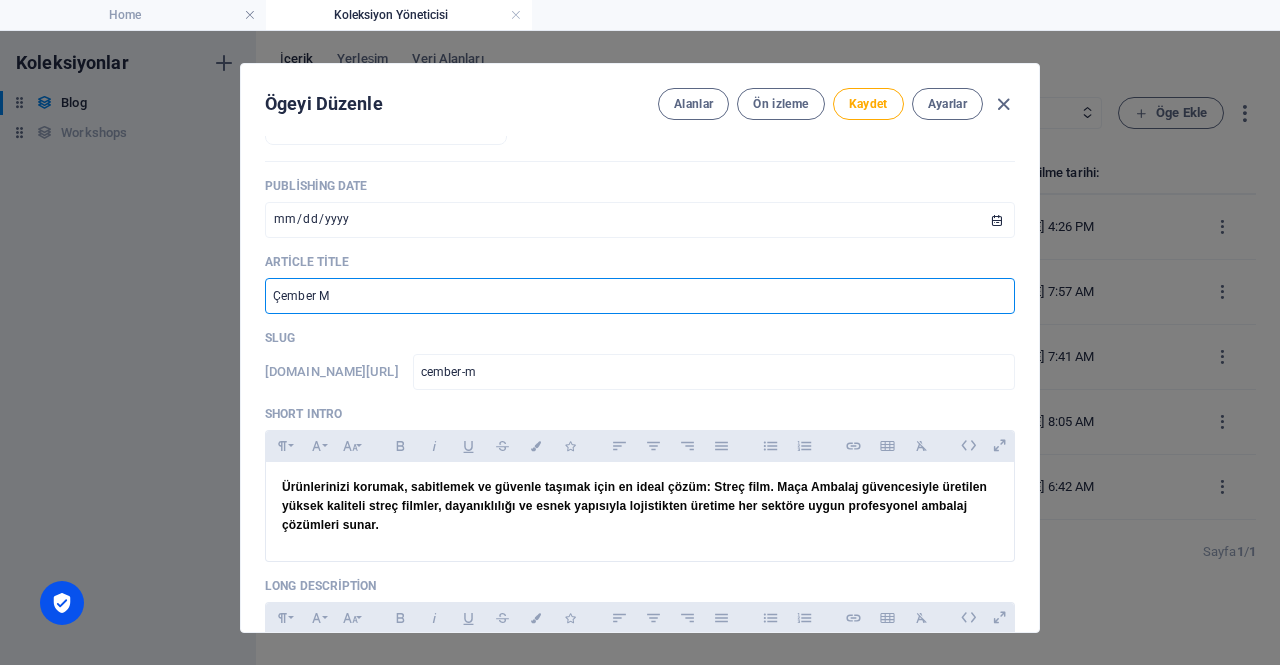 type on "cember-ma" 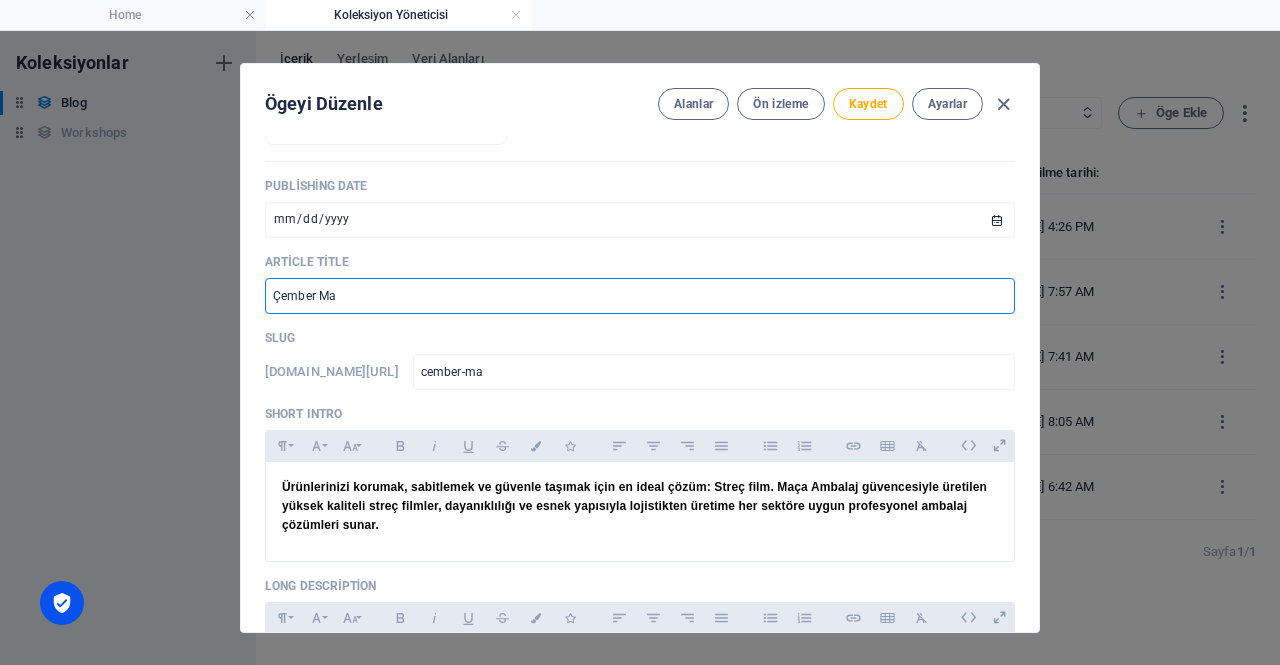 type on "Çember Mak" 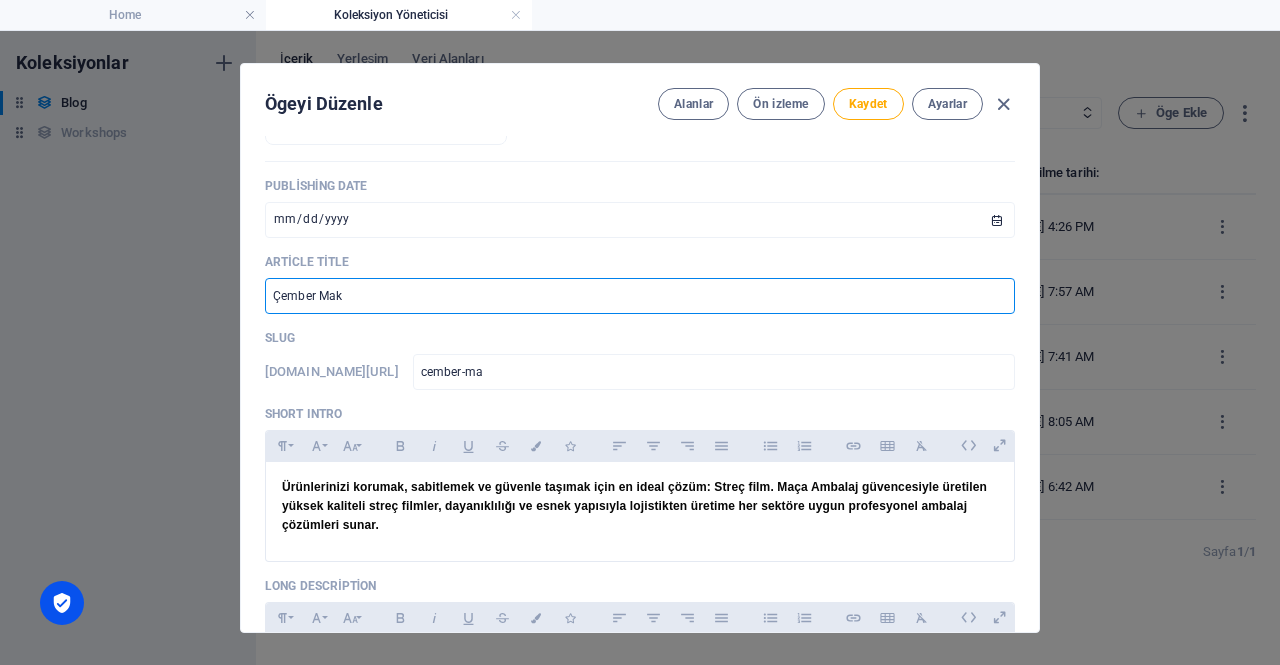 type on "cember-mak" 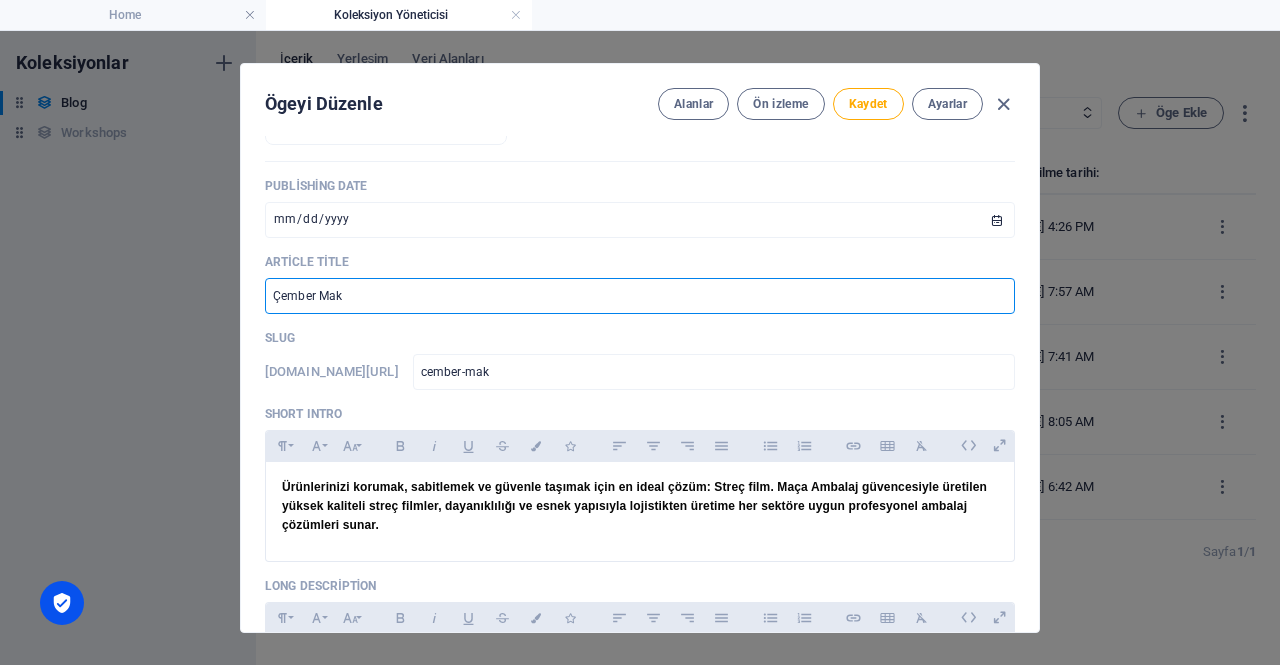 type on "Çember Maki" 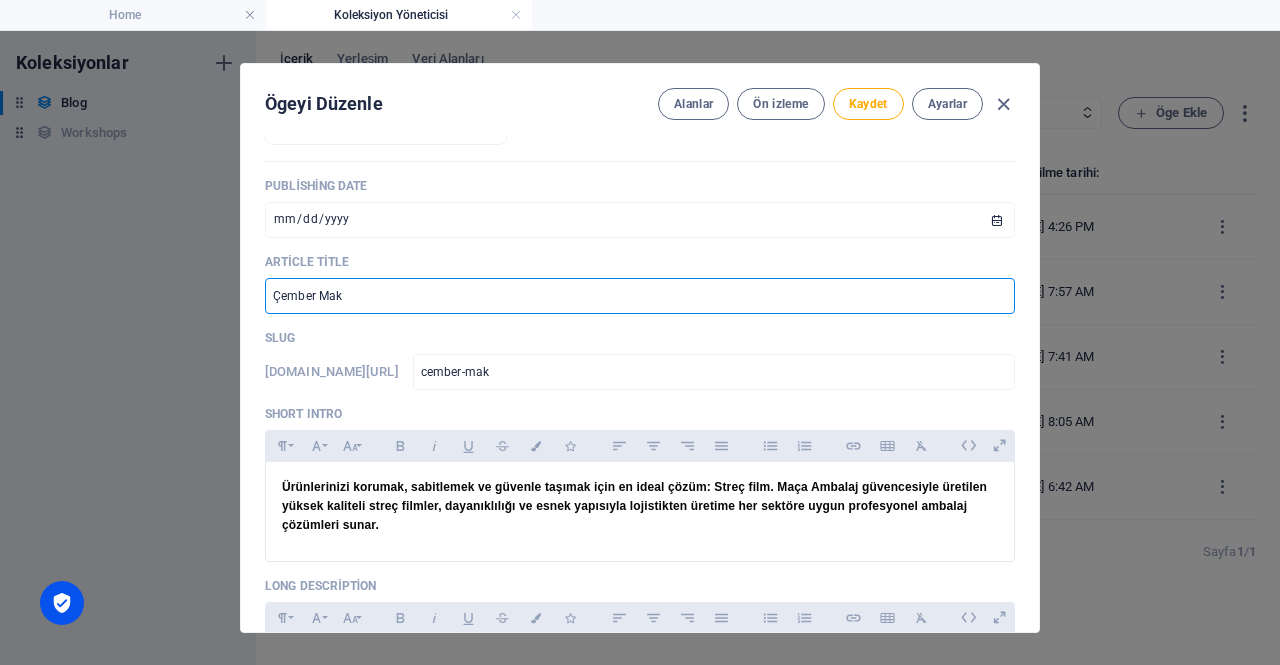 type on "cember-maki" 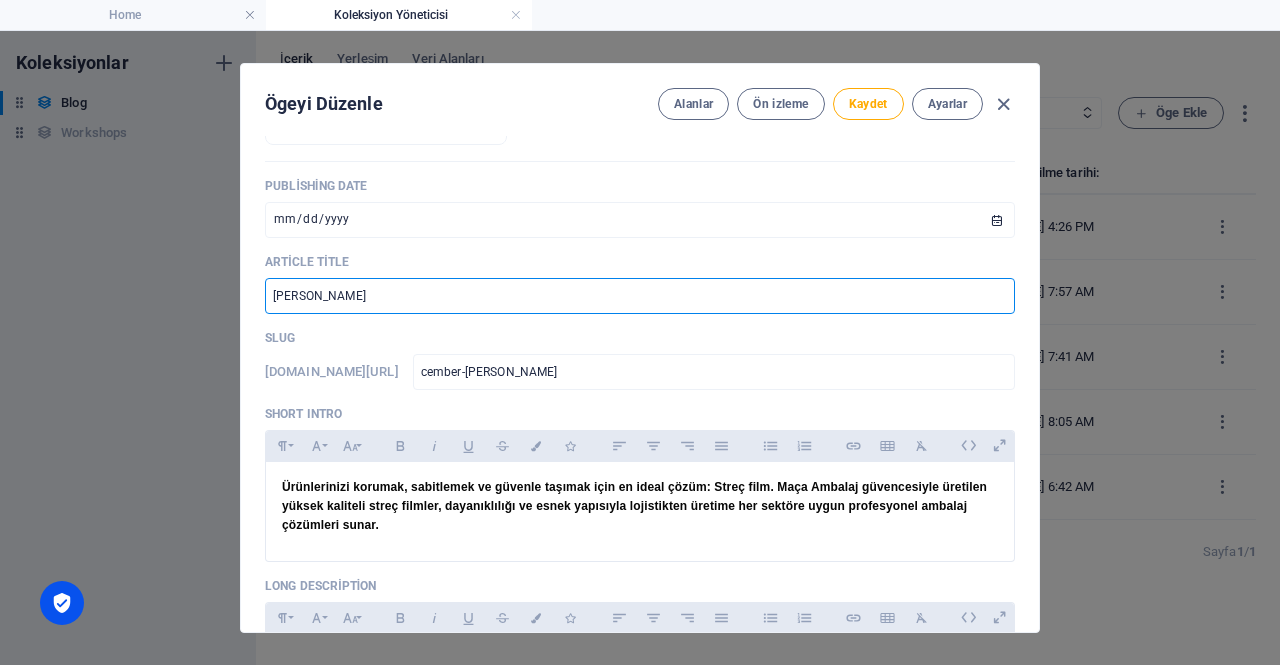 type on "Çember Makin" 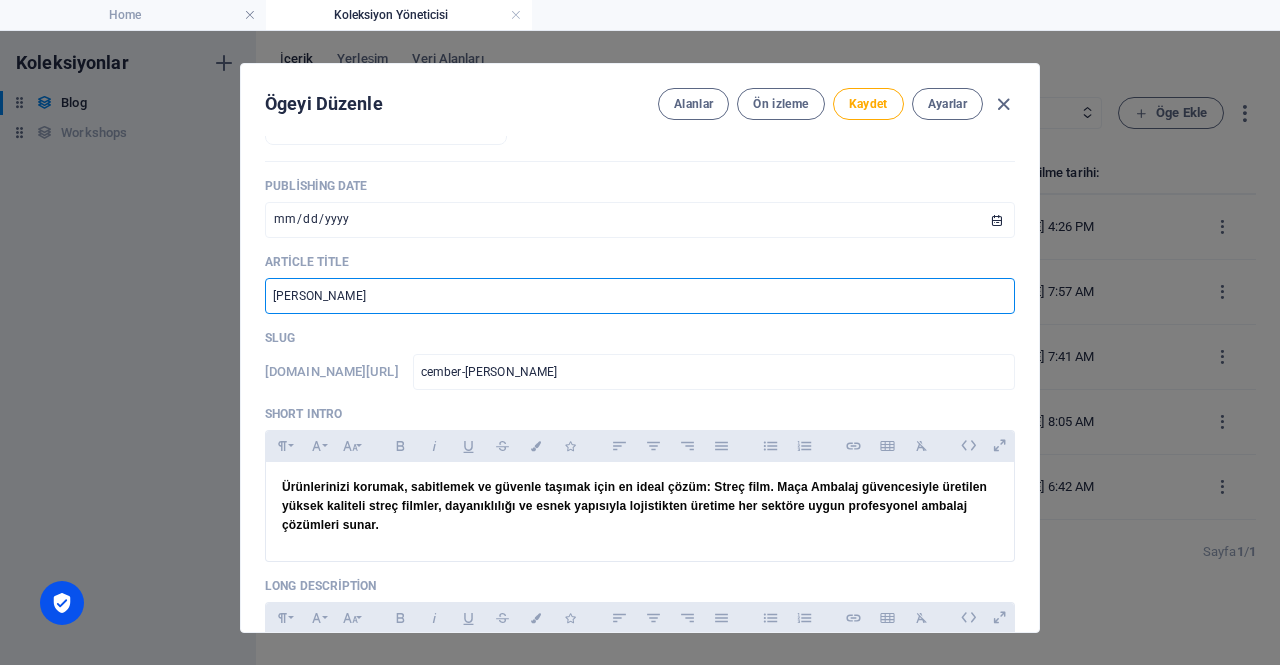 type on "cember-makin" 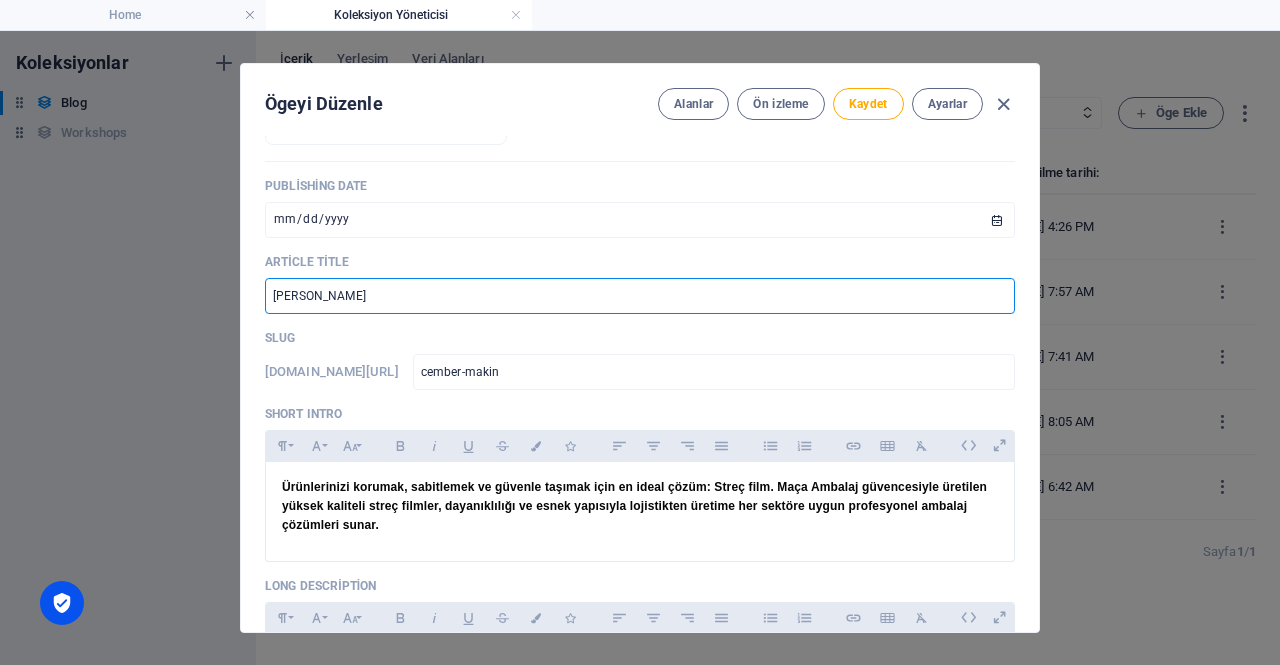 type on "Çember Makina" 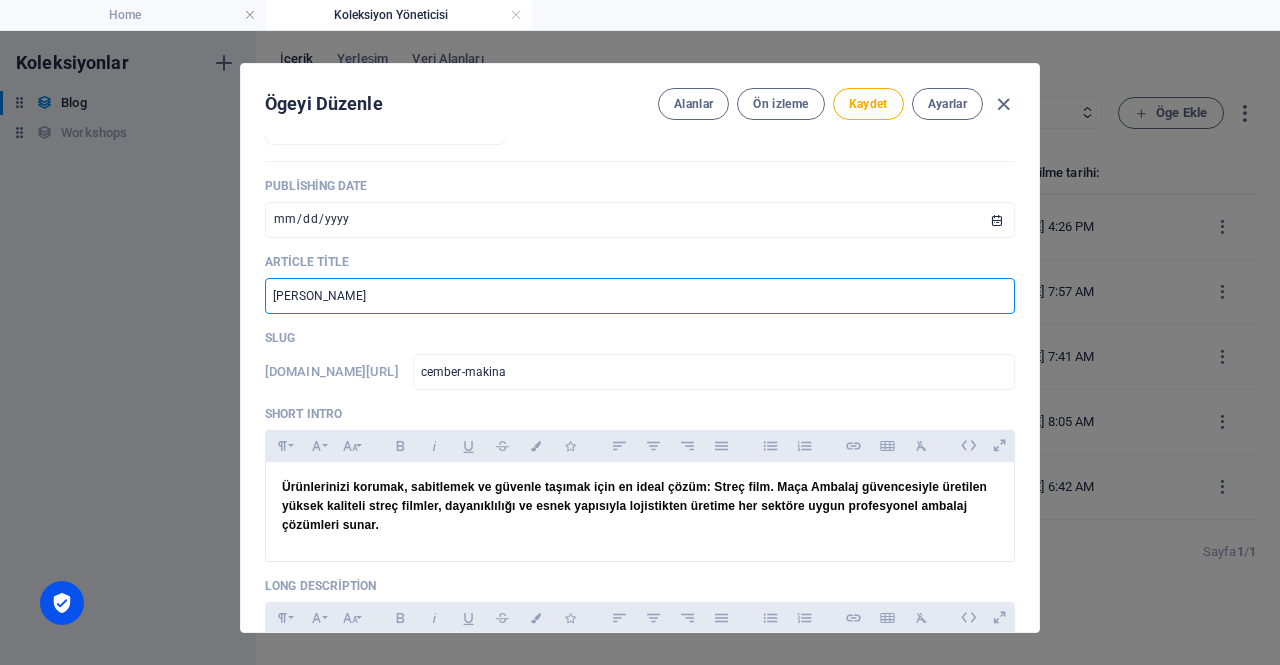 type on "Çember Makinal" 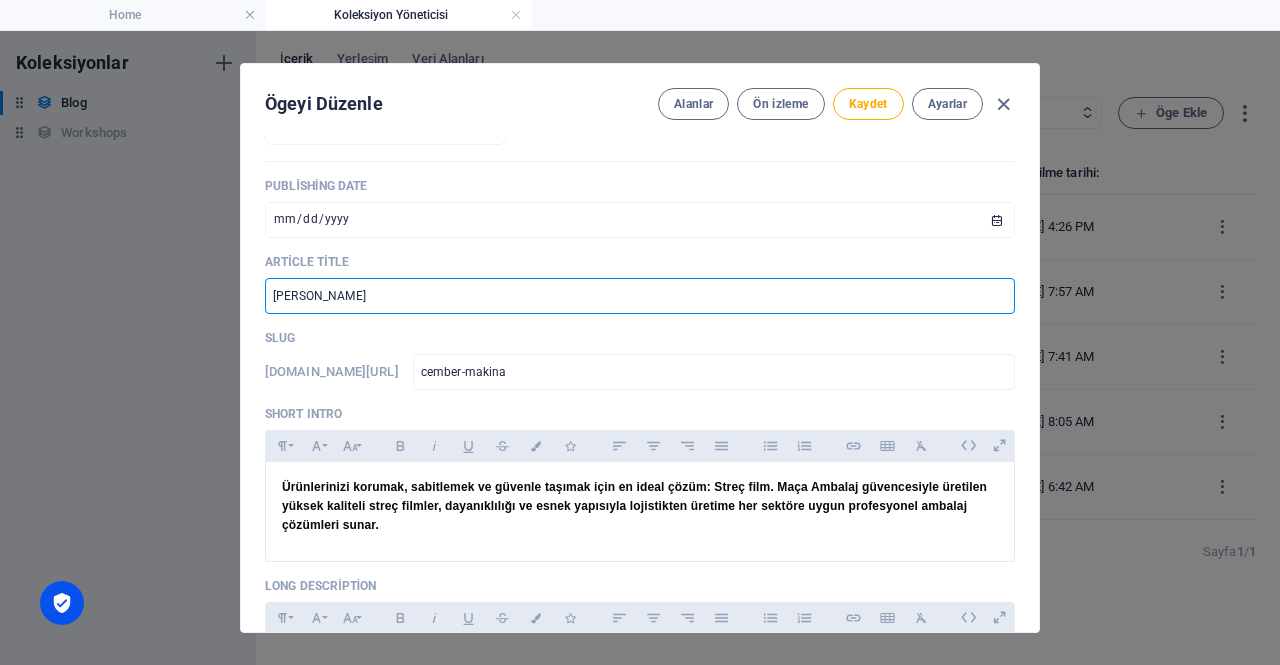 type on "cember-makinal" 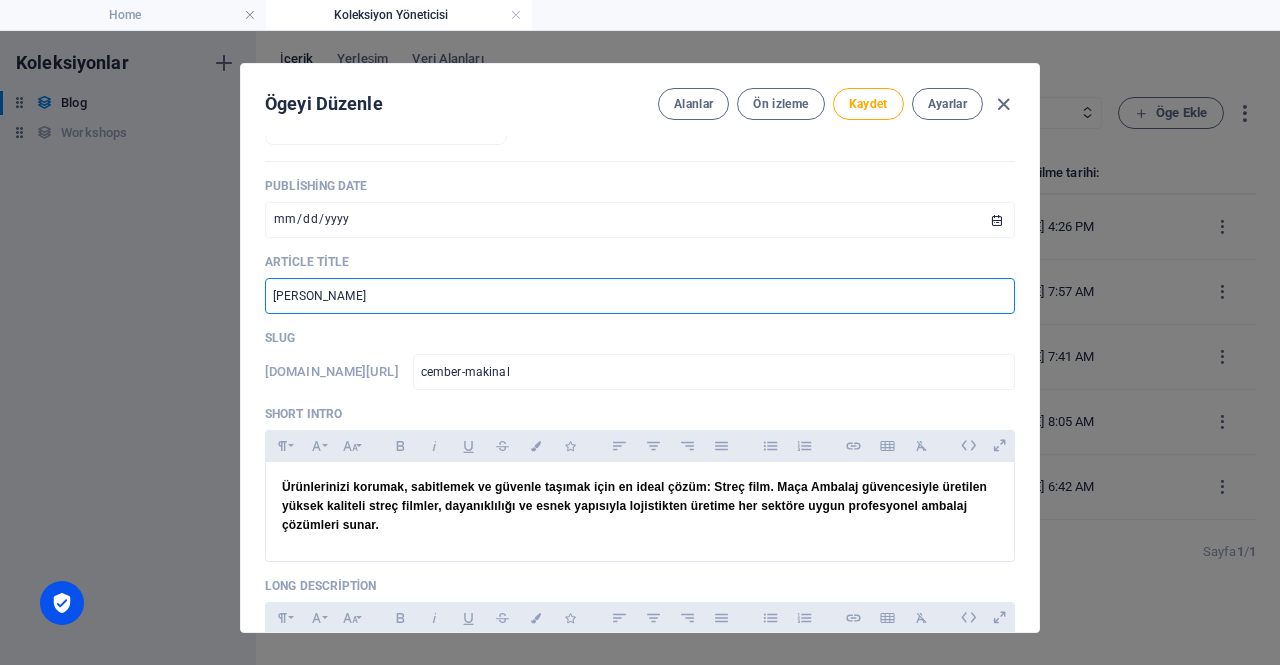 type on "Çember Makinala" 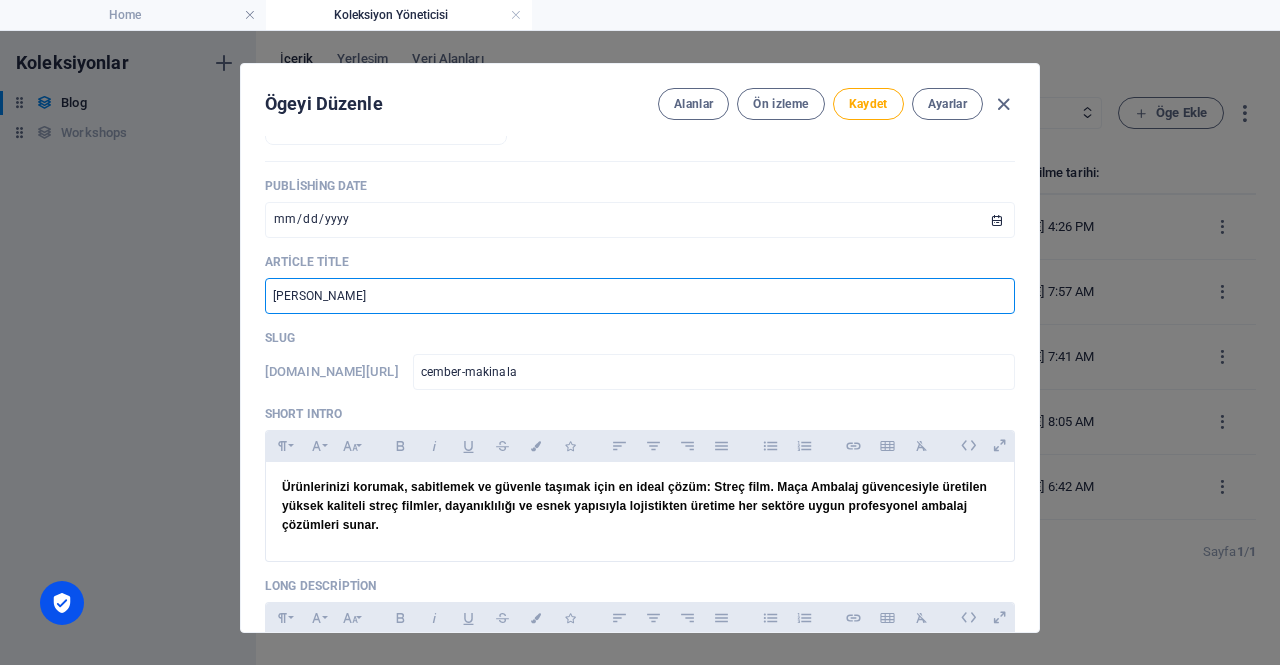 type on "Çember Makinalar" 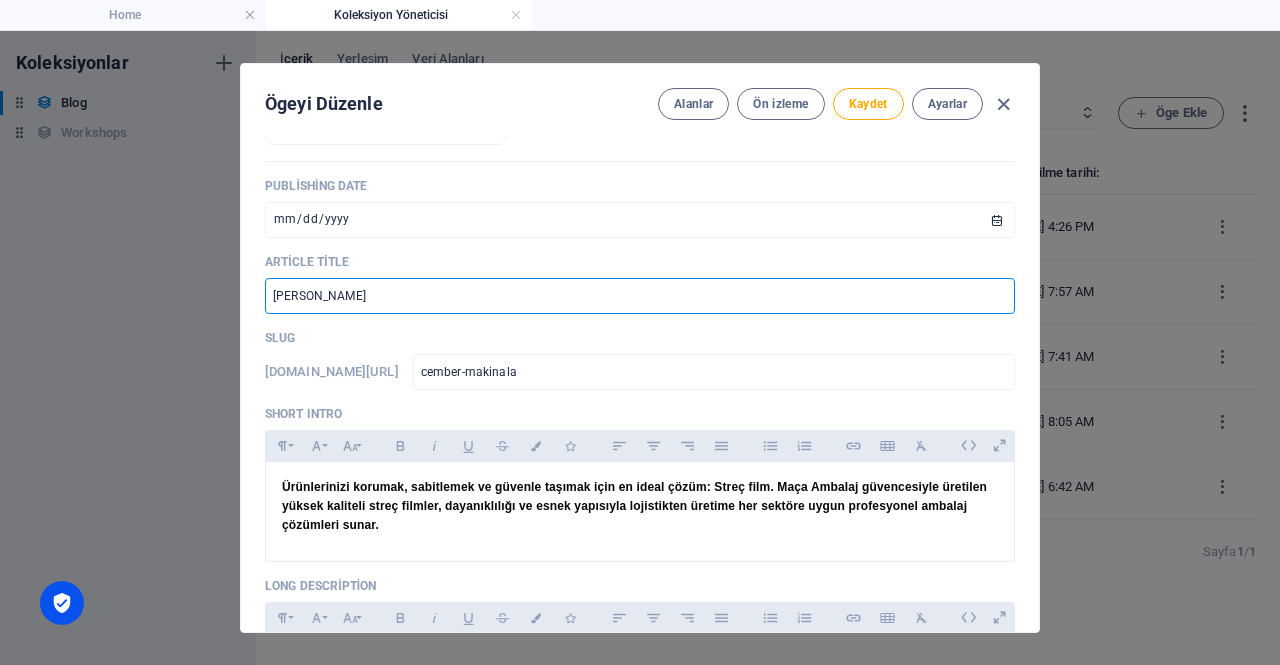 type on "cember-makinalar" 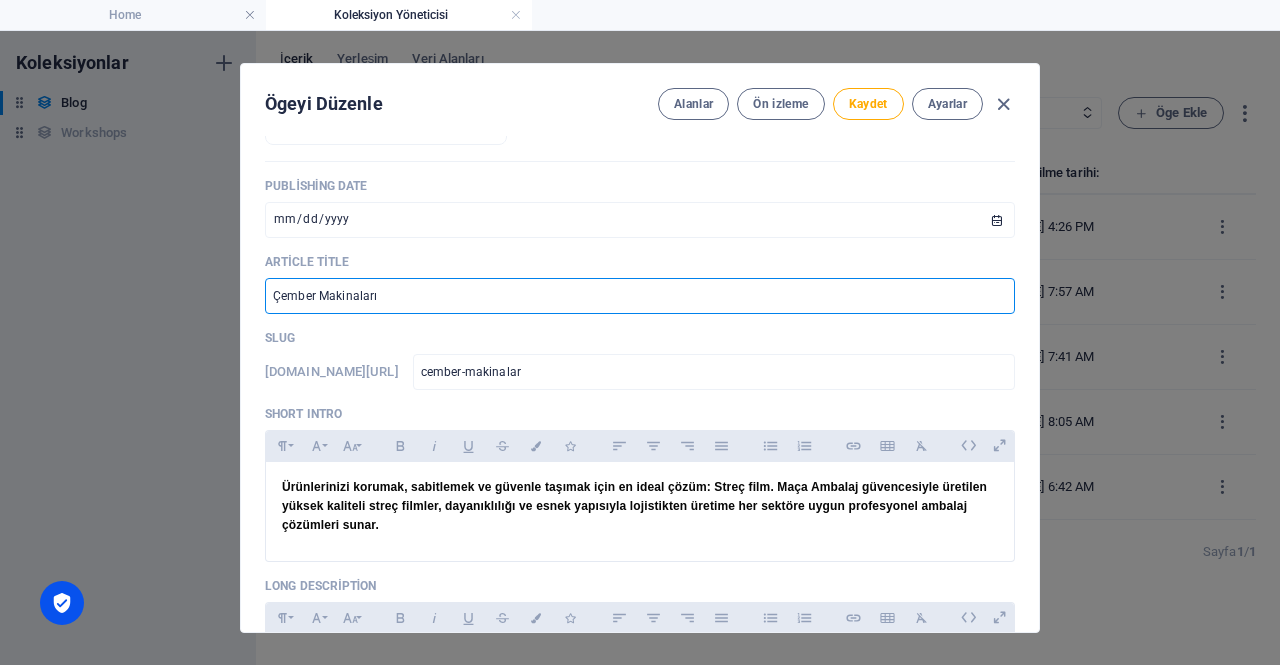 type on "Çember Makinaları" 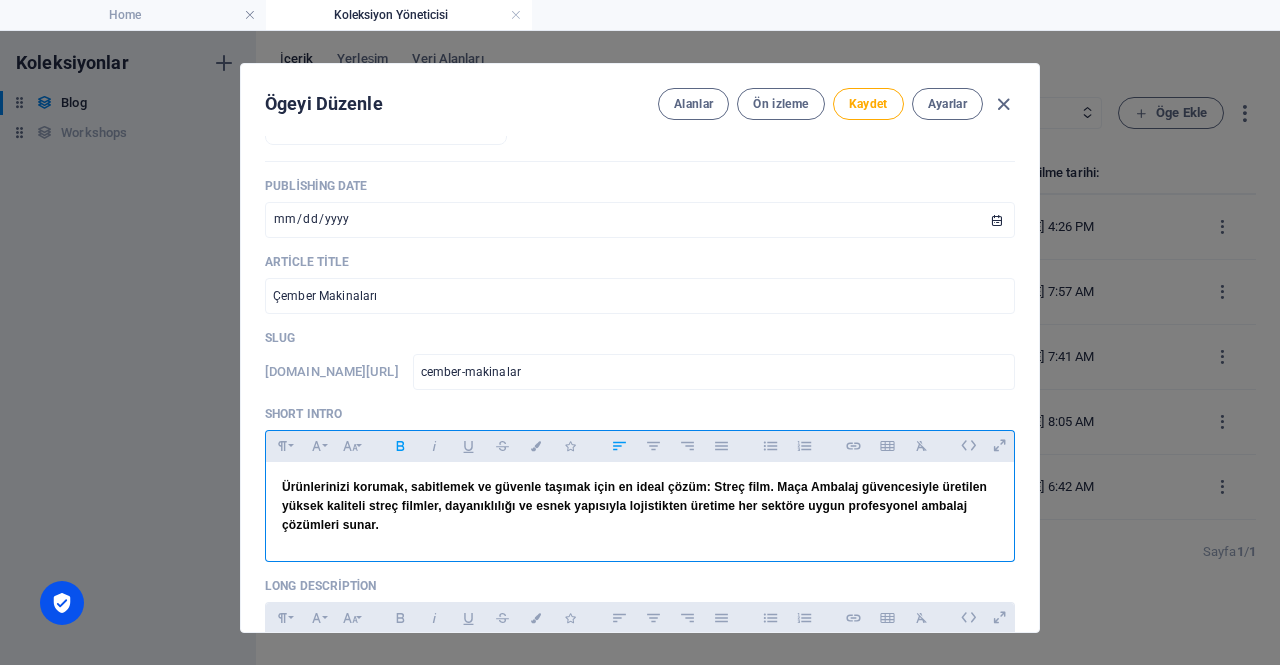 click on "Ürünlerinizi korumak, sabitlemek ve güvenle taşımak için en ideal çözüm: Streç film. Maça Ambalaj güvencesiyle üretilen yüksek kaliteli streç filmler, dayanıklılığı ve esnek yapısıyla lojistikten üretime her sektöre uygun profesyonel ambalaj çözümleri sunar." at bounding box center (634, 506) 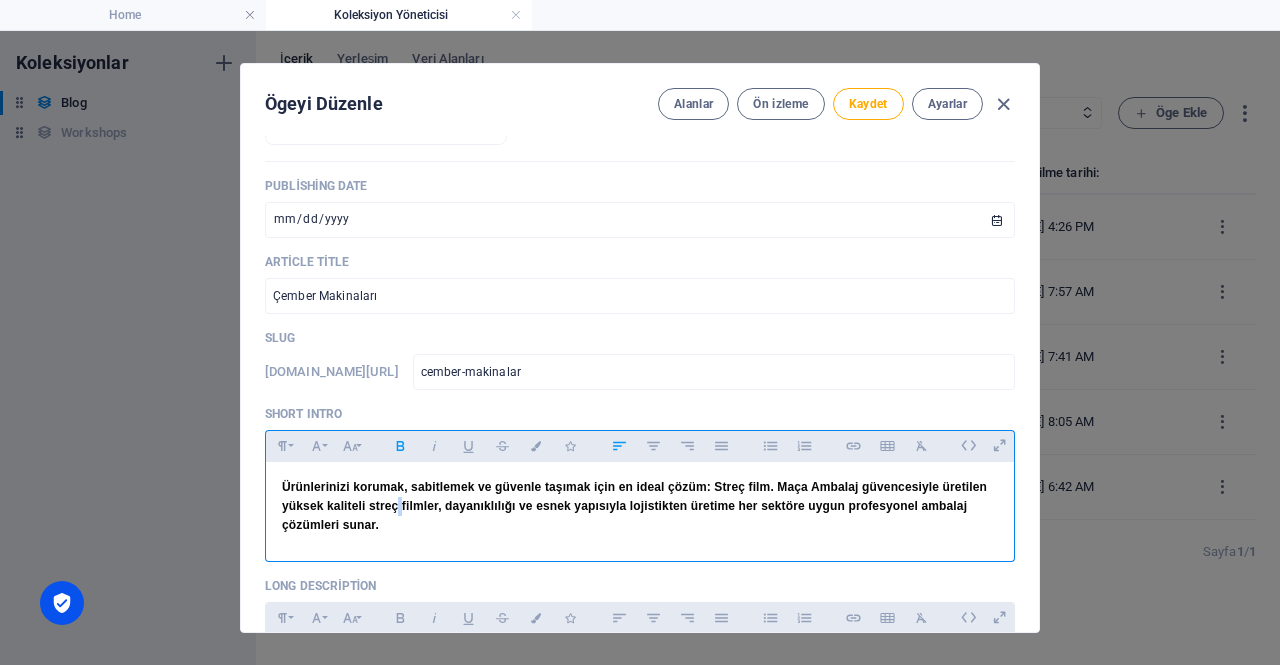 click on "Ürünlerinizi korumak, sabitlemek ve güvenle taşımak için en ideal çözüm: Streç film. Maça Ambalaj güvencesiyle üretilen yüksek kaliteli streç filmler, dayanıklılığı ve esnek yapısıyla lojistikten üretime her sektöre uygun profesyonel ambalaj çözümleri sunar." at bounding box center [634, 506] 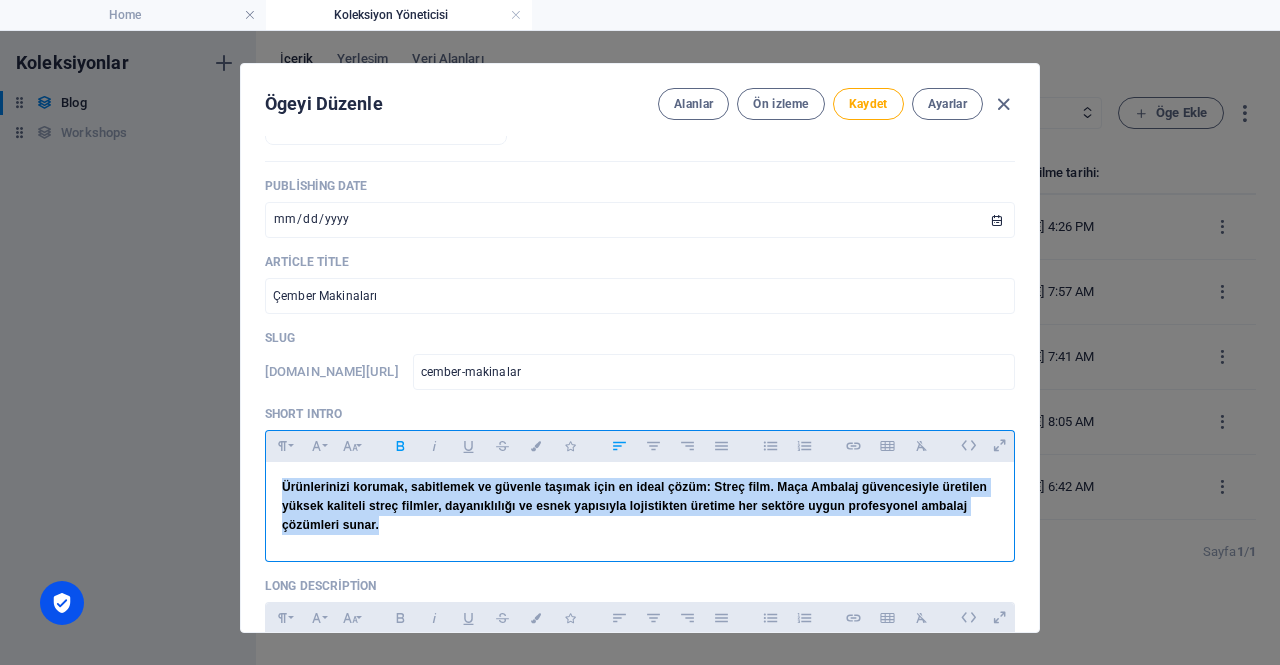 click on "Ürünlerinizi korumak, sabitlemek ve güvenle taşımak için en ideal çözüm: Streç film. Maça Ambalaj güvencesiyle üretilen yüksek kaliteli streç filmler, dayanıklılığı ve esnek yapısıyla lojistikten üretime her sektöre uygun profesyonel ambalaj çözümleri sunar." at bounding box center (634, 506) 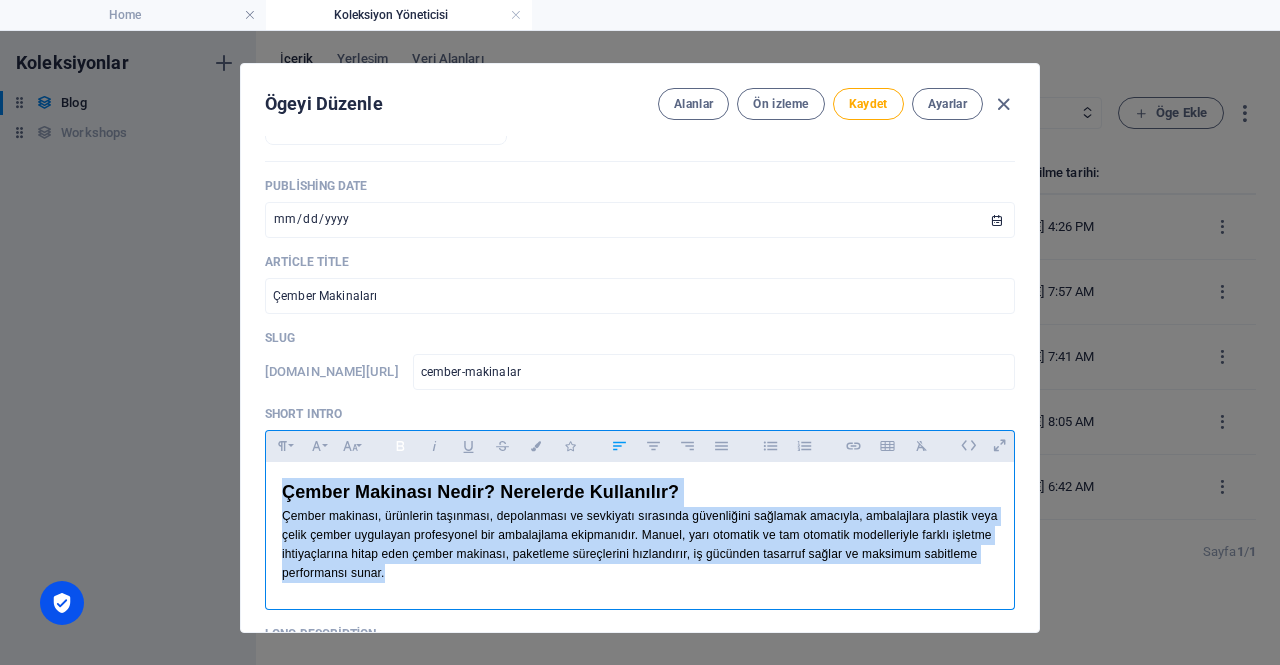 click 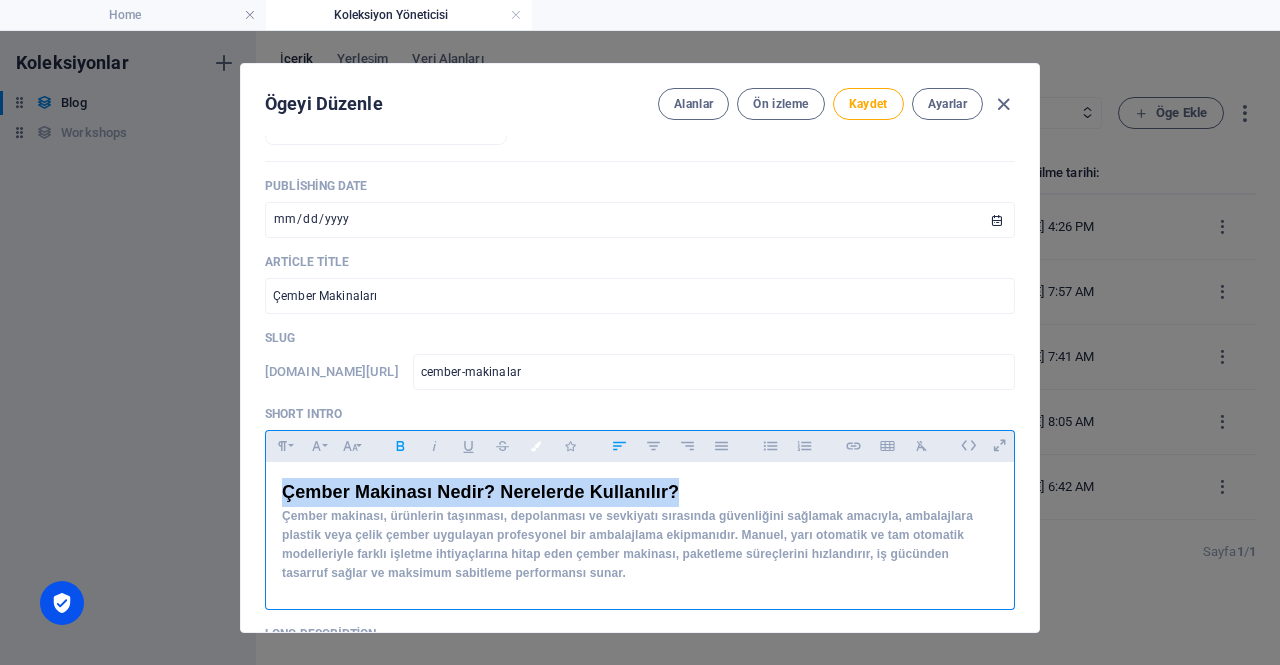 click at bounding box center (536, 446) 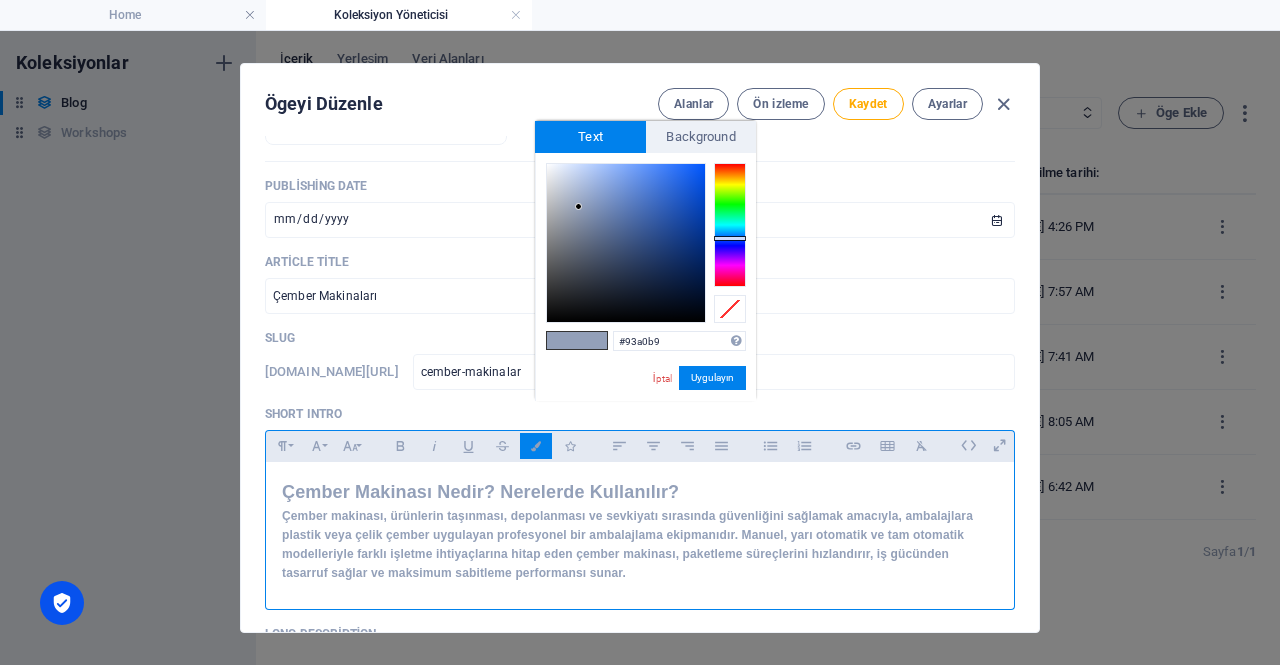 type on "#030303" 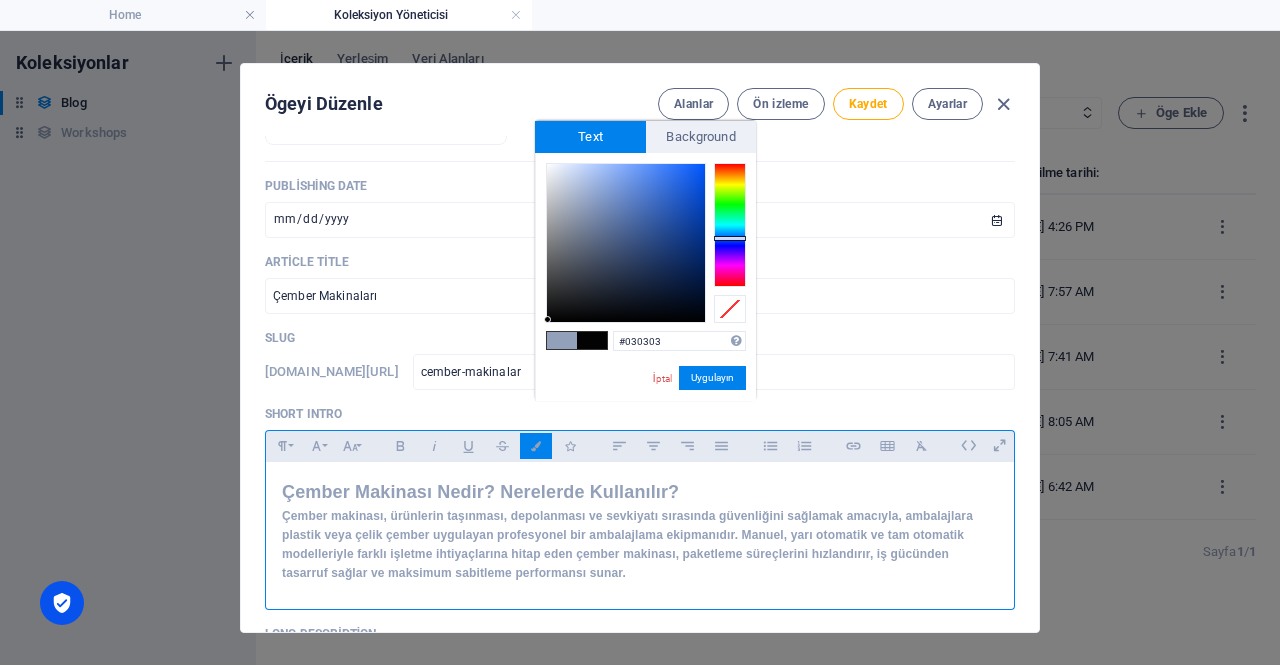 click at bounding box center [626, 243] 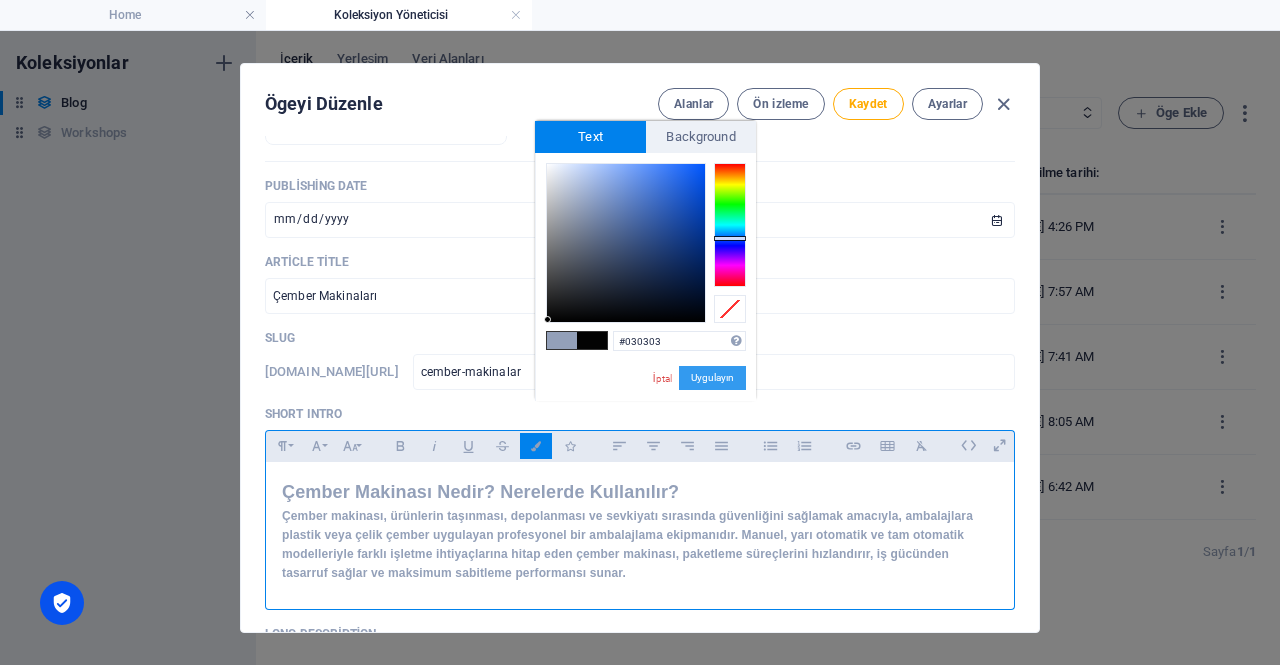click on "Uygulayın" at bounding box center (712, 378) 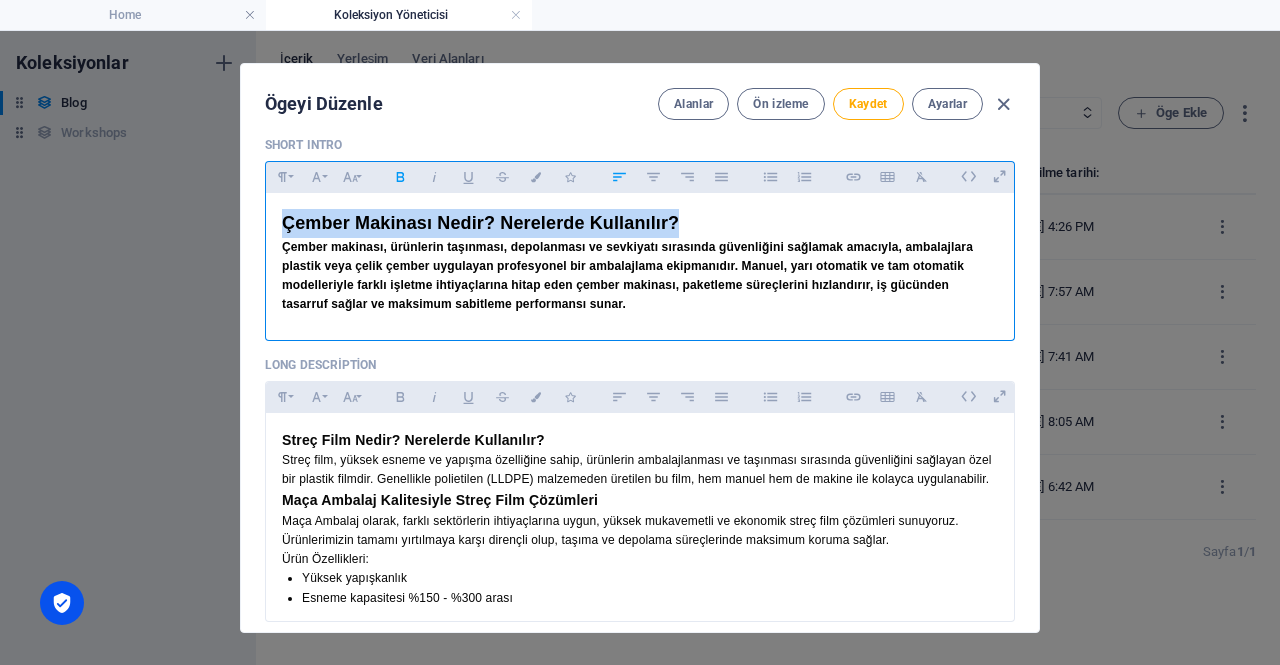 scroll, scrollTop: 561, scrollLeft: 0, axis: vertical 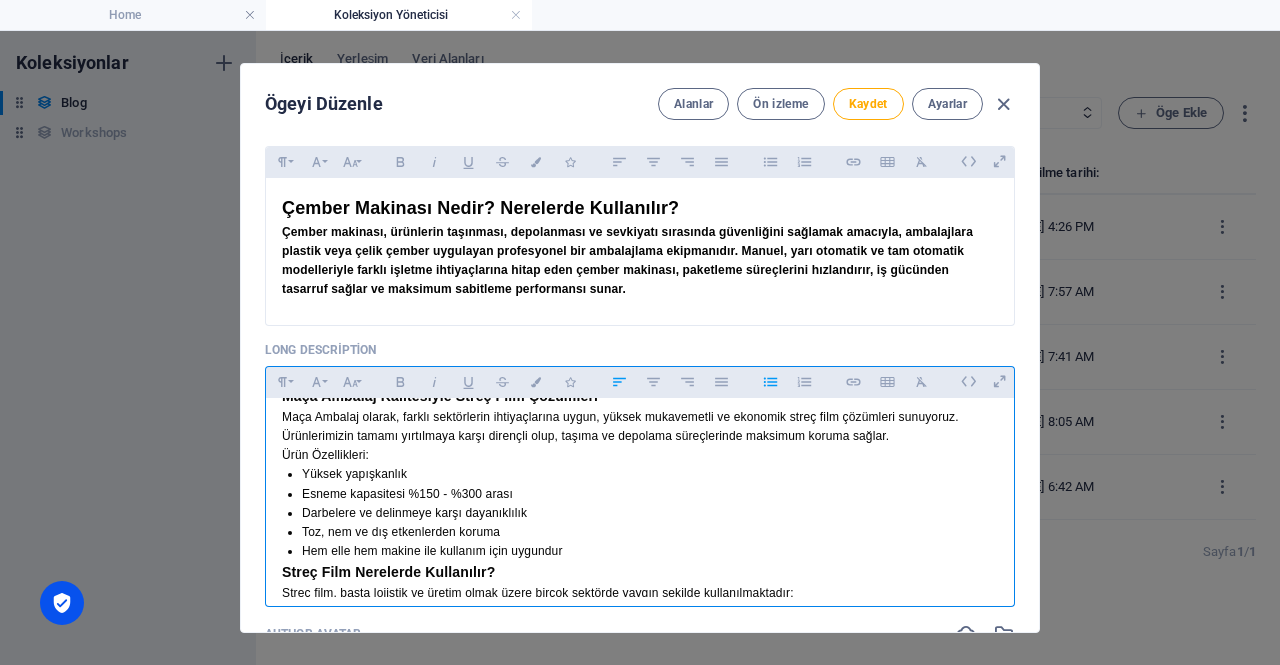 click on "Darbelere ve delinmeye karşı dayanıklılık" at bounding box center (650, 513) 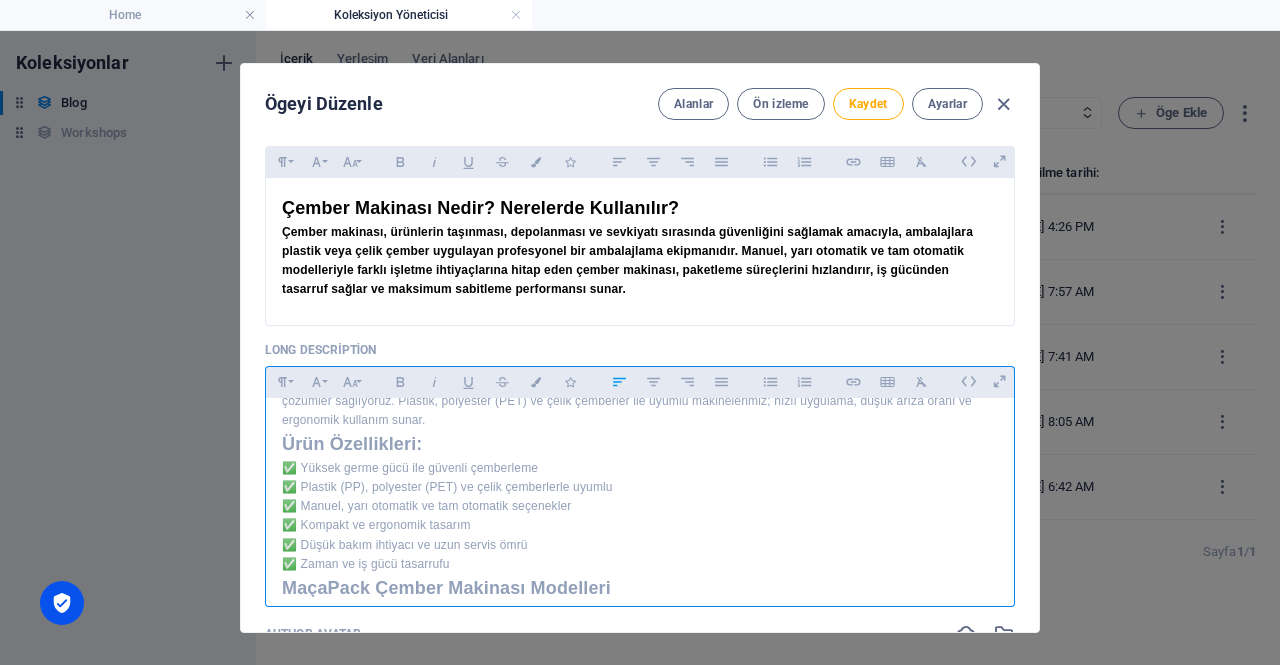 scroll, scrollTop: 174, scrollLeft: 0, axis: vertical 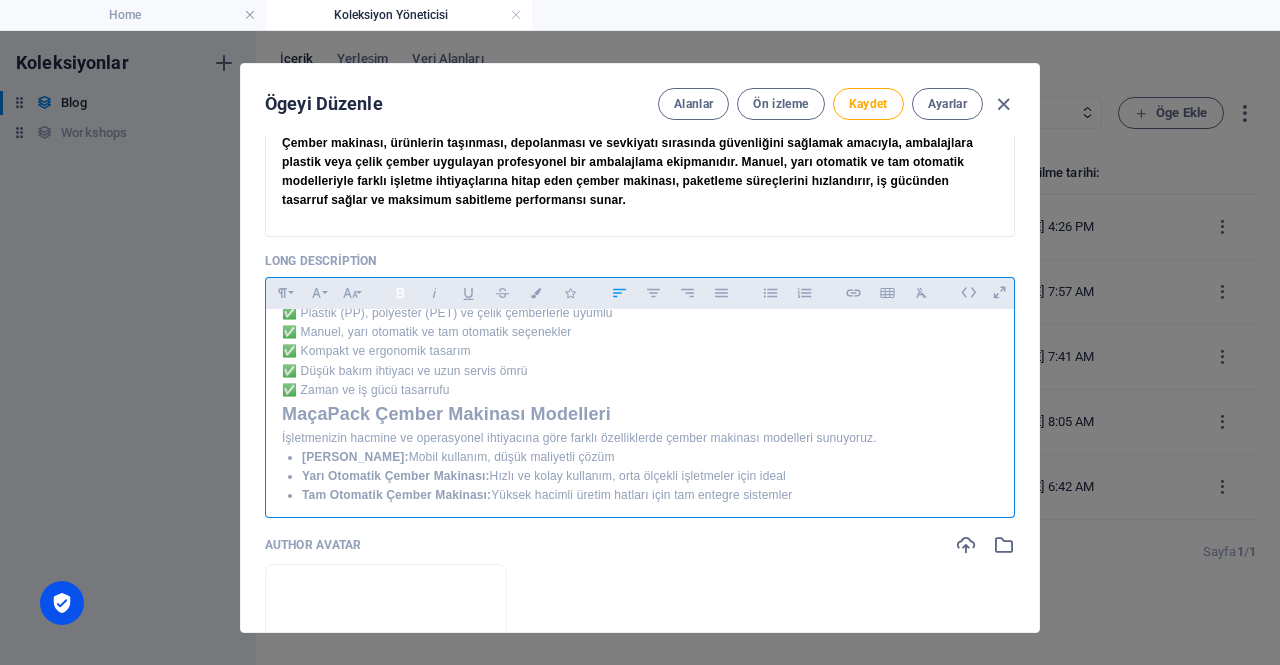 click 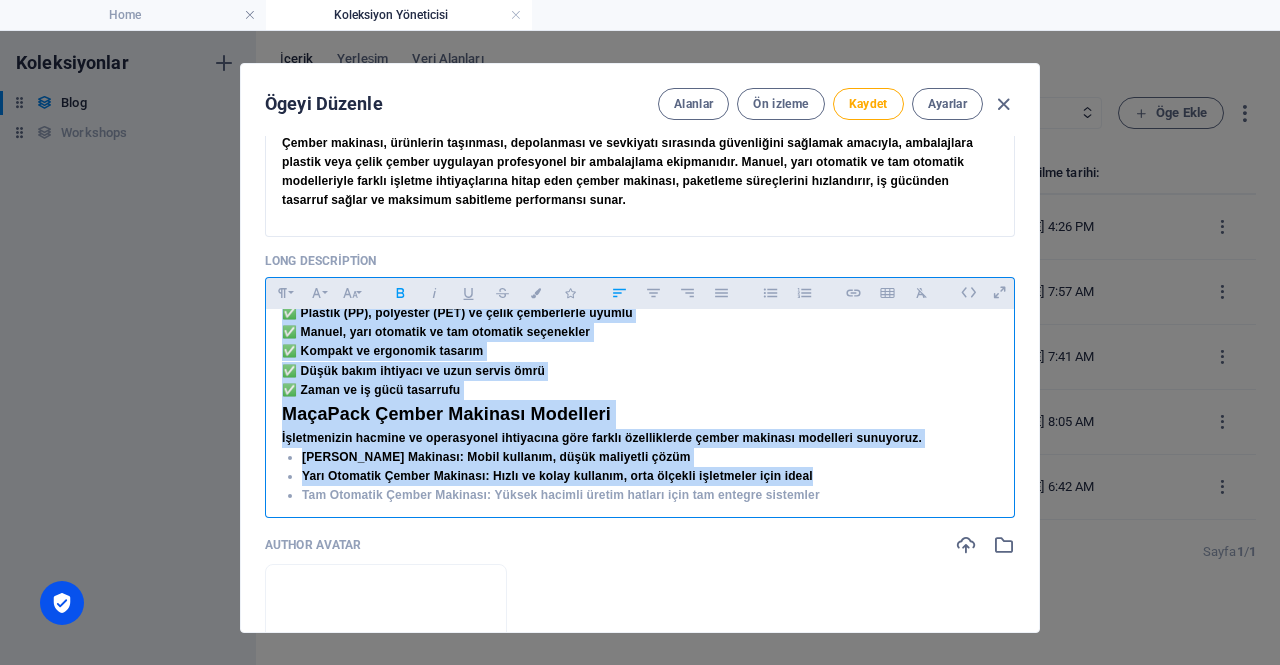 click on "✅ Yüksek germe gücü ile güvenli çemberleme ✅ Plastik (PP), polyester (PET) ve çelik çemberlerle uyumlu ✅ Manuel, yarı otomatik ve tam otomatik seçenekler ✅ Kompakt ve ergonomik tasarım ✅ Düşük bakım ihtiyacı ve uzun servis ömrü ✅ Zaman ve iş gücü tasarrufu" at bounding box center (640, 342) 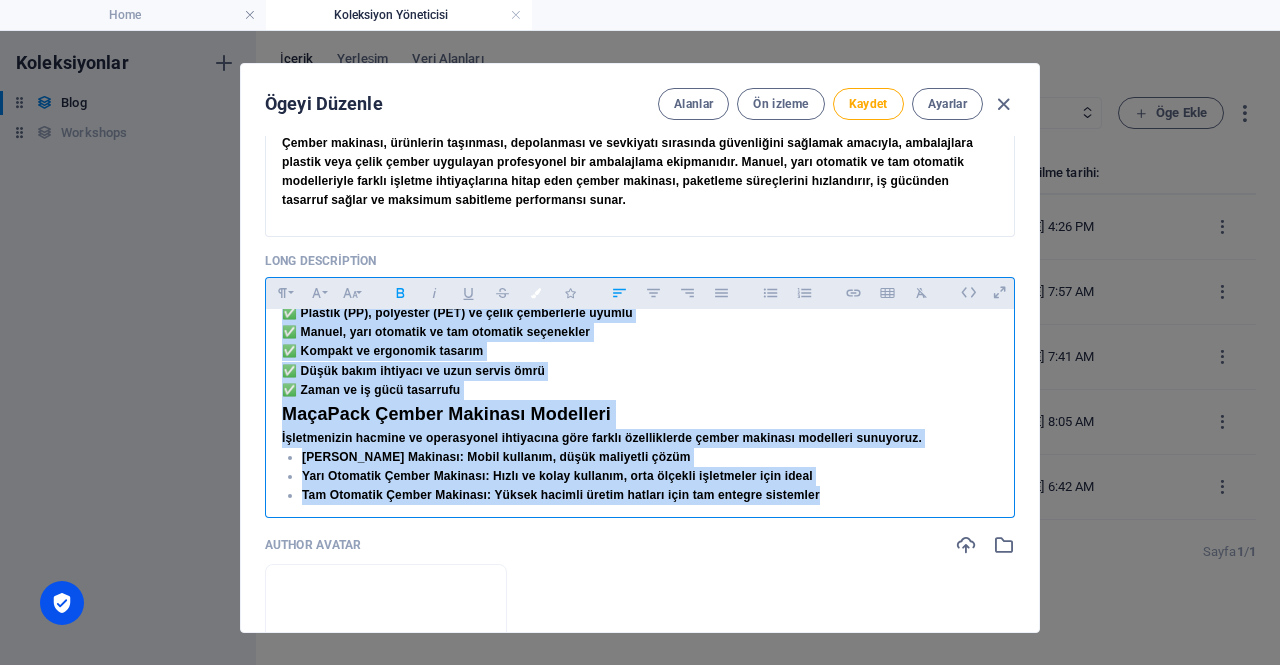 click on "Colors" at bounding box center (536, 293) 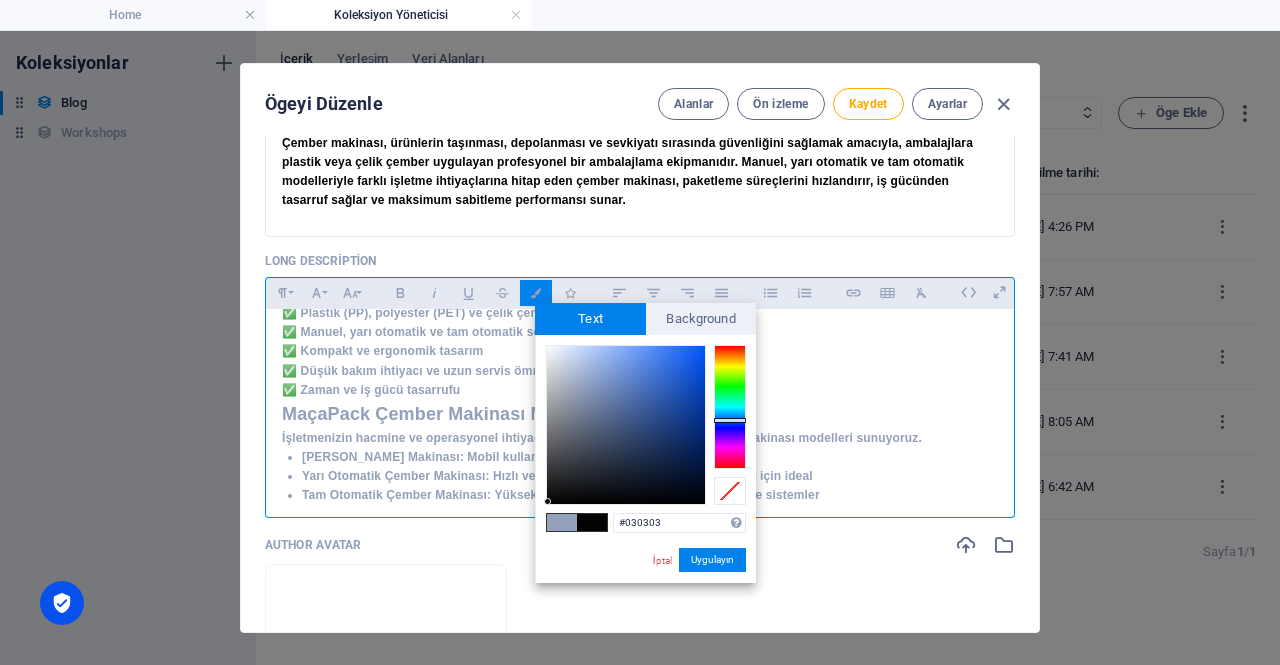 click at bounding box center [592, 522] 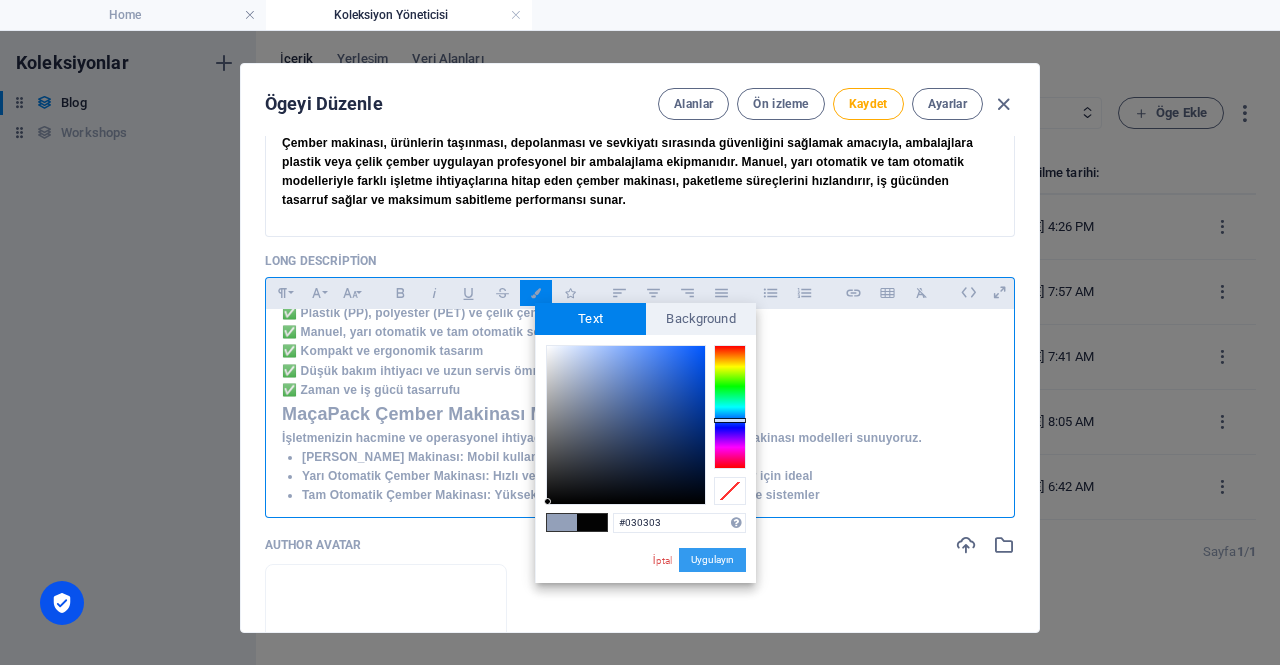click on "Uygulayın" at bounding box center (712, 560) 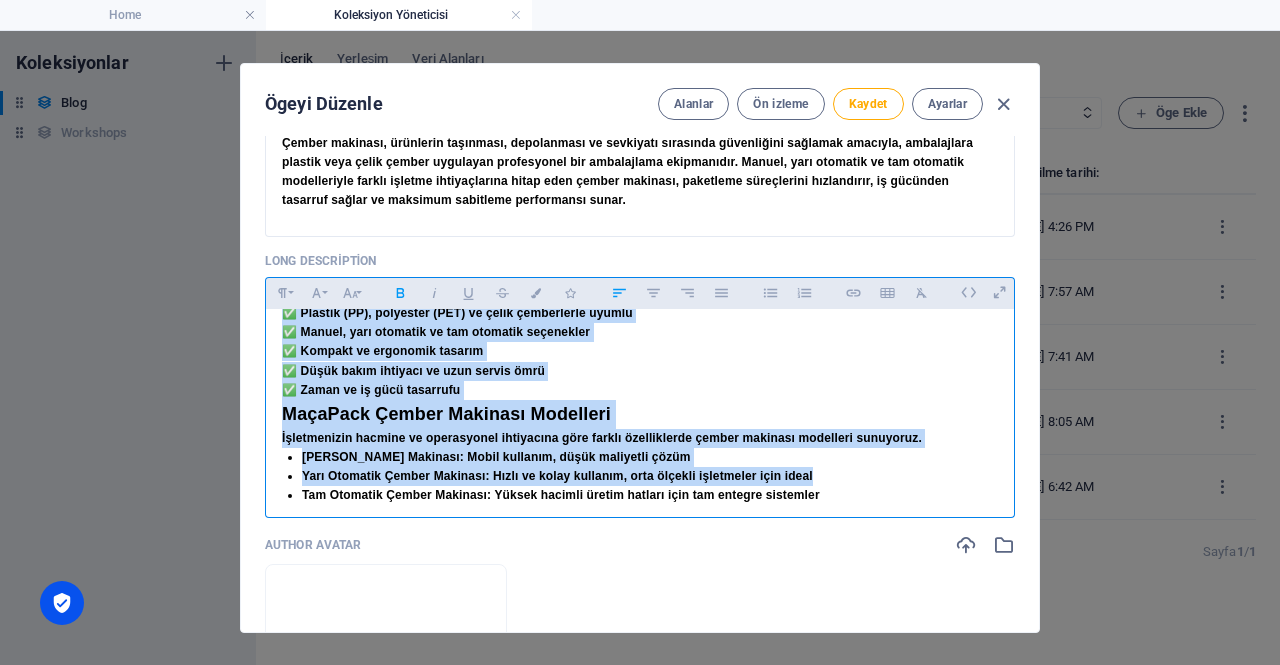 scroll, scrollTop: 188, scrollLeft: 0, axis: vertical 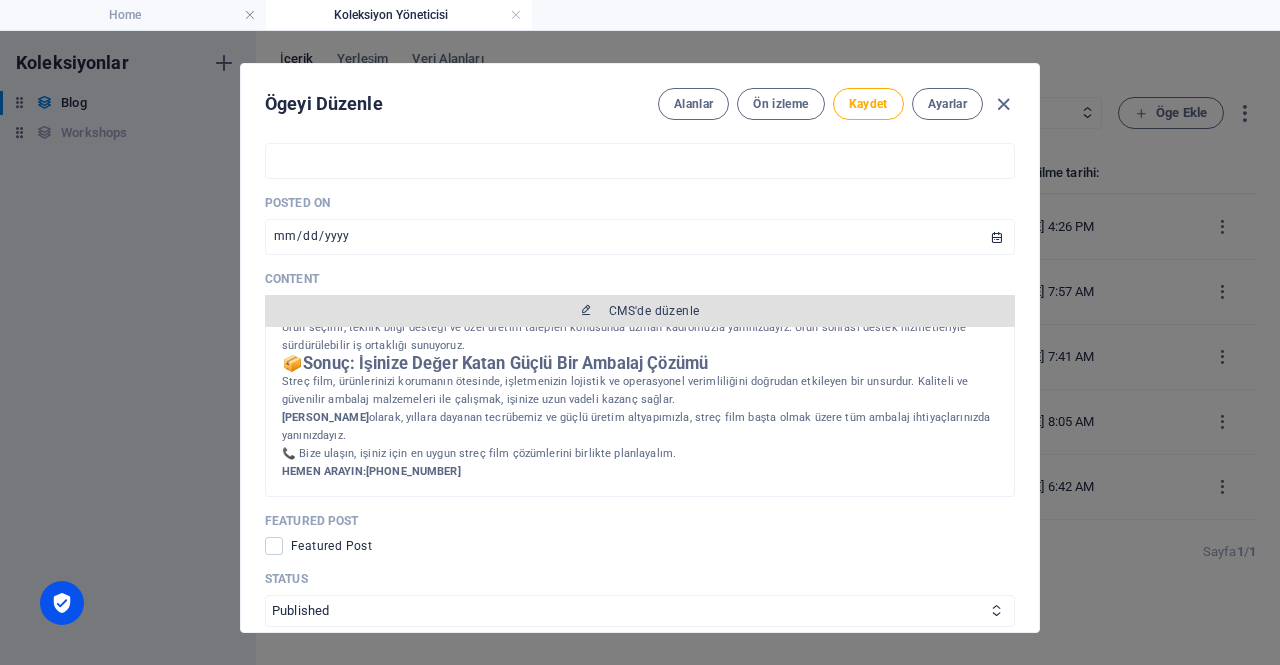 click on "CMS'de düzenle" at bounding box center (640, 311) 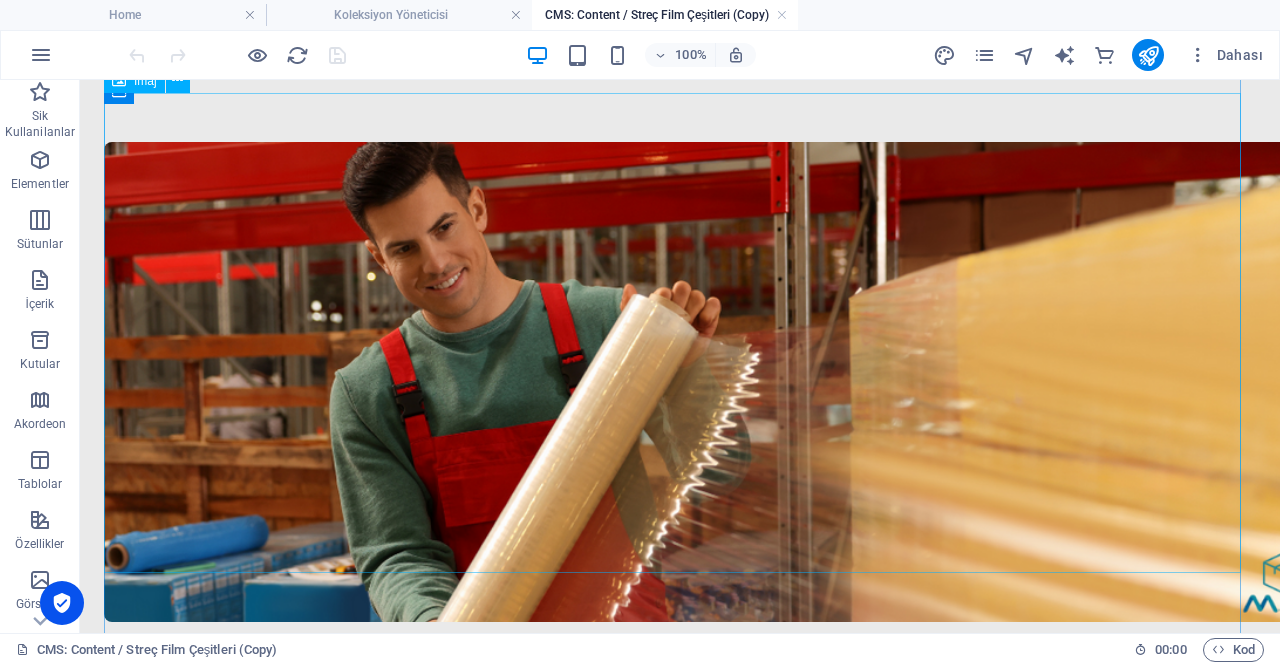 scroll, scrollTop: 703, scrollLeft: 0, axis: vertical 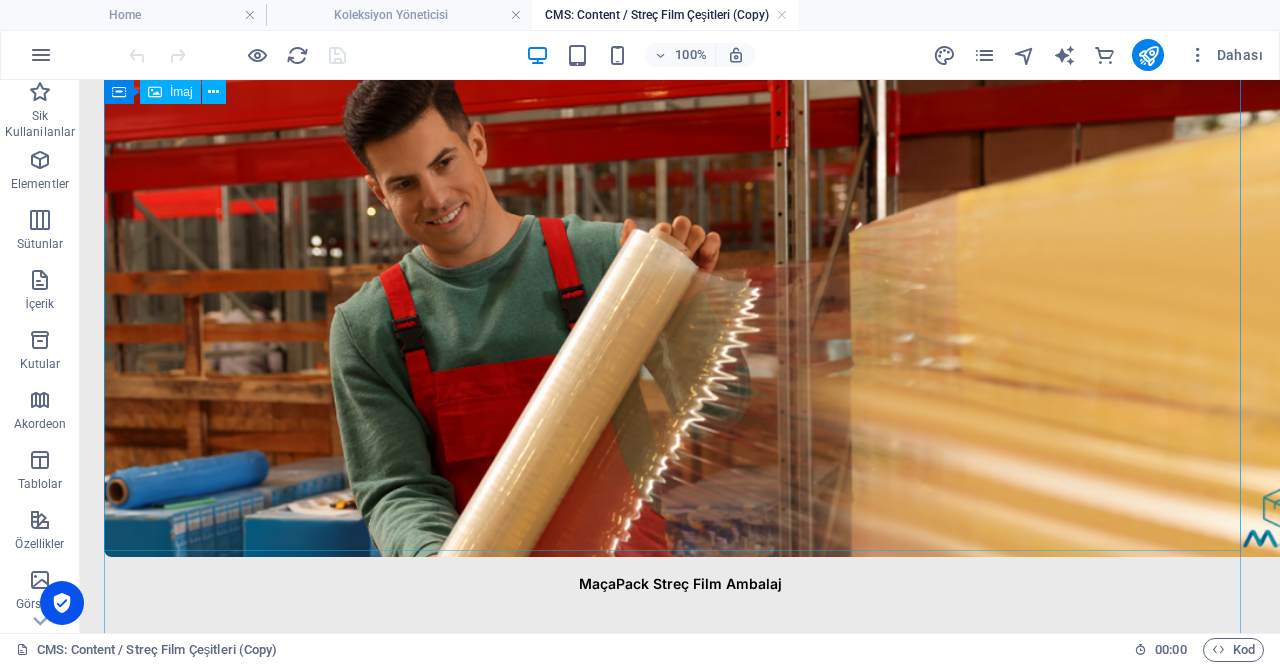 click at bounding box center [680, 317] 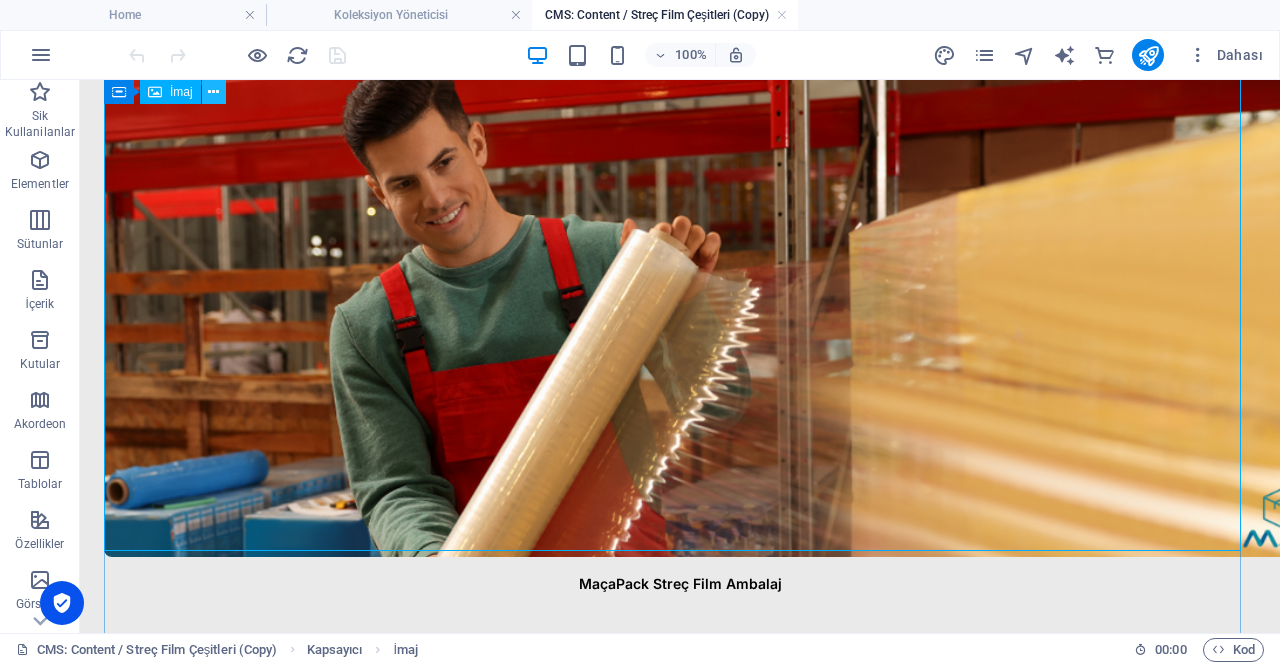 click at bounding box center [213, 92] 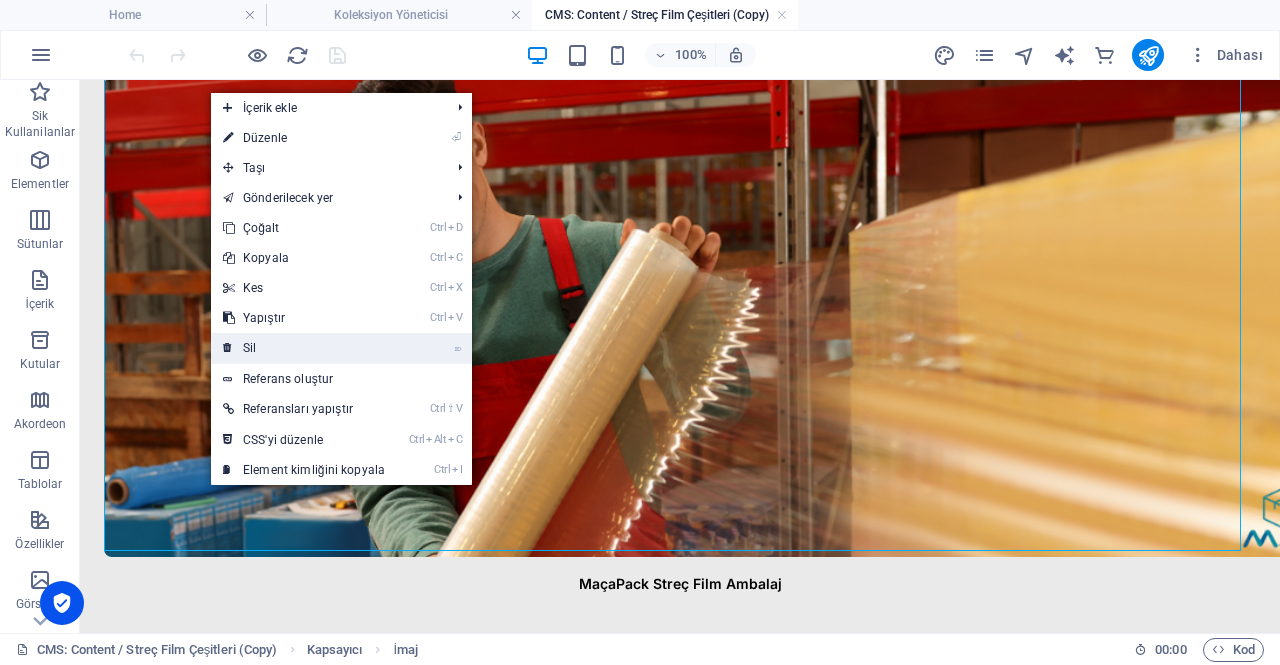 click on "⌦  Sil" at bounding box center [304, 348] 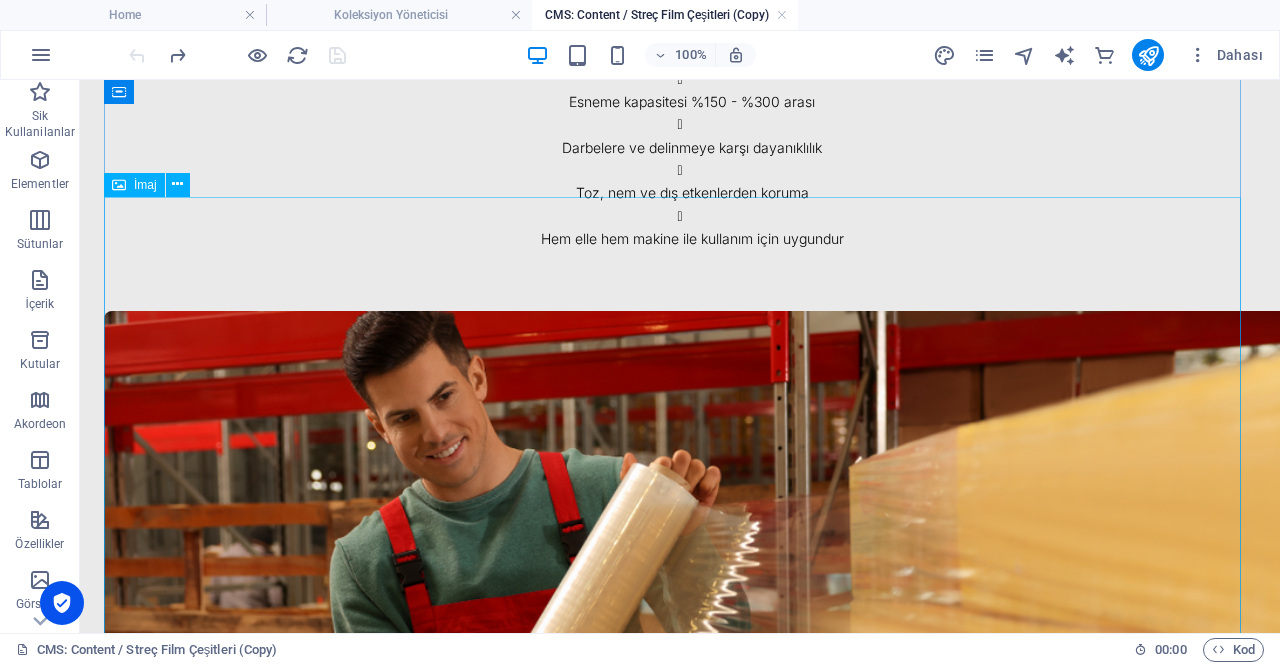 scroll, scrollTop: 658, scrollLeft: 0, axis: vertical 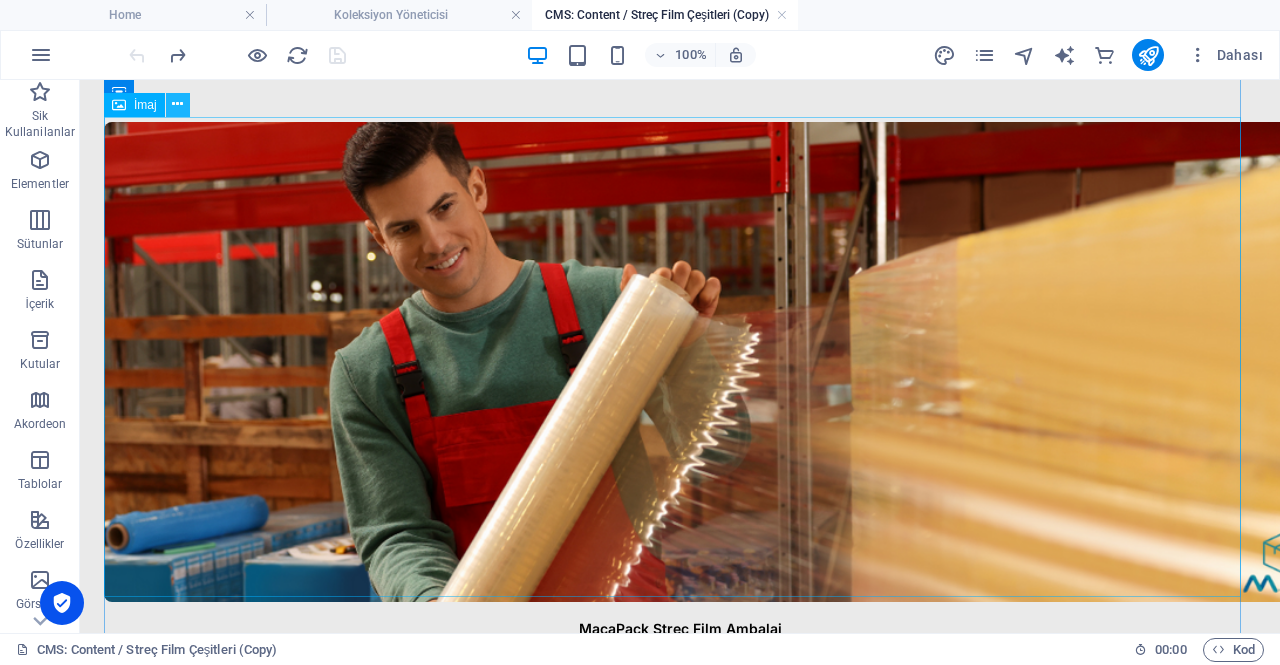 click at bounding box center [178, 105] 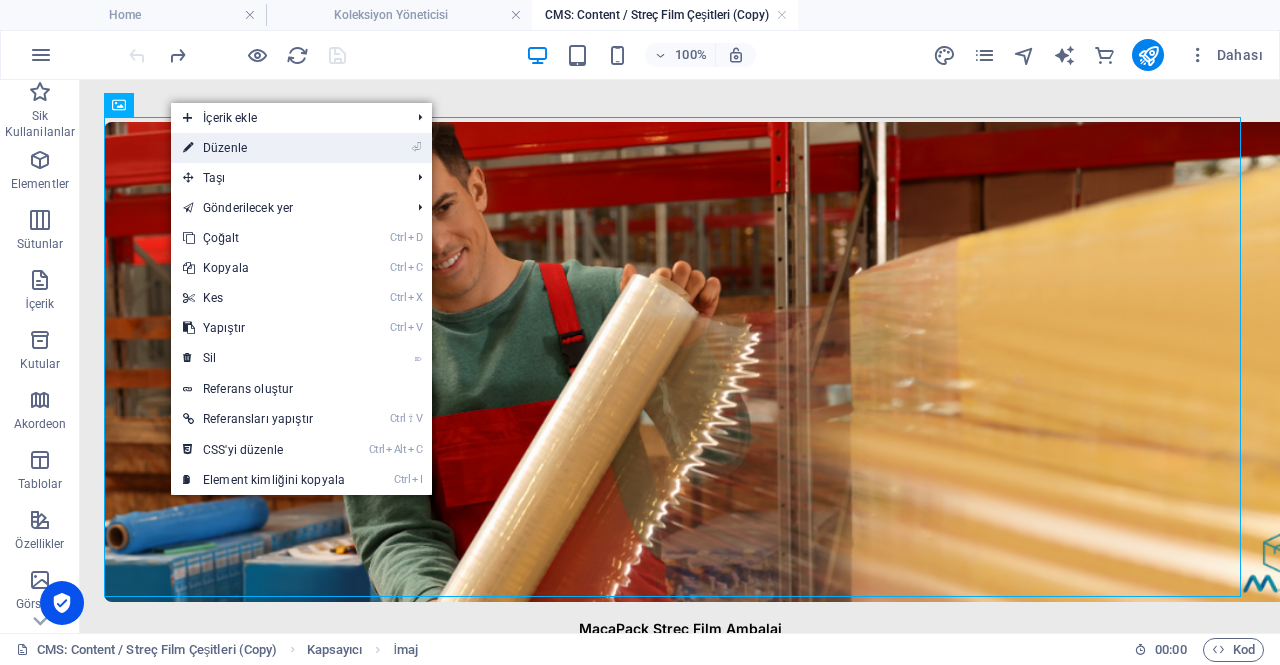 click on "⏎  Düzenle" at bounding box center (264, 148) 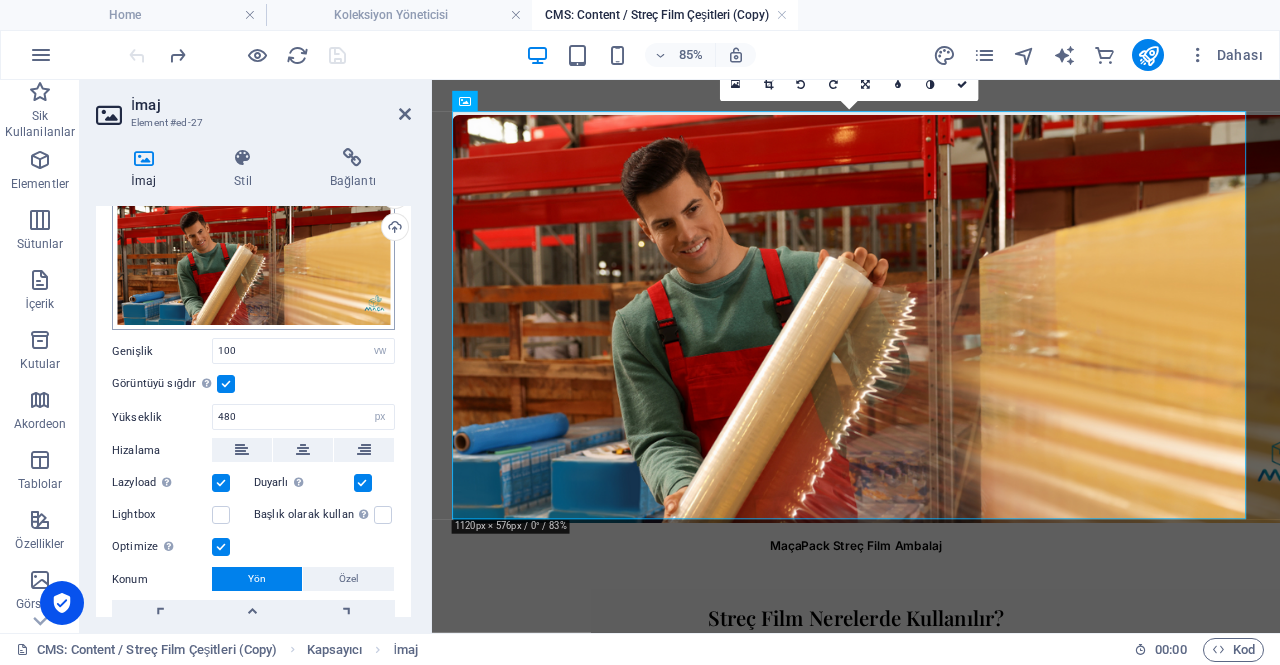 scroll, scrollTop: 62, scrollLeft: 0, axis: vertical 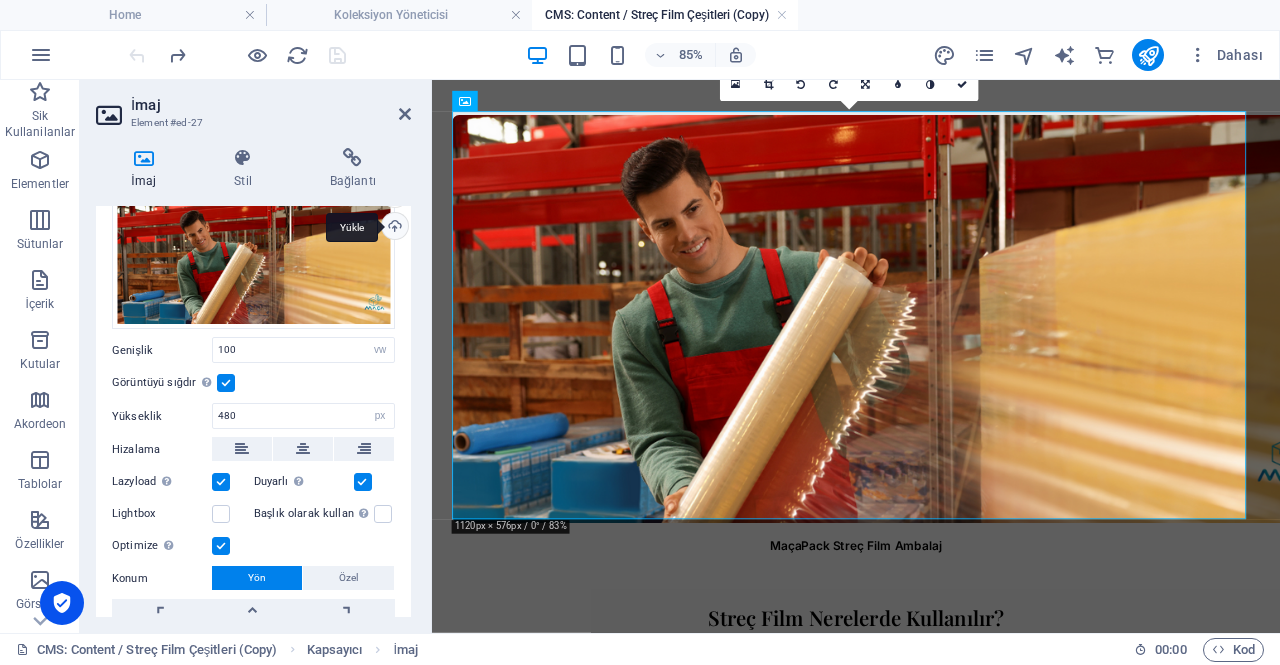 click on "Yükle" at bounding box center (393, 228) 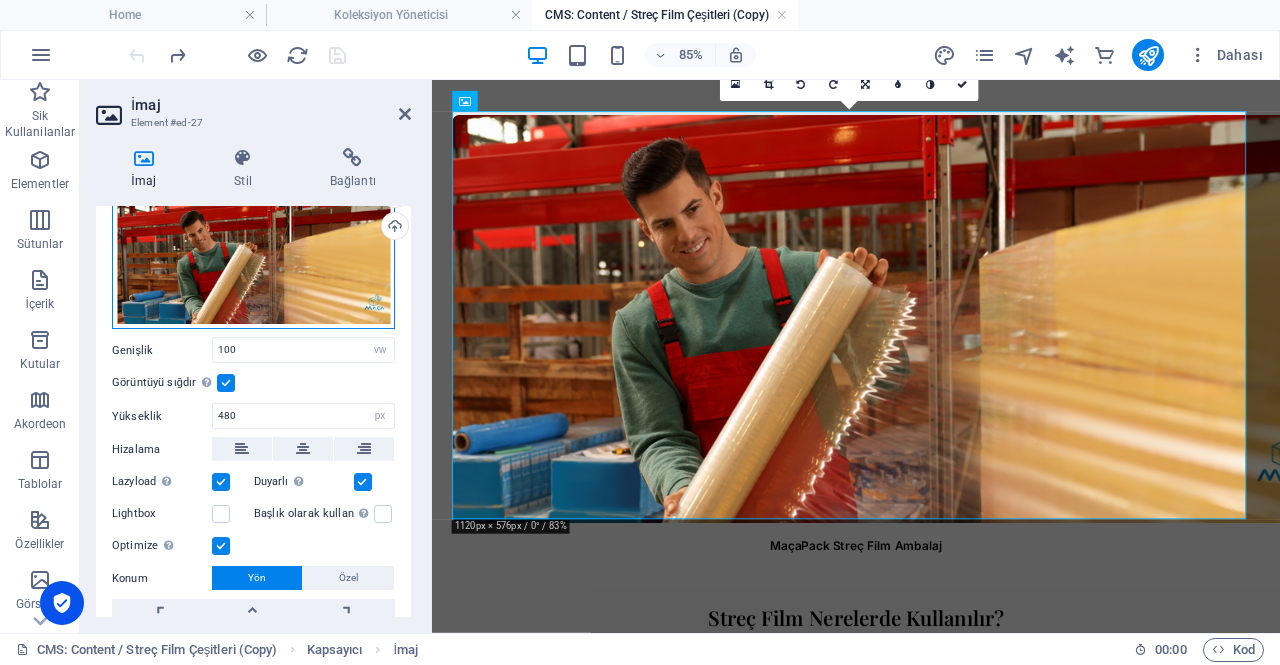 click on "Dosyaları buraya sürükleyin, dosyaları seçmek için tıklayın veya Dosyalardan ya da ücretsiz stok fotoğraf ve videolarımızdan dosyalar seçin" at bounding box center (253, 263) 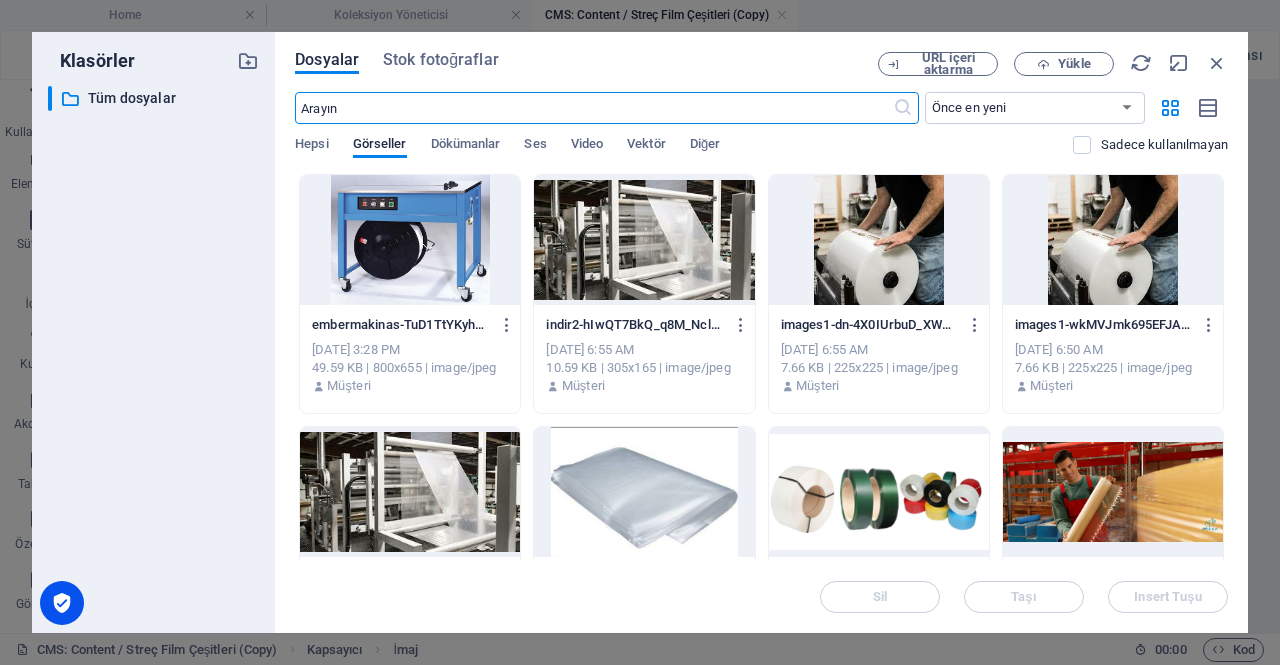 click at bounding box center (410, 240) 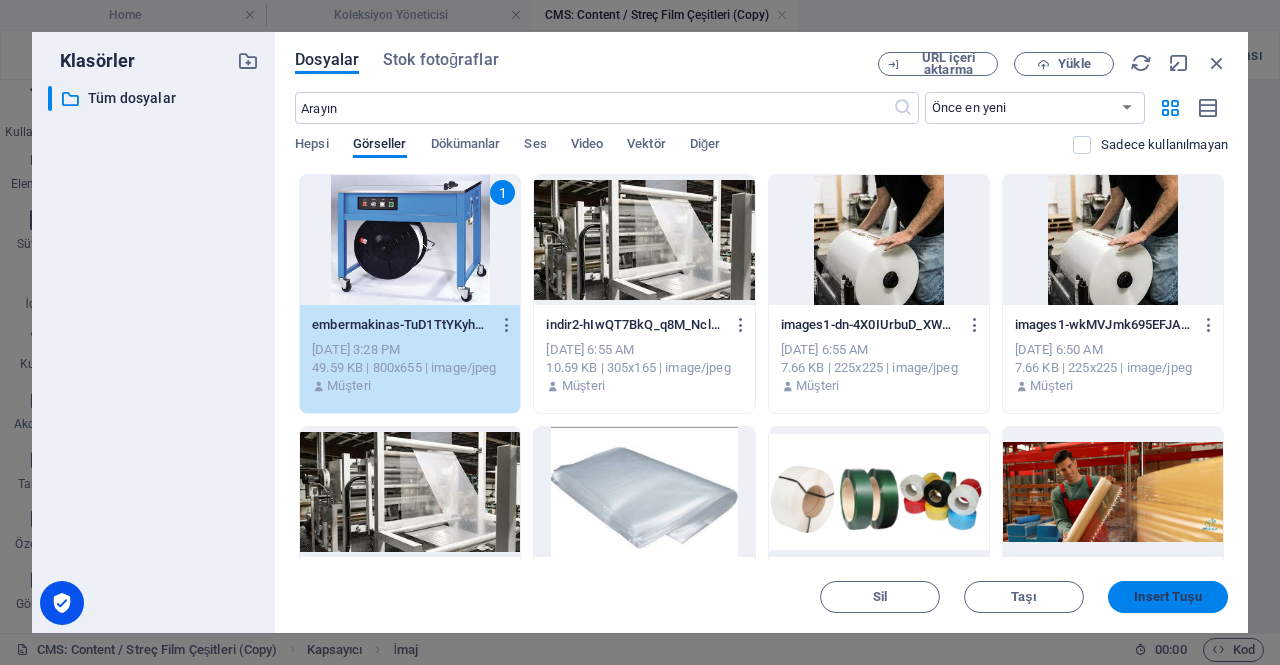 click on "Insert Tuşu" at bounding box center [1167, 597] 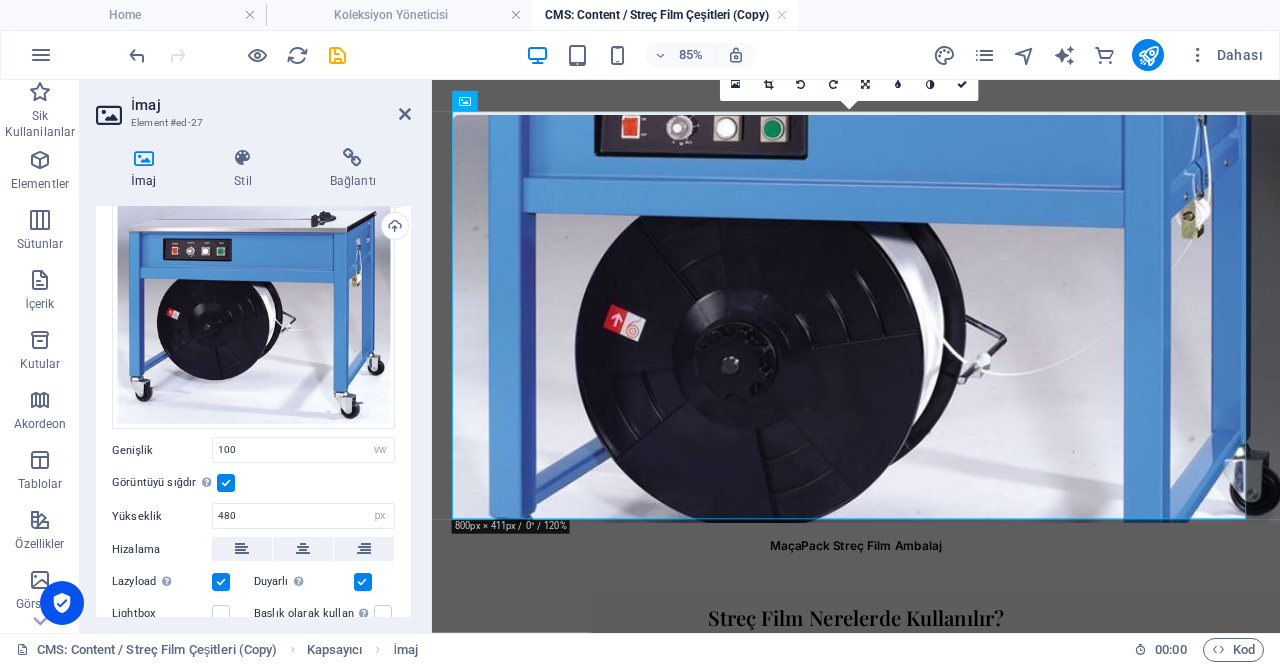 scroll, scrollTop: 267, scrollLeft: 0, axis: vertical 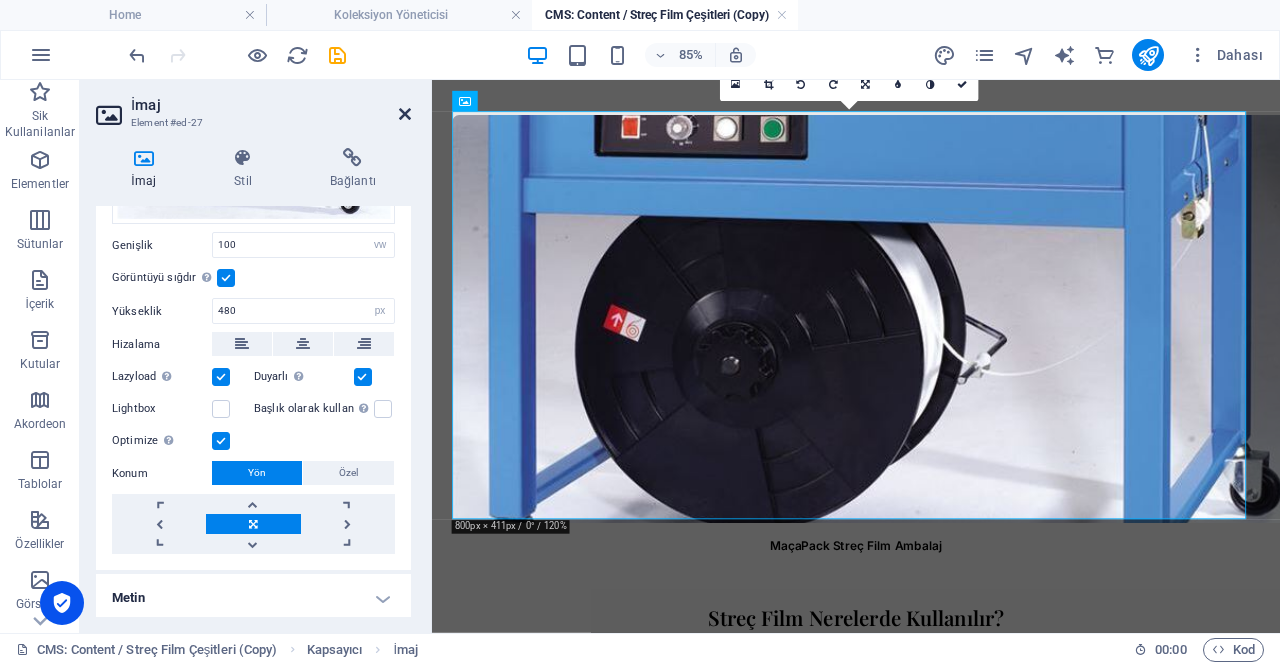 click at bounding box center [405, 114] 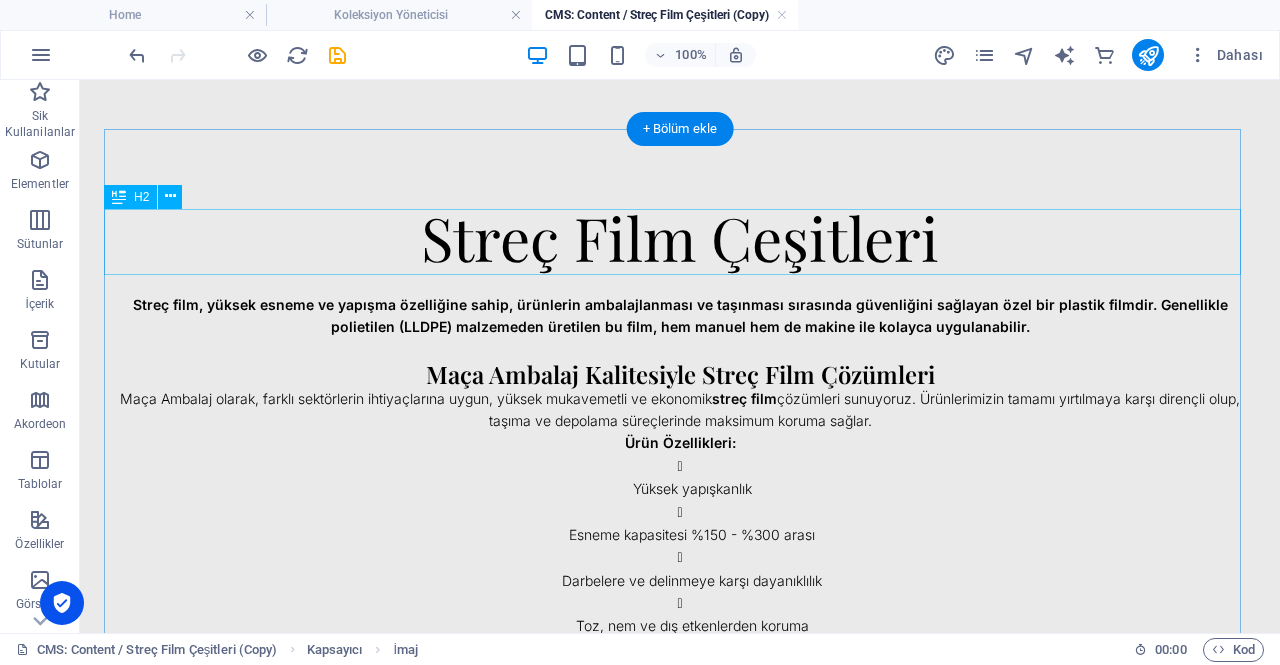 scroll, scrollTop: 0, scrollLeft: 0, axis: both 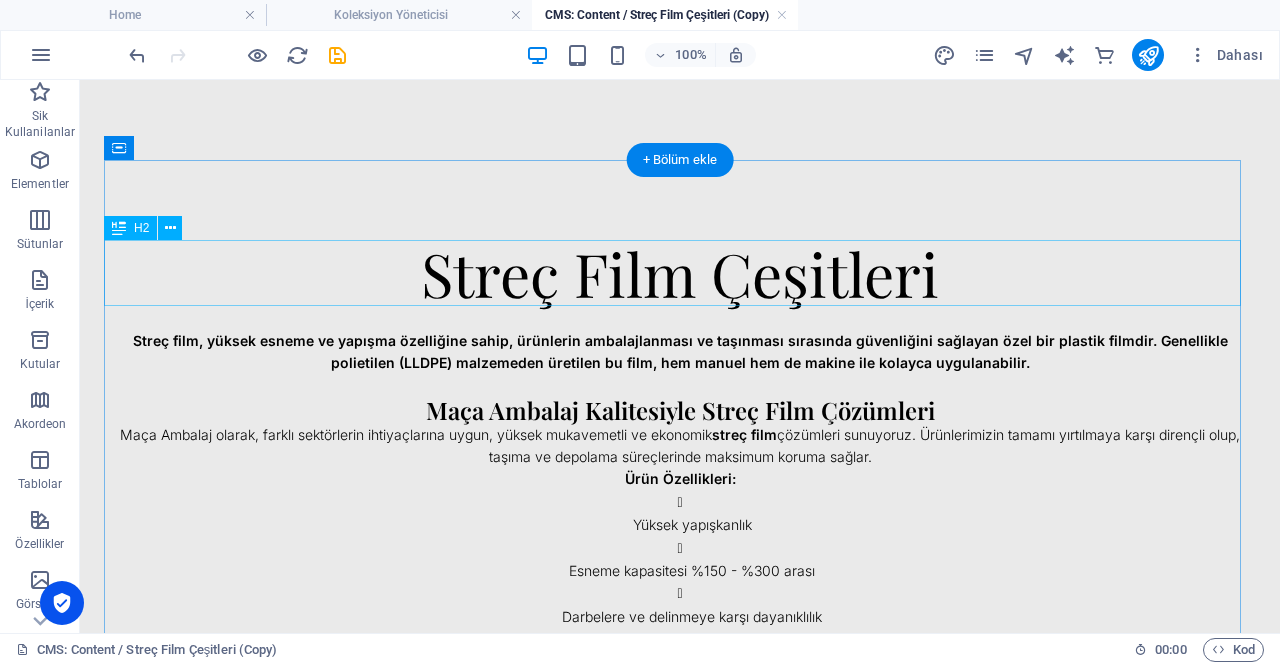 click on "Streç Film Çeşitleri" at bounding box center [680, 273] 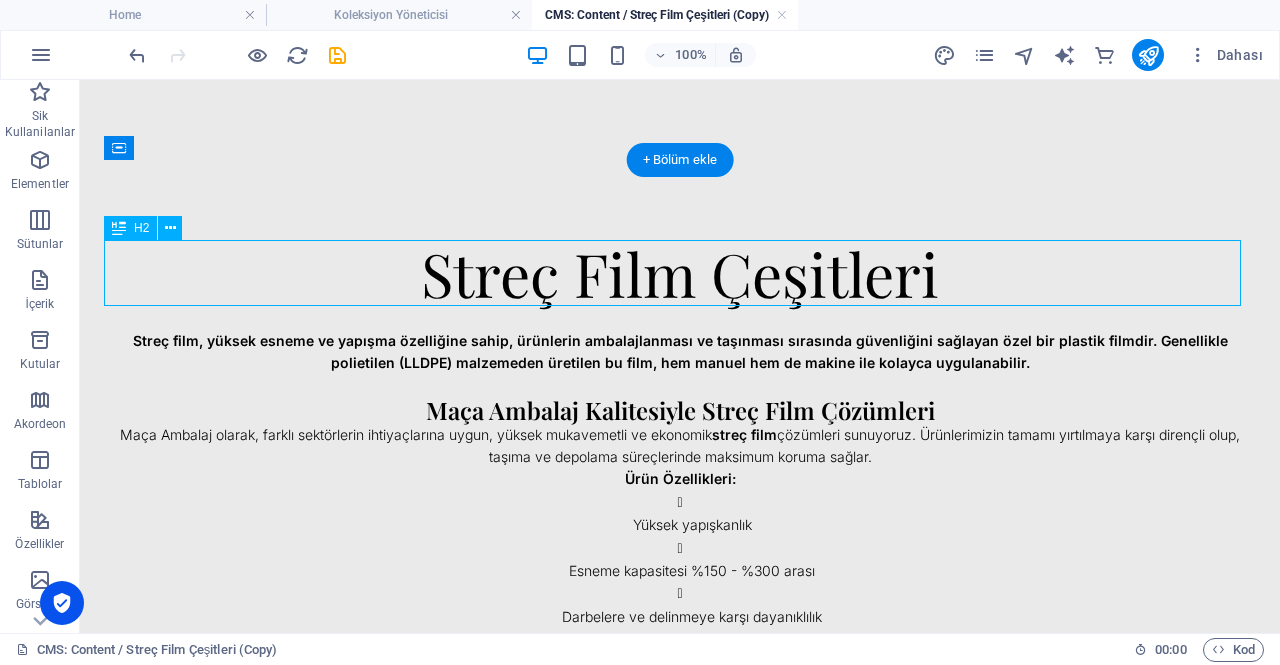 click on "Streç Film Çeşitleri" at bounding box center (680, 273) 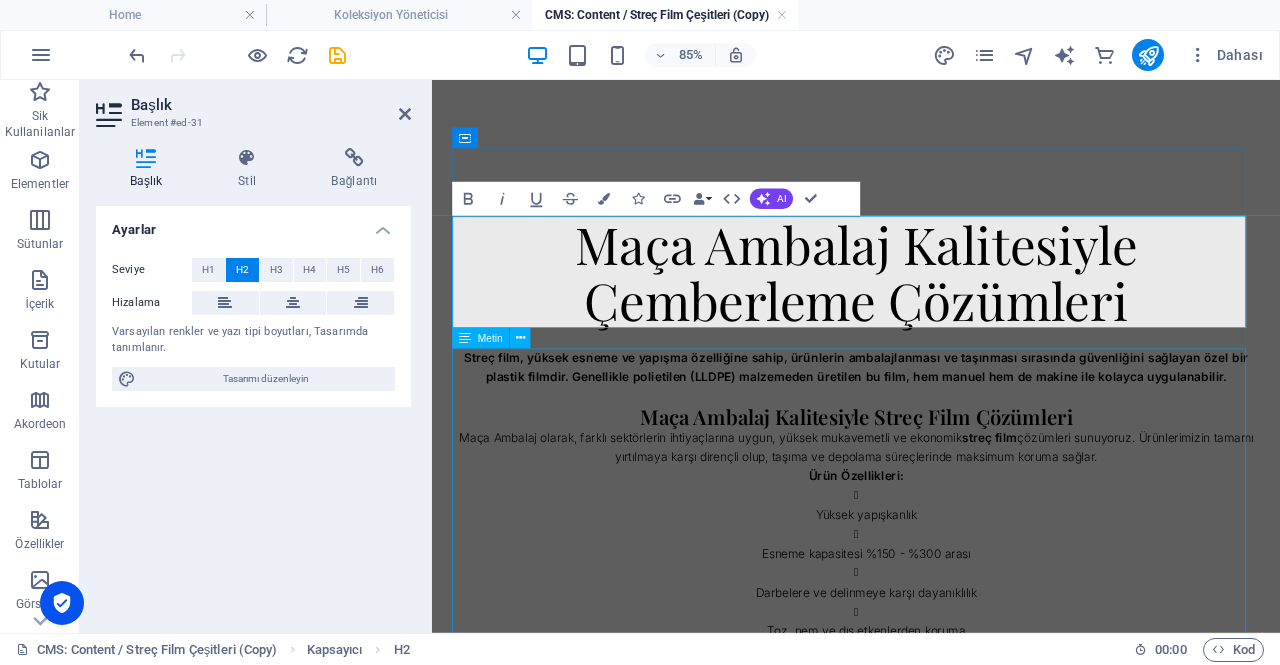 click on "Streç film, yüksek esneme ve yapışma özelliğine sahip, ürünlerin ambalajlanması ve taşınması sırasında güvenliğini sağlayan özel bir plastik filmdir. Genellikle polietilen (LLDPE) malzemeden üretilen bu film, hem manuel hem de makine ile kolayca uygulanabilir. Maça Ambalaj Kalitesiyle Streç Film Çözümleri Maça Ambalaj olarak, farklı sektörlerin ihtiyaçlarına uygun, yüksek mukavemetli ve ekonomik  streç film  çözümleri sunuyoruz. Ürünlerimizin tamamı yırtılmaya karşı dirençli olup, taşıma ve depolama süreçlerinde maksimum koruma sağlar. Ürün Özellikleri: Yüksek yapışkanlık Esneme kapasitesi %150 - %300 arası Darbelere ve delinmeye karşı dayanıklılık Toz, nem ve dış etkenlerden koruma Hem elle hem makine ile kullanım için uygundur" at bounding box center (931, 591) 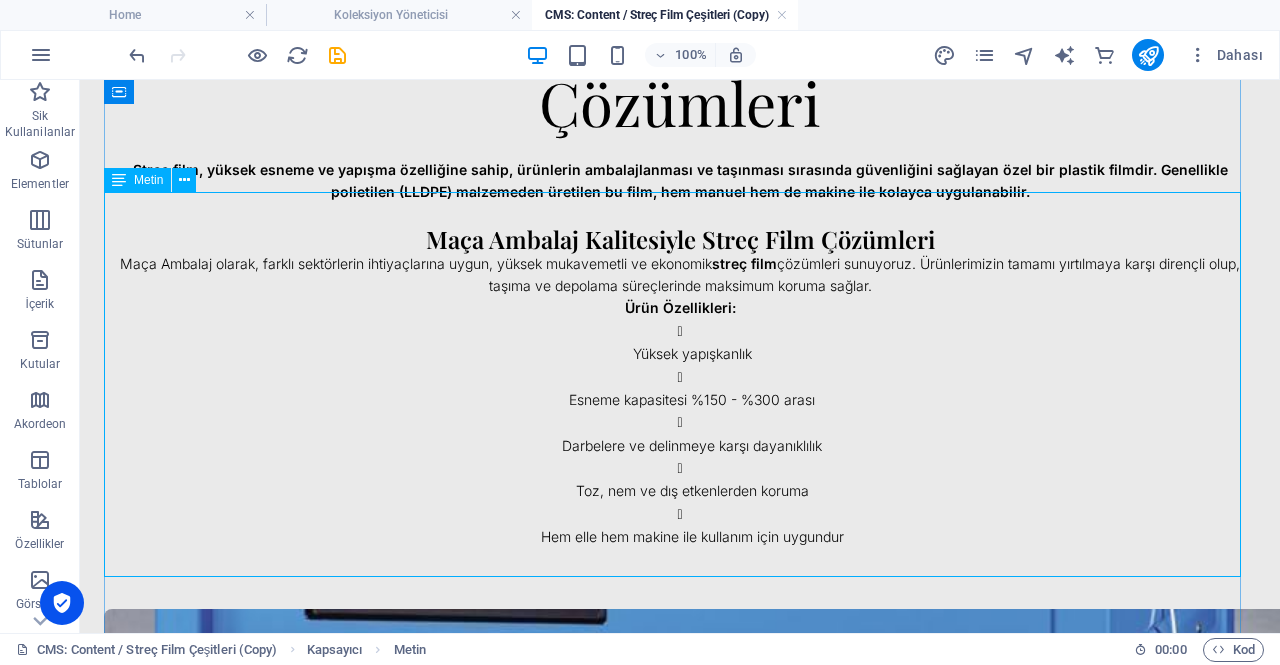 scroll, scrollTop: 250, scrollLeft: 0, axis: vertical 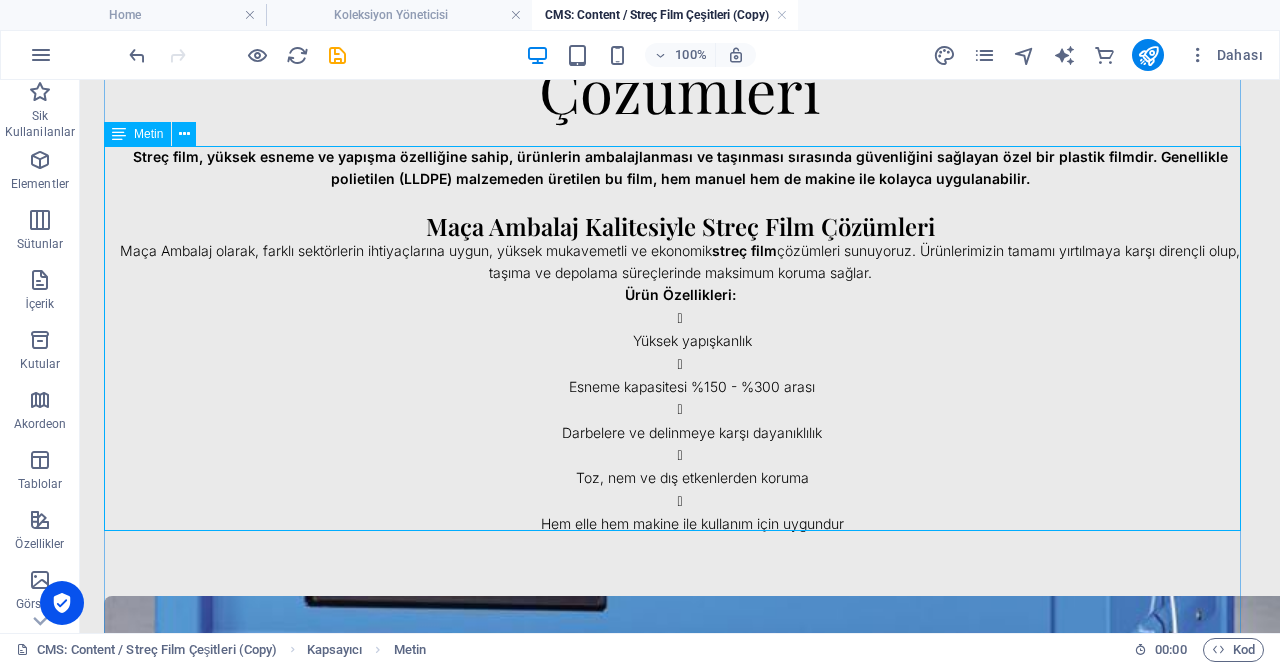 click on "Streç film, yüksek esneme ve yapışma özelliğine sahip, ürünlerin ambalajlanması ve taşınması sırasında güvenliğini sağlayan özel bir plastik filmdir. Genellikle polietilen (LLDPE) malzemeden üretilen bu film, hem manuel hem de makine ile kolayca uygulanabilir. Maça Ambalaj Kalitesiyle Streç Film Çözümleri Maça Ambalaj olarak, farklı sektörlerin ihtiyaçlarına uygun, yüksek mukavemetli ve ekonomik  streç film  çözümleri sunuyoruz. Ürünlerimizin tamamı yırtılmaya karşı dirençli olup, taşıma ve depolama süreçlerinde maksimum koruma sağlar. Ürün Özellikleri: Yüksek yapışkanlık Esneme kapasitesi %150 - %300 arası Darbelere ve delinmeye karşı dayanıklılık Toz, nem ve dış etkenlerden koruma Hem elle hem makine ile kullanım için uygundur" at bounding box center (680, 341) 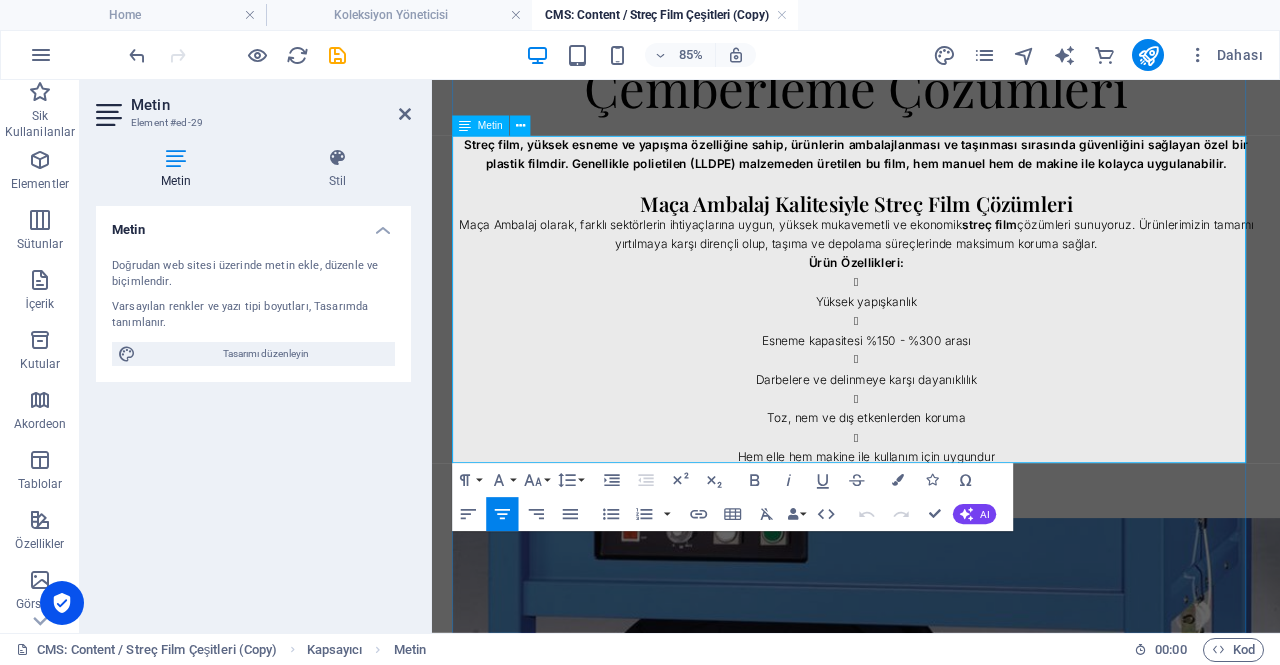 click on "Maça Ambalaj olarak, farklı sektörlerin ihtiyaçlarına uygun, yüksek mukavemetli ve ekonomik  streç film  çözümleri sunuyoruz. Ürünlerimizin tamamı yırtılmaya karşı dirençli olup, taşıma ve depolama süreçlerinde maksimum koruma sağlar." at bounding box center (931, 261) 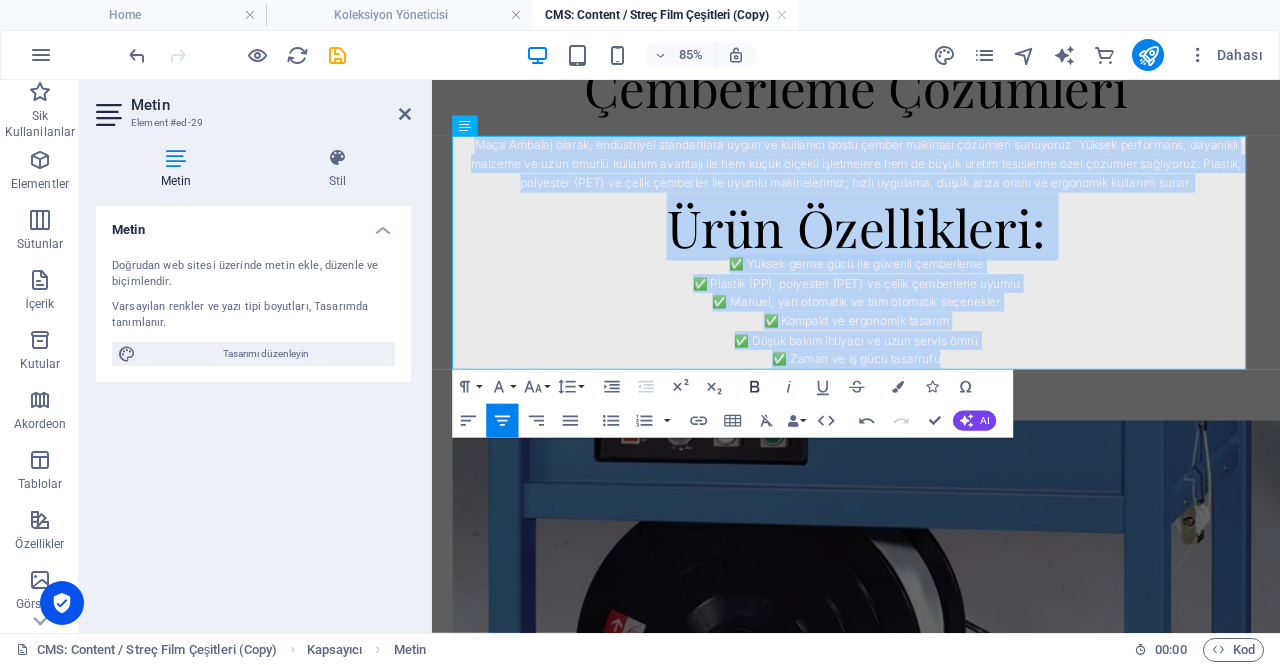 click 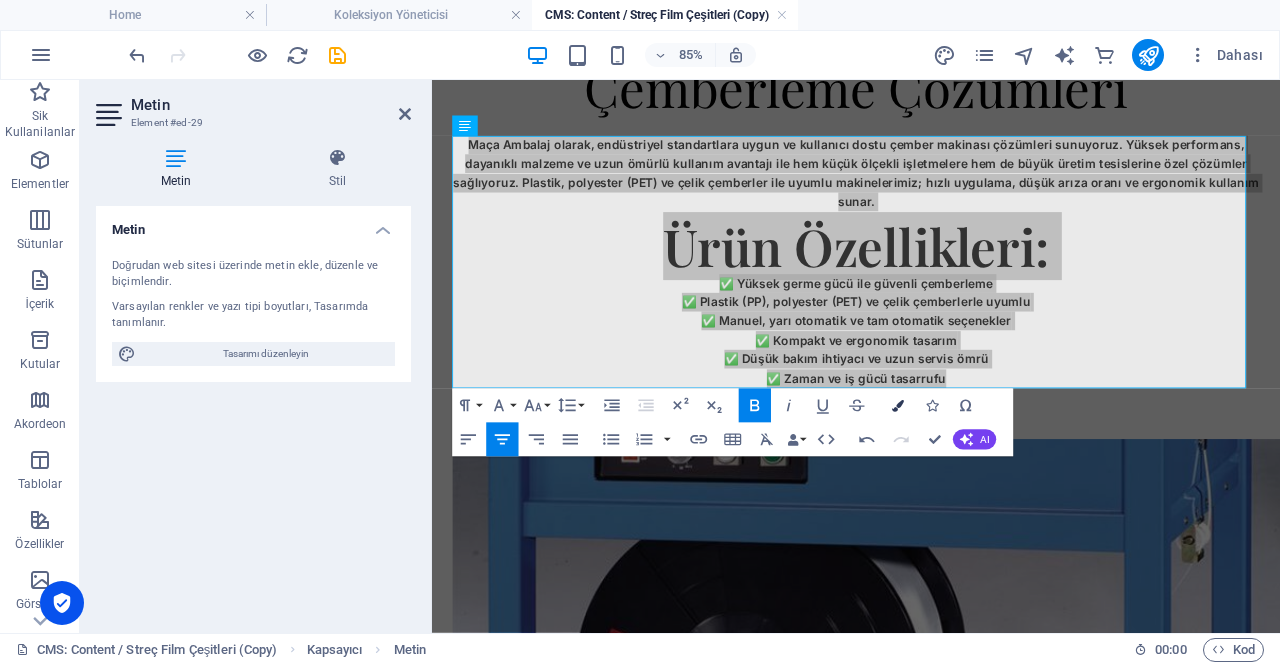click at bounding box center (898, 406) 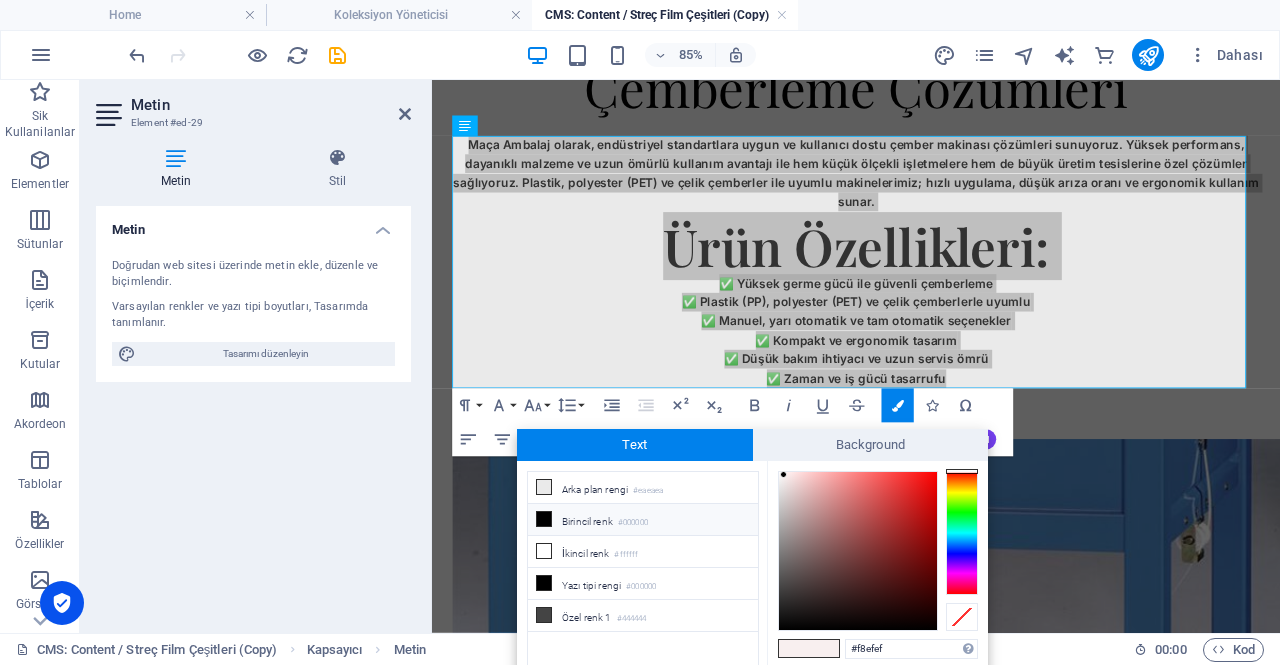 click at bounding box center [544, 519] 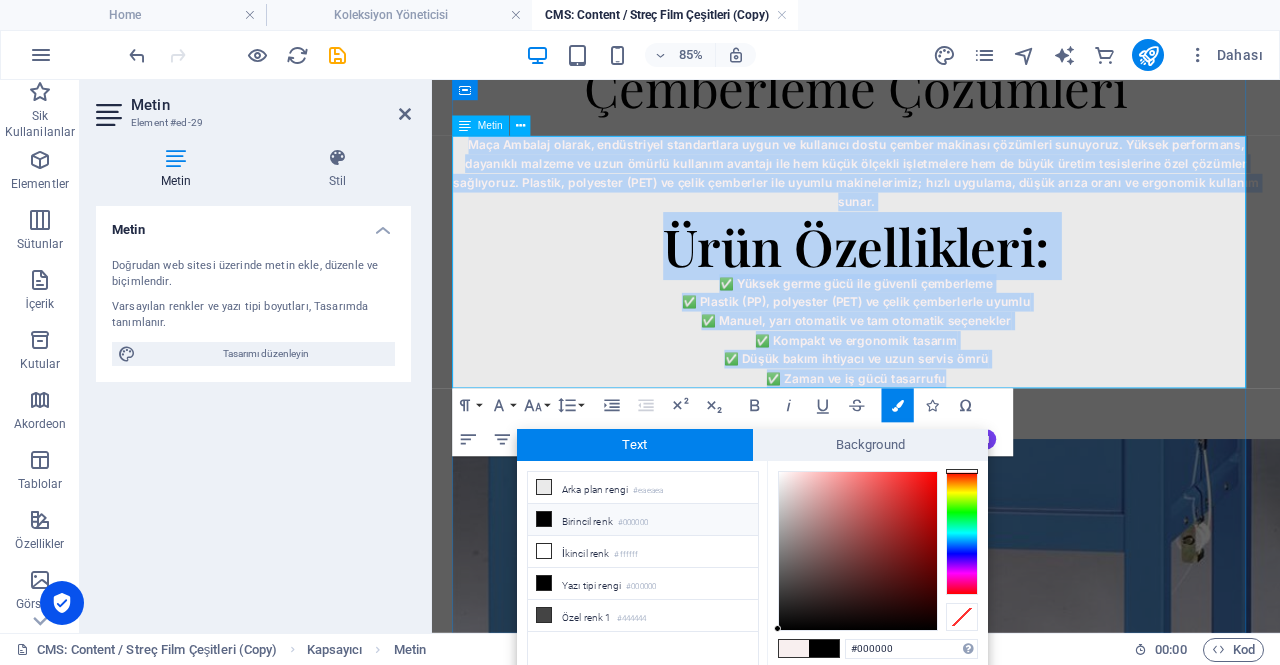 click on "✅ Yüksek germe gücü ile güvenli çemberleme ✅ Plastik (PP), polyester (PET) ve çelik çemberlerle uyumlu ✅ Manuel, yarı otomatik ve tam otomatik seçenekler ✅ Kompakt ve ergonomik tasarım ✅ Düşük bakım ihtiyacı ve uzun servis ömrü ✅ Zaman ve iş gücü tasarrufu" at bounding box center [931, 376] 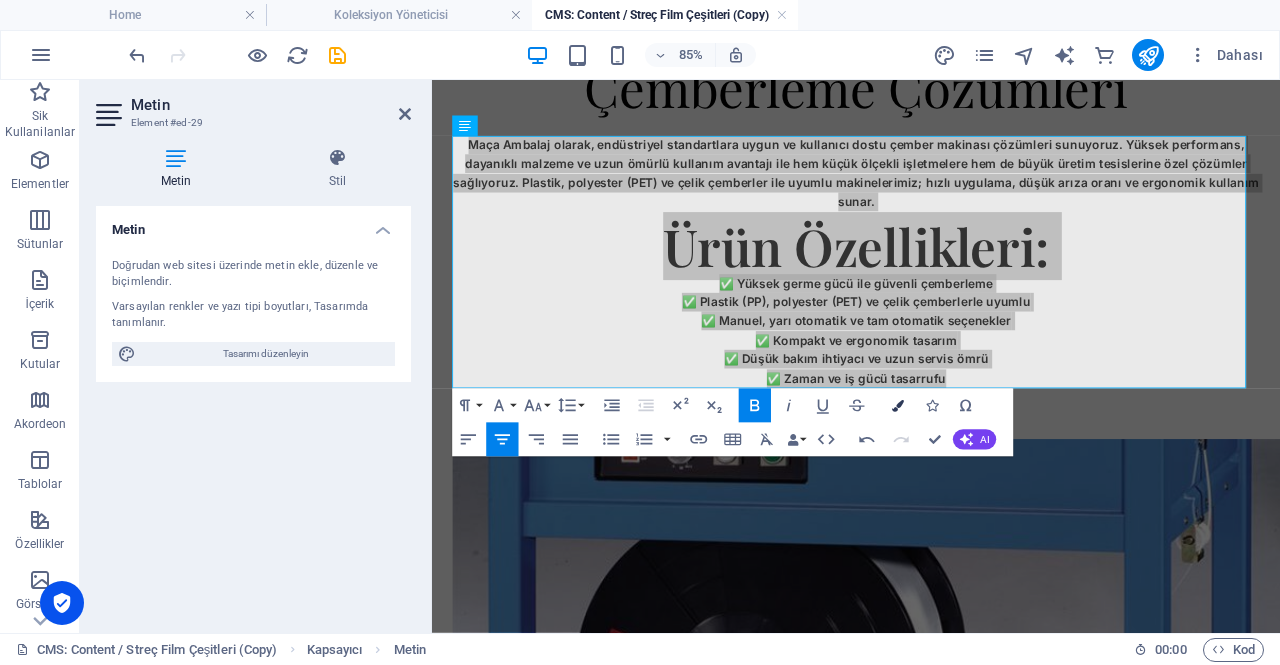 click at bounding box center [898, 406] 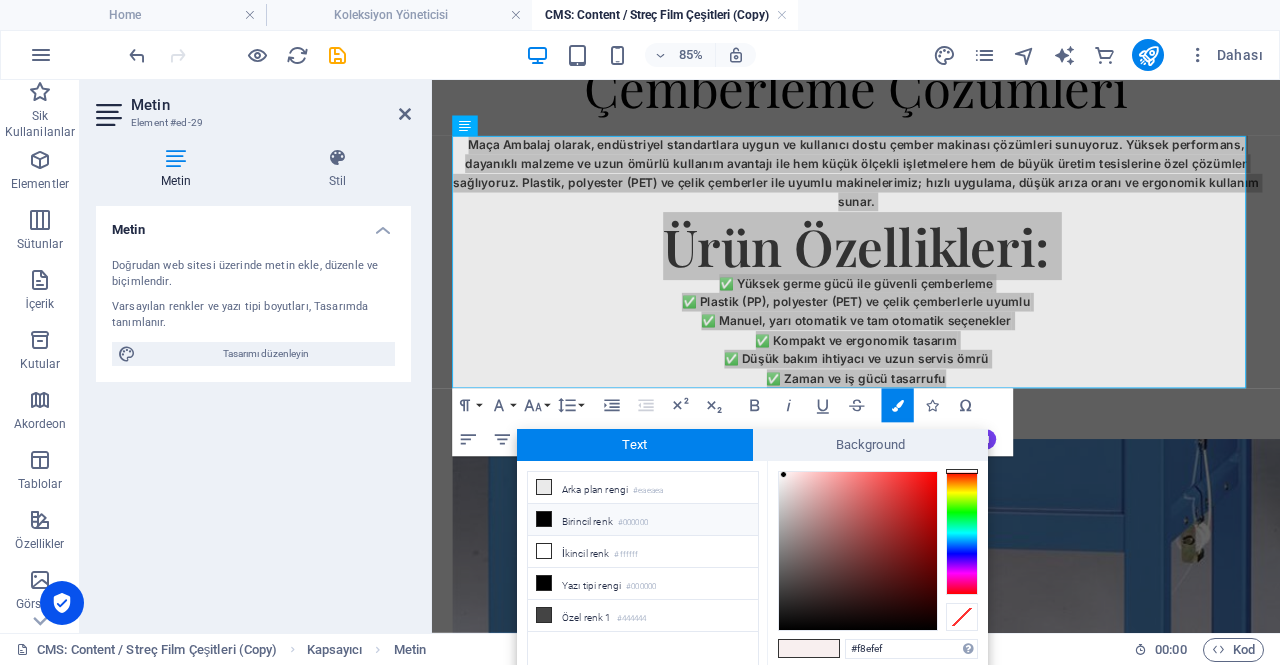 type on "#050505" 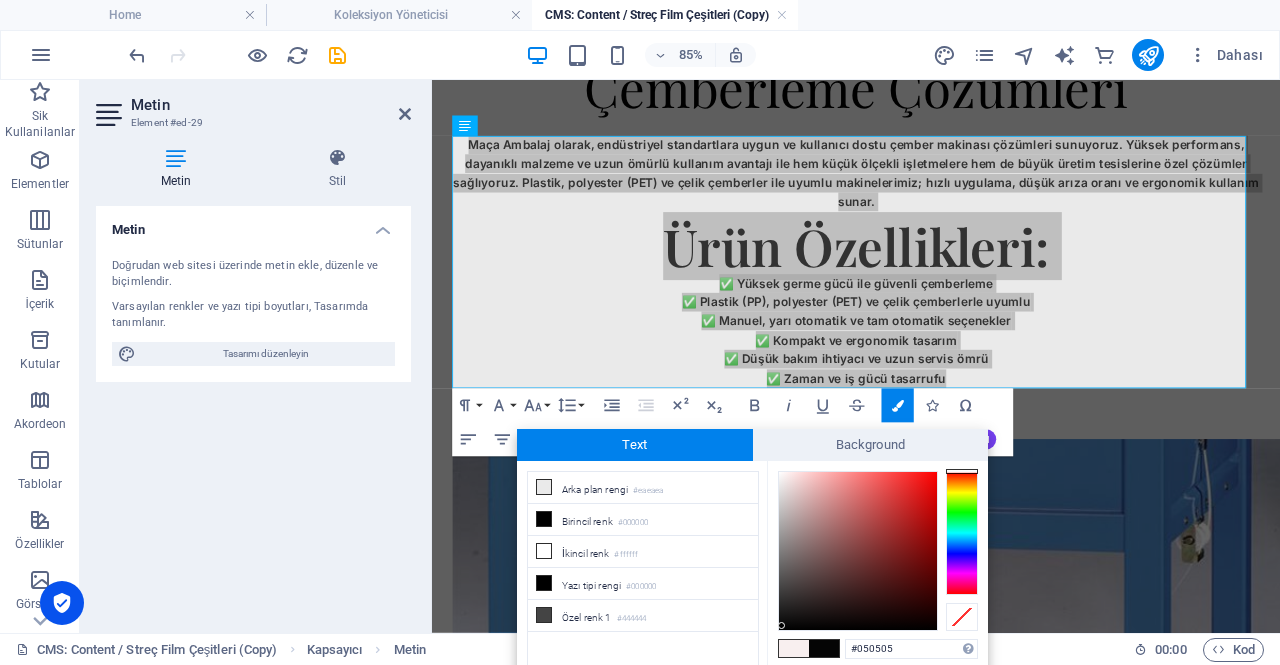 click at bounding box center [858, 551] 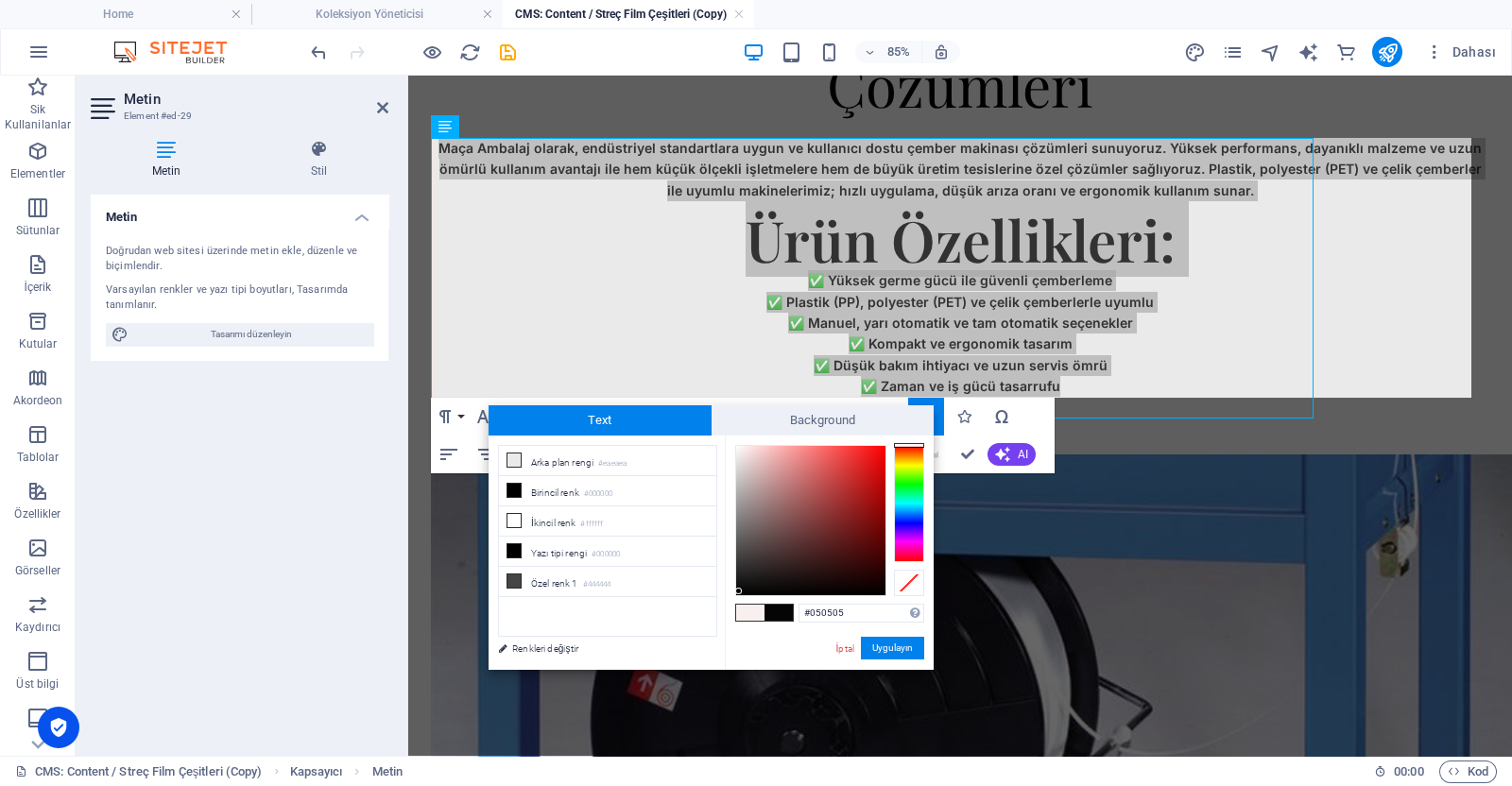 scroll, scrollTop: 235, scrollLeft: 0, axis: vertical 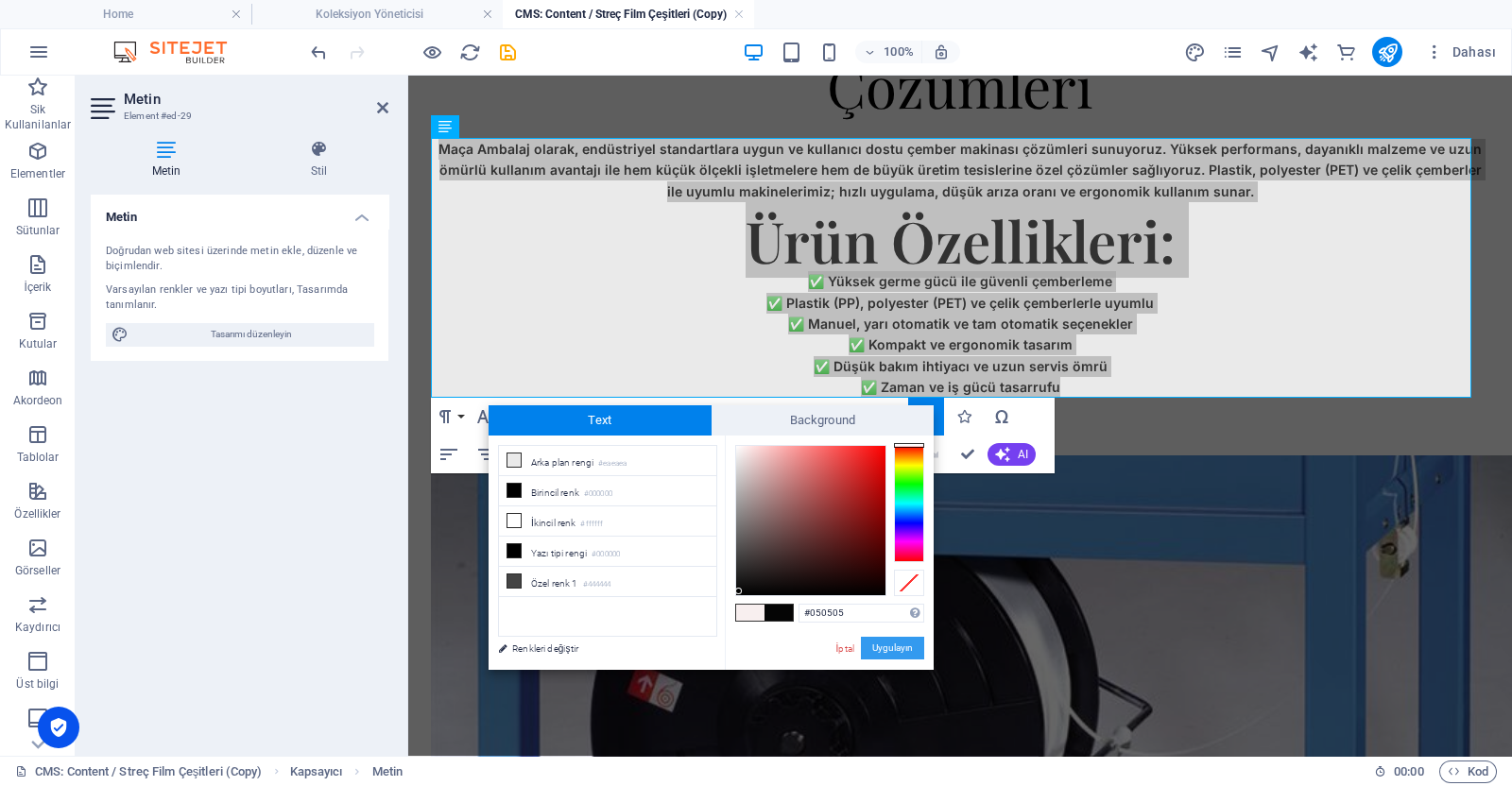 drag, startPoint x: 1177, startPoint y: 1, endPoint x: 492, endPoint y: 572, distance: 891.77688 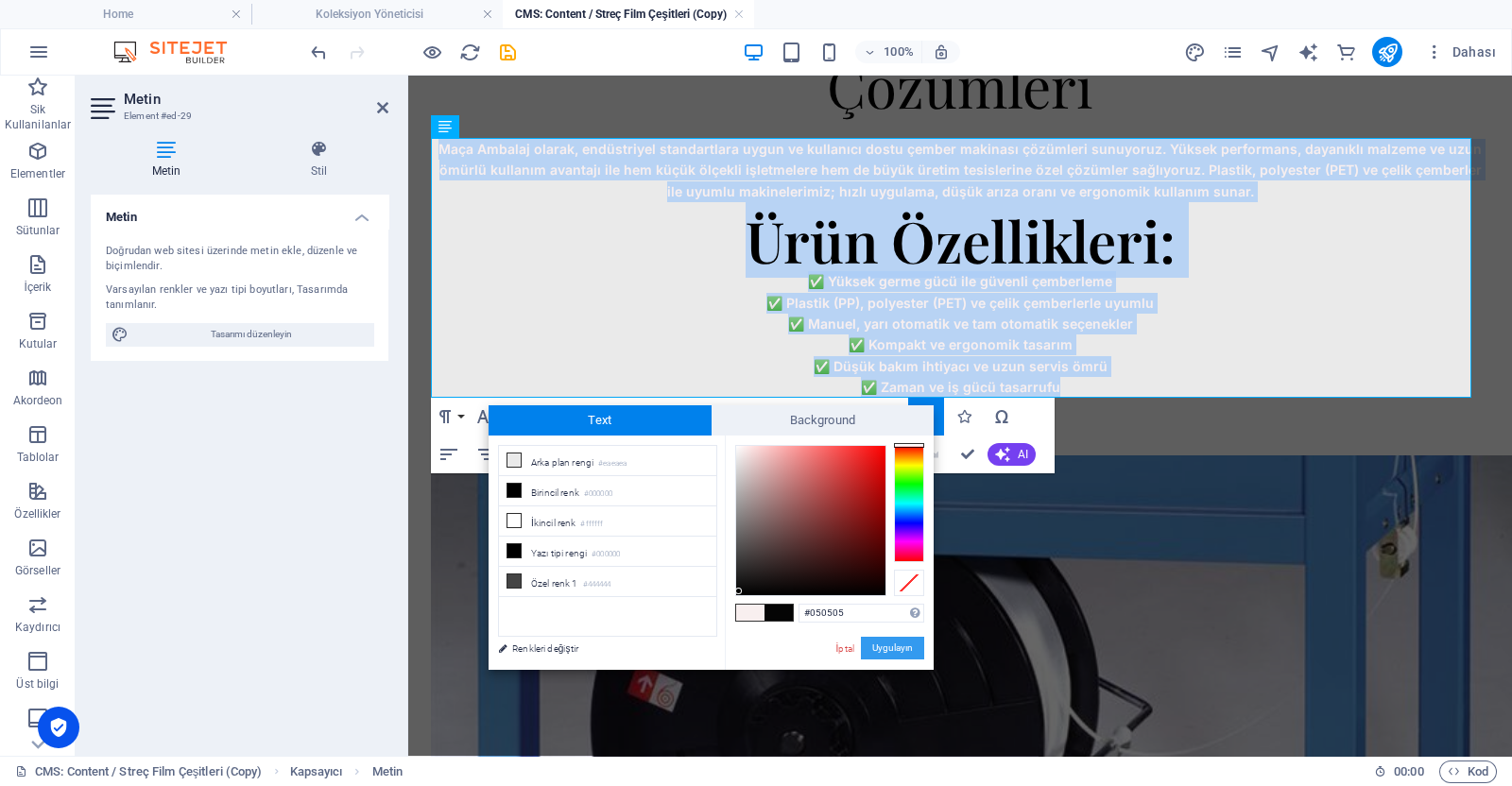 click on "Uygulayın" at bounding box center [892, 648] 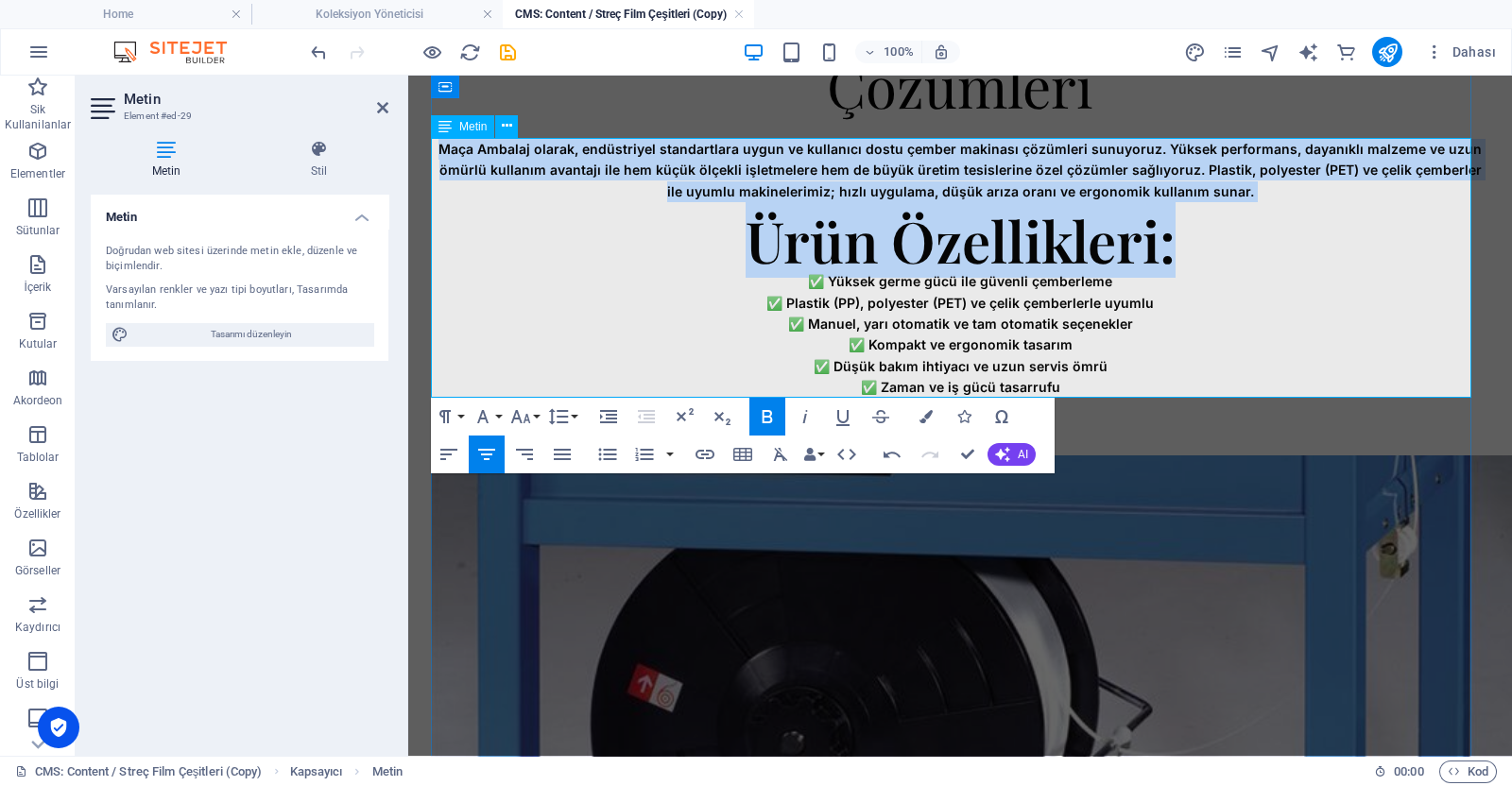 click on "✅ Yüksek germe gücü ile güvenli çemberleme ✅ Plastik (PP), polyester (PET) ve çelik çemberlerle uyumlu ✅ Manuel, yarı otomatik ve tam otomatik seçenekler ✅ Kompakt ve ergonomik tasarım ✅ Düşük bakım ihtiyacı ve uzun servis ömrü ✅ Zaman ve iş gücü tasarrufu" at bounding box center [960, 334] 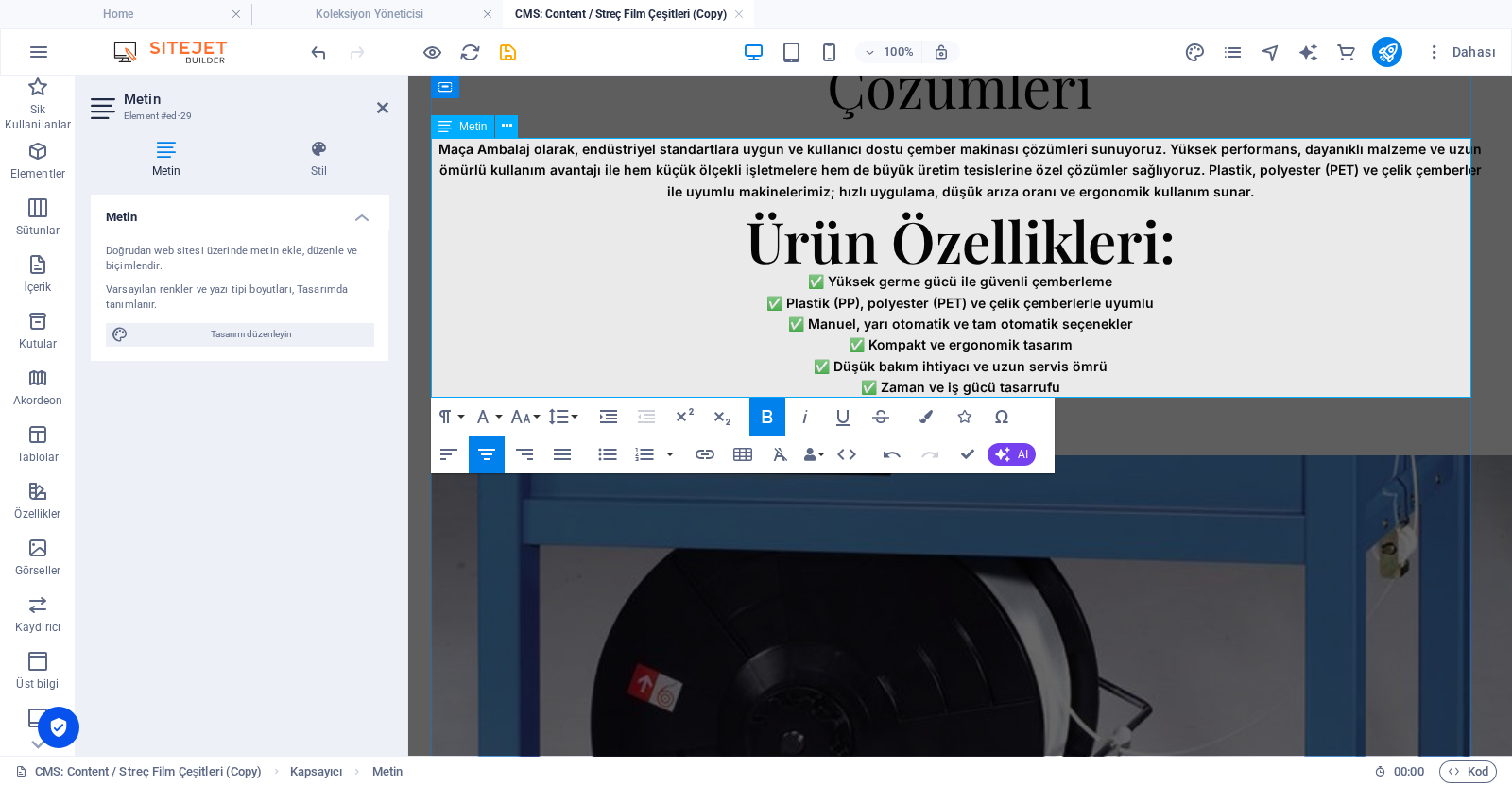 click on "✅ Yüksek germe gücü ile güvenli çemberleme ✅ Plastik (PP), polyester (PET) ve çelik çemberlerle uyumlu ✅ Manuel, yarı otomatik ve tam otomatik seçenekler ✅ Kompakt ve ergonomik tasarım ✅ Düşük bakım ihtiyacı ve uzun servis ömrü ✅ Zaman ve iş gücü tasarrufu" at bounding box center [960, 334] 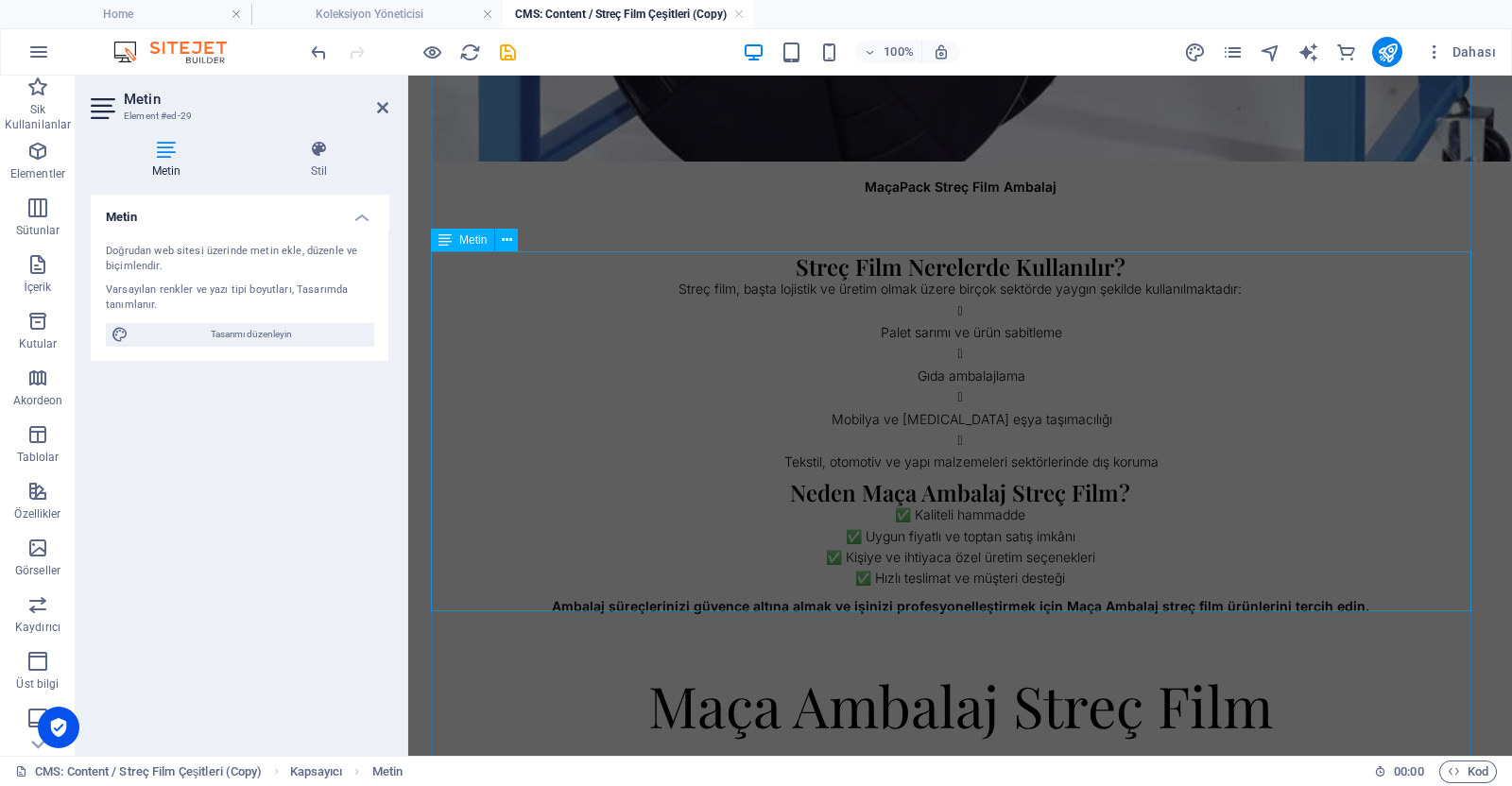 scroll, scrollTop: 984, scrollLeft: 0, axis: vertical 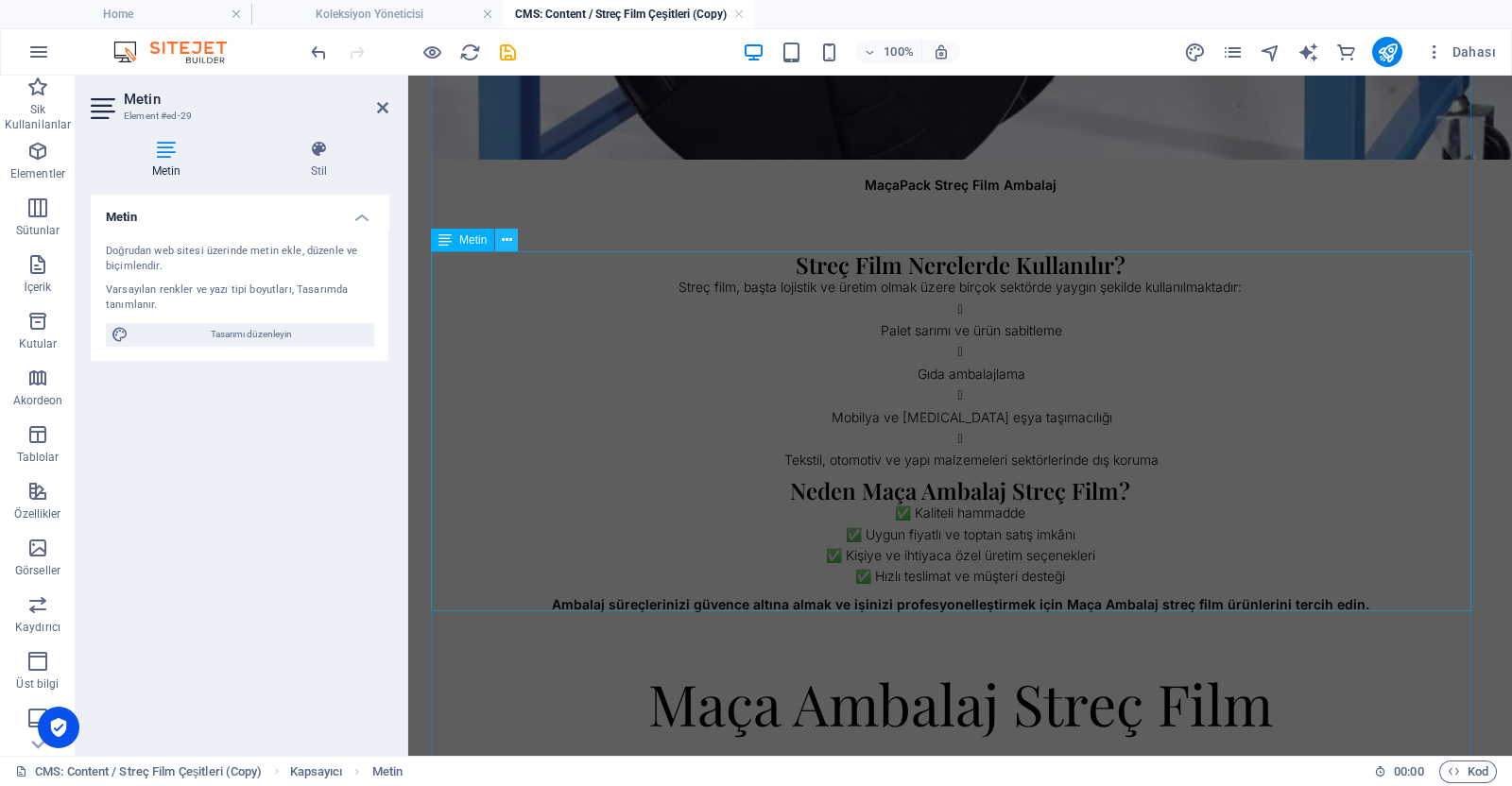 click at bounding box center (507, 240) 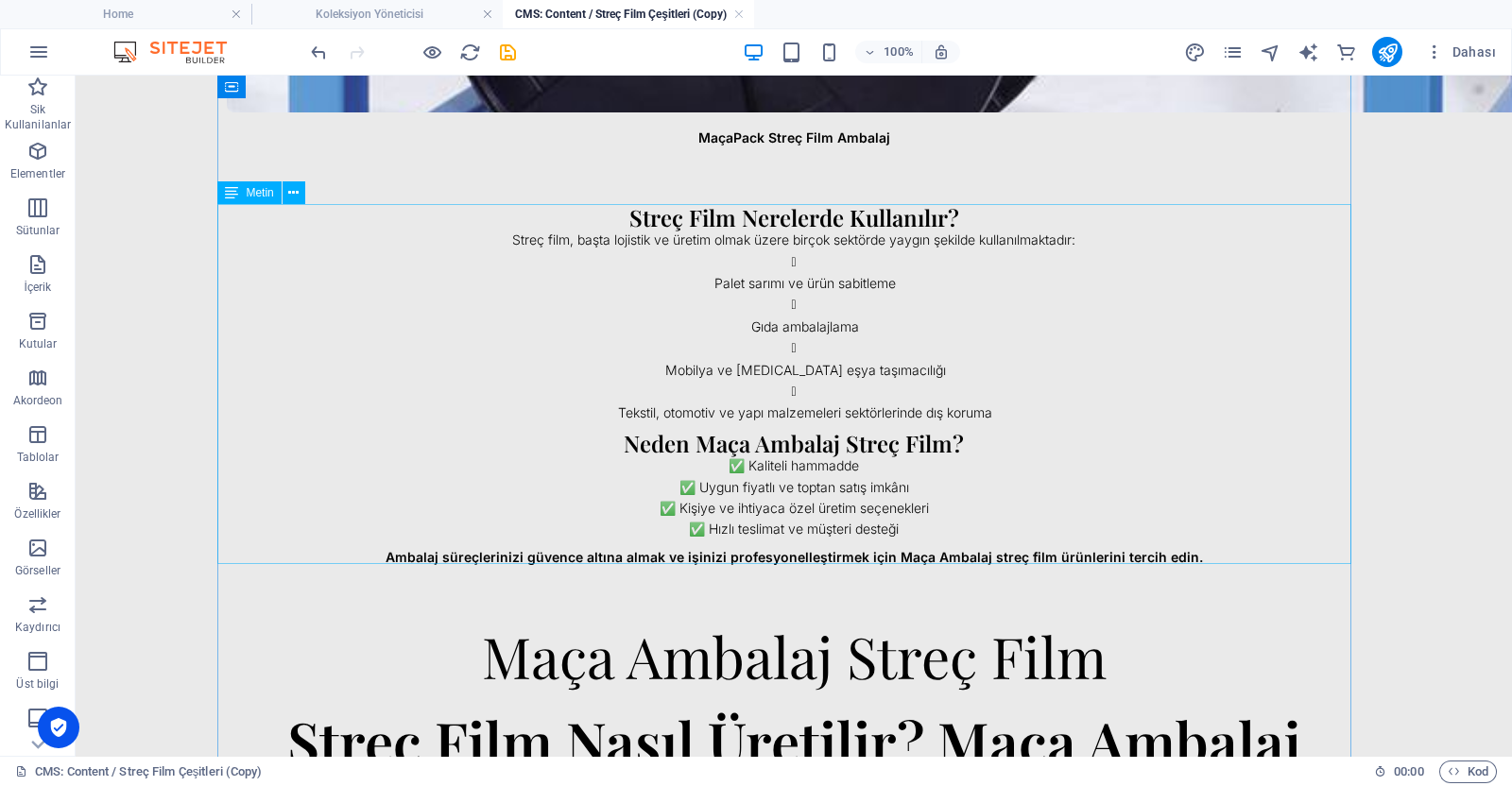 scroll, scrollTop: 1033, scrollLeft: 0, axis: vertical 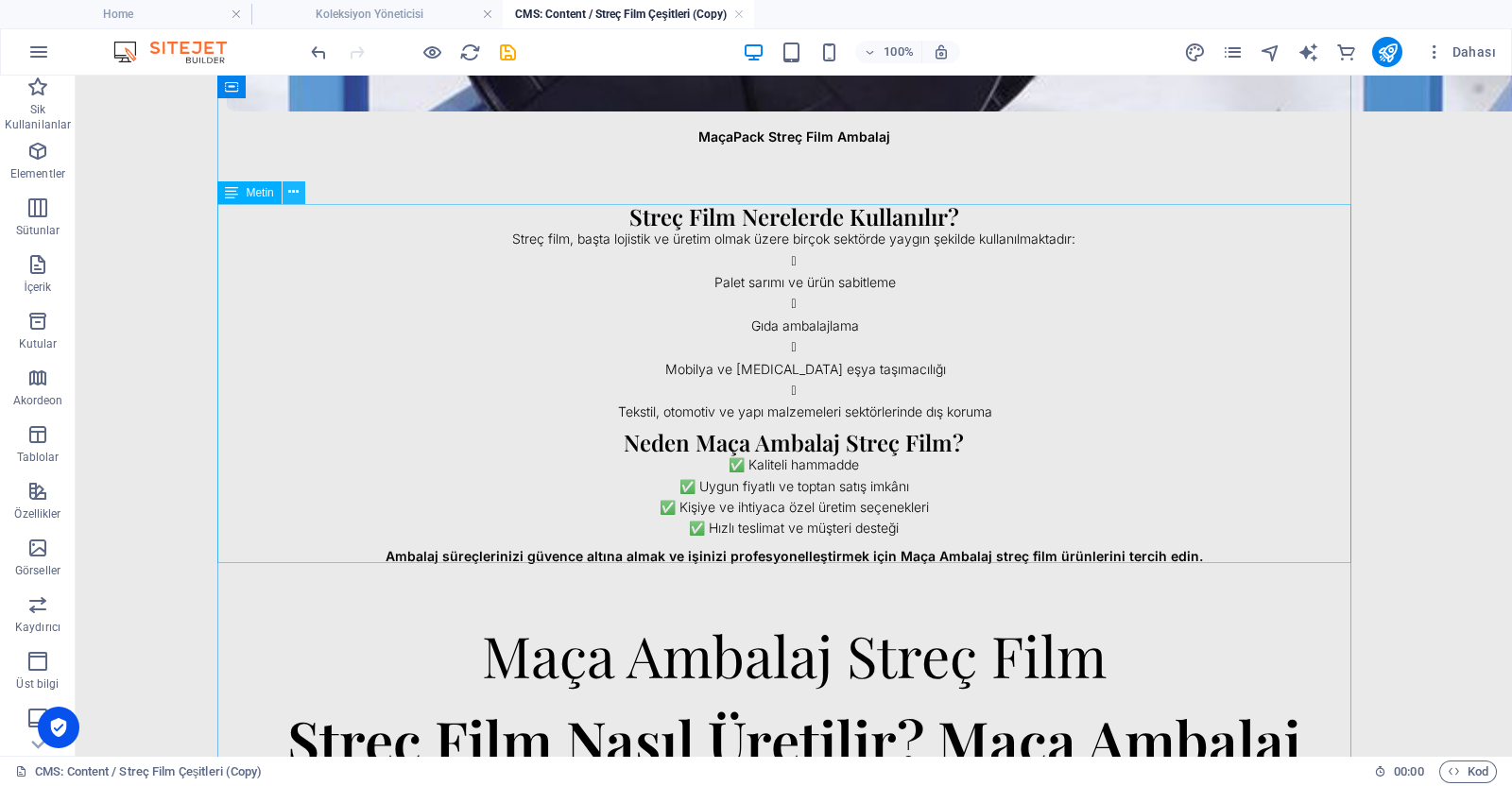 click at bounding box center (293, 192) 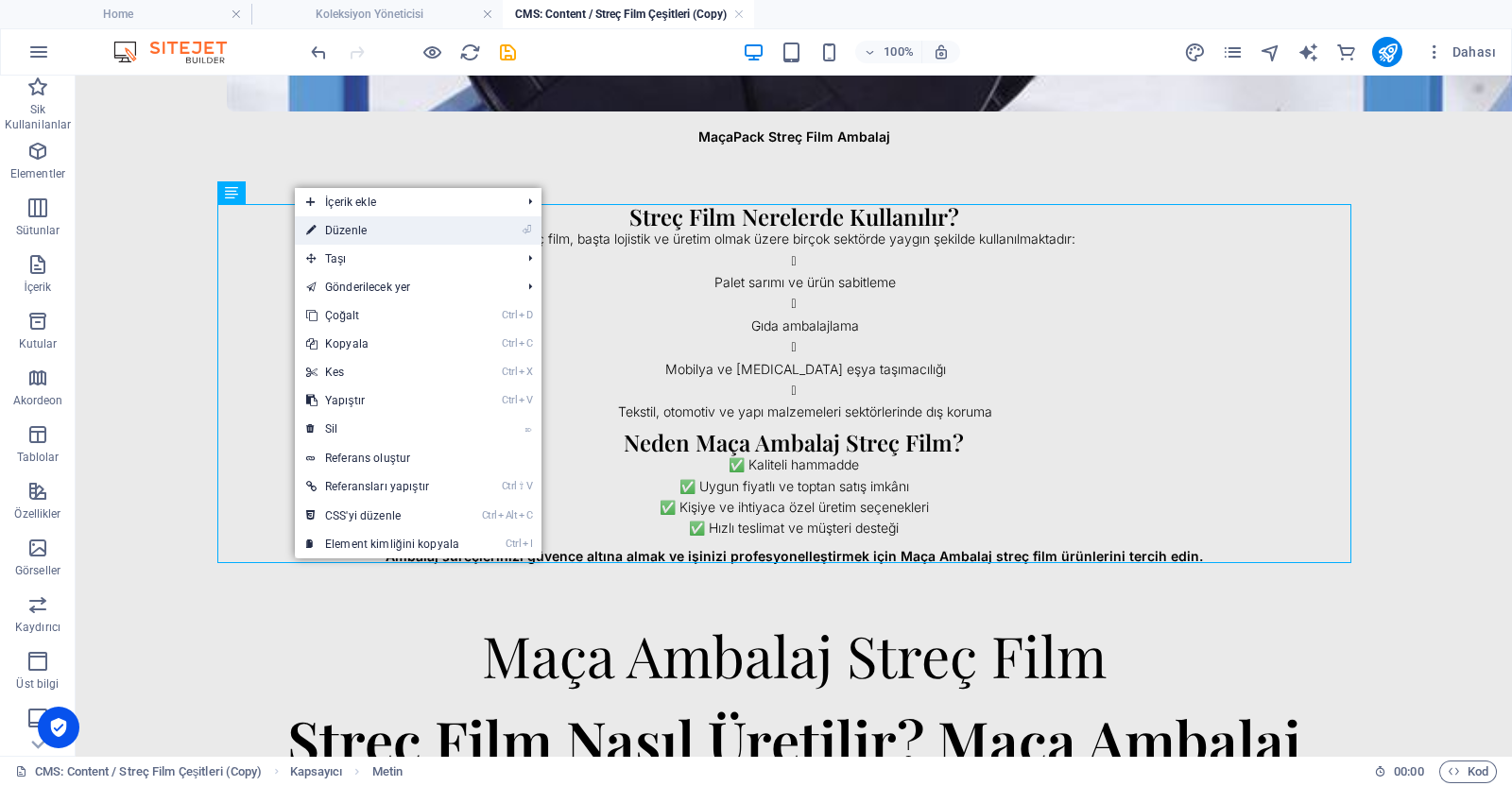 click on "⏎  Düzenle" at bounding box center [383, 231] 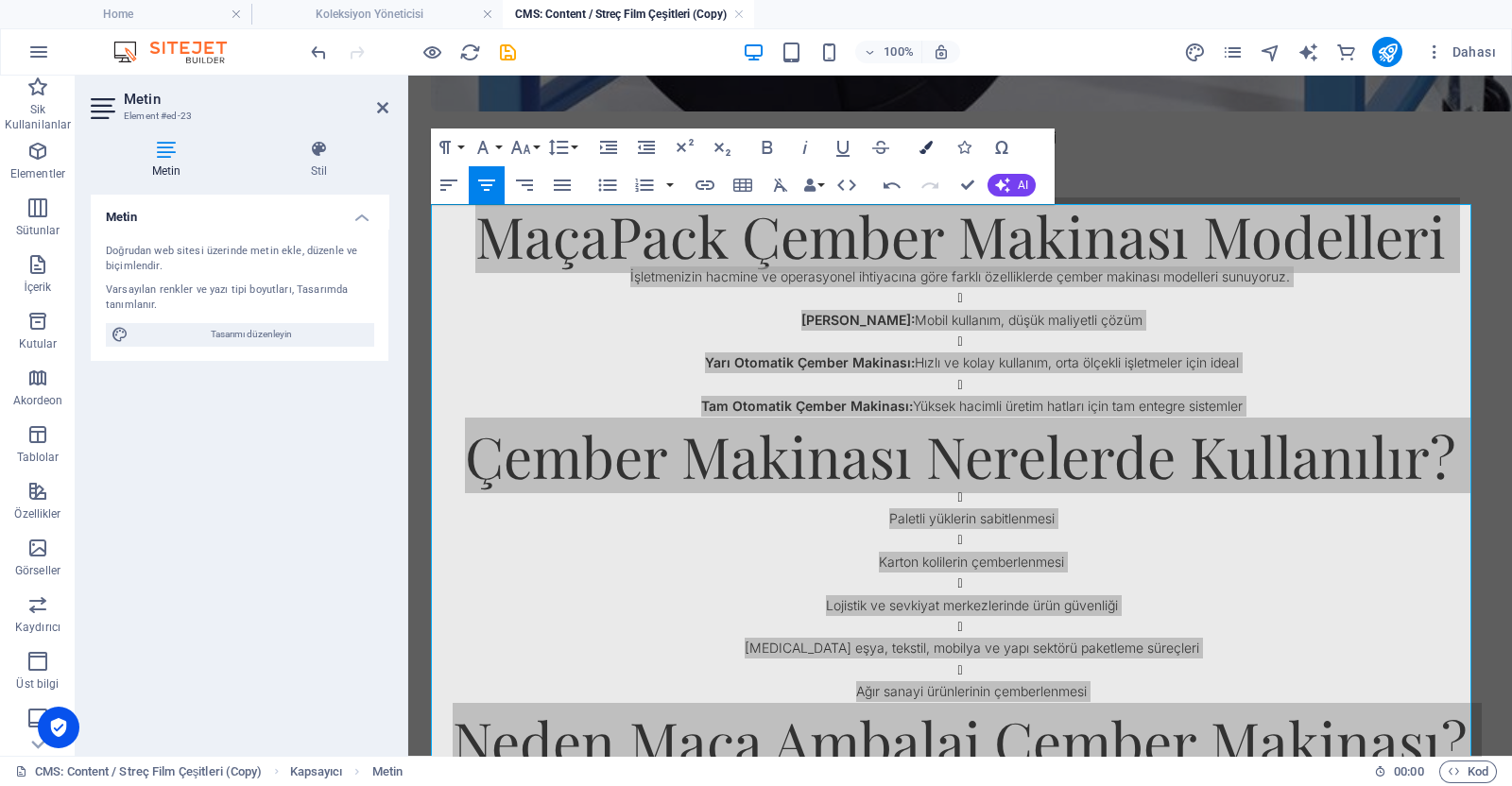 click at bounding box center (926, 147) 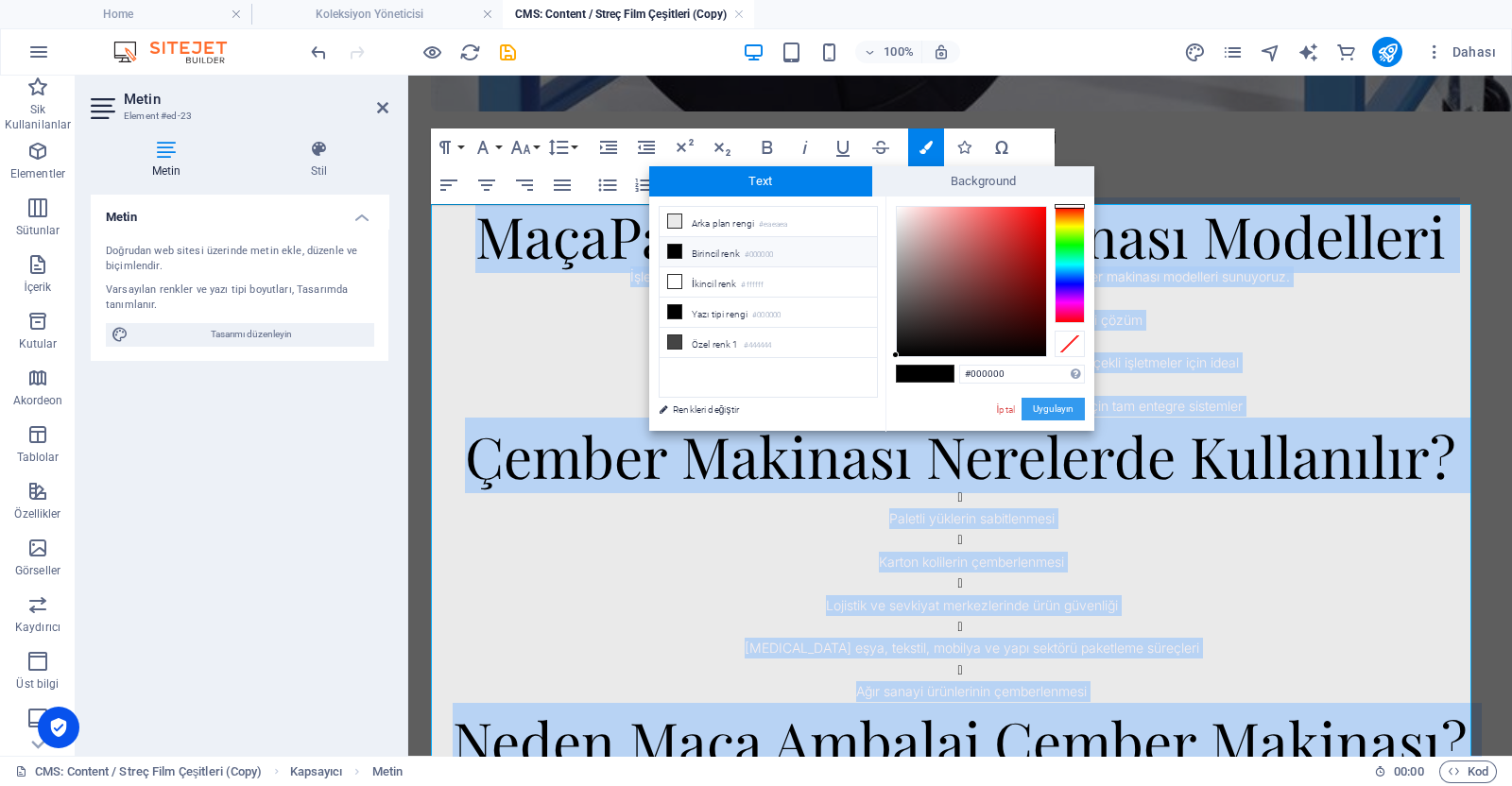 click on "Uygulayın" at bounding box center (1053, 409) 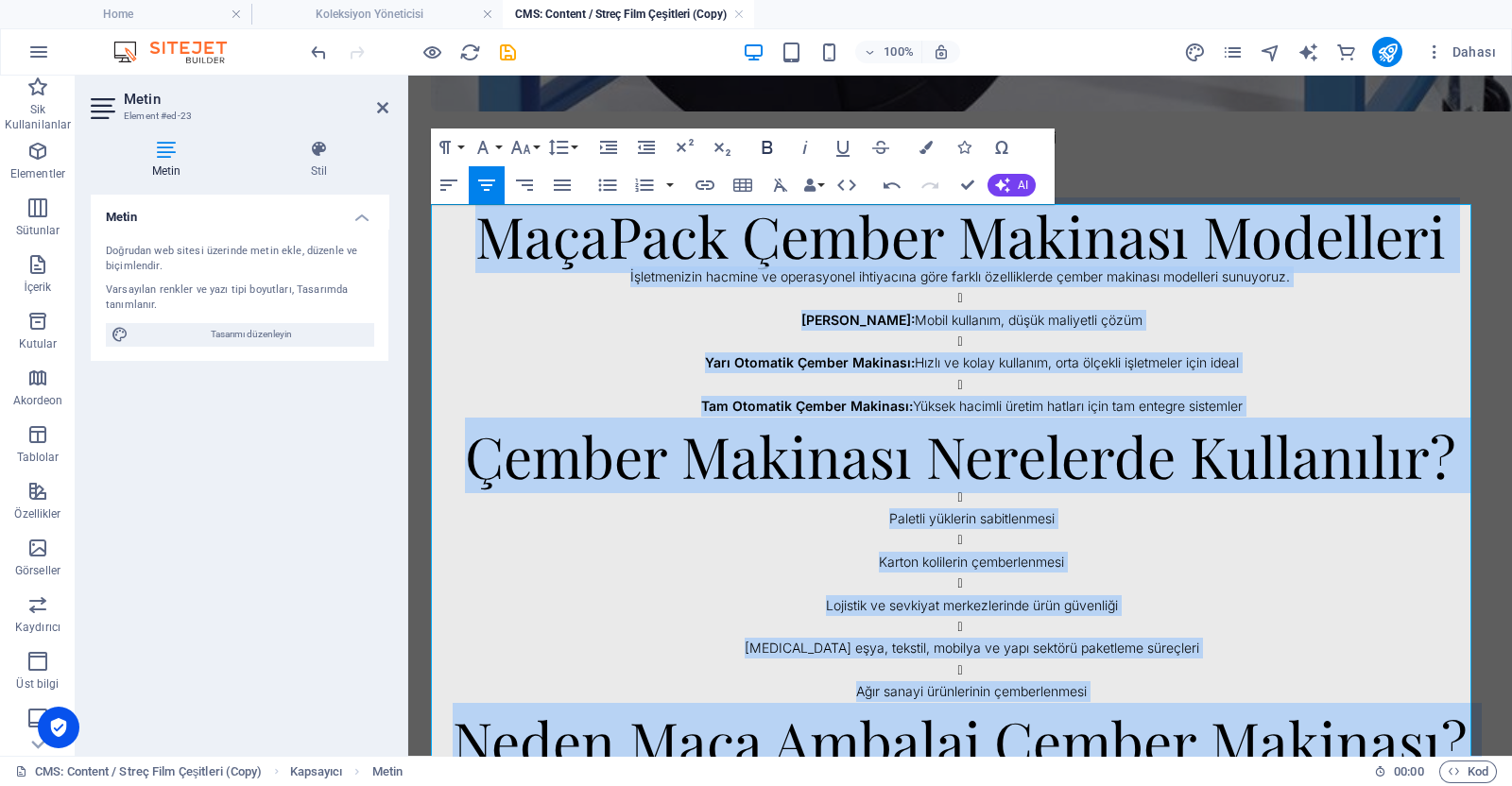 click 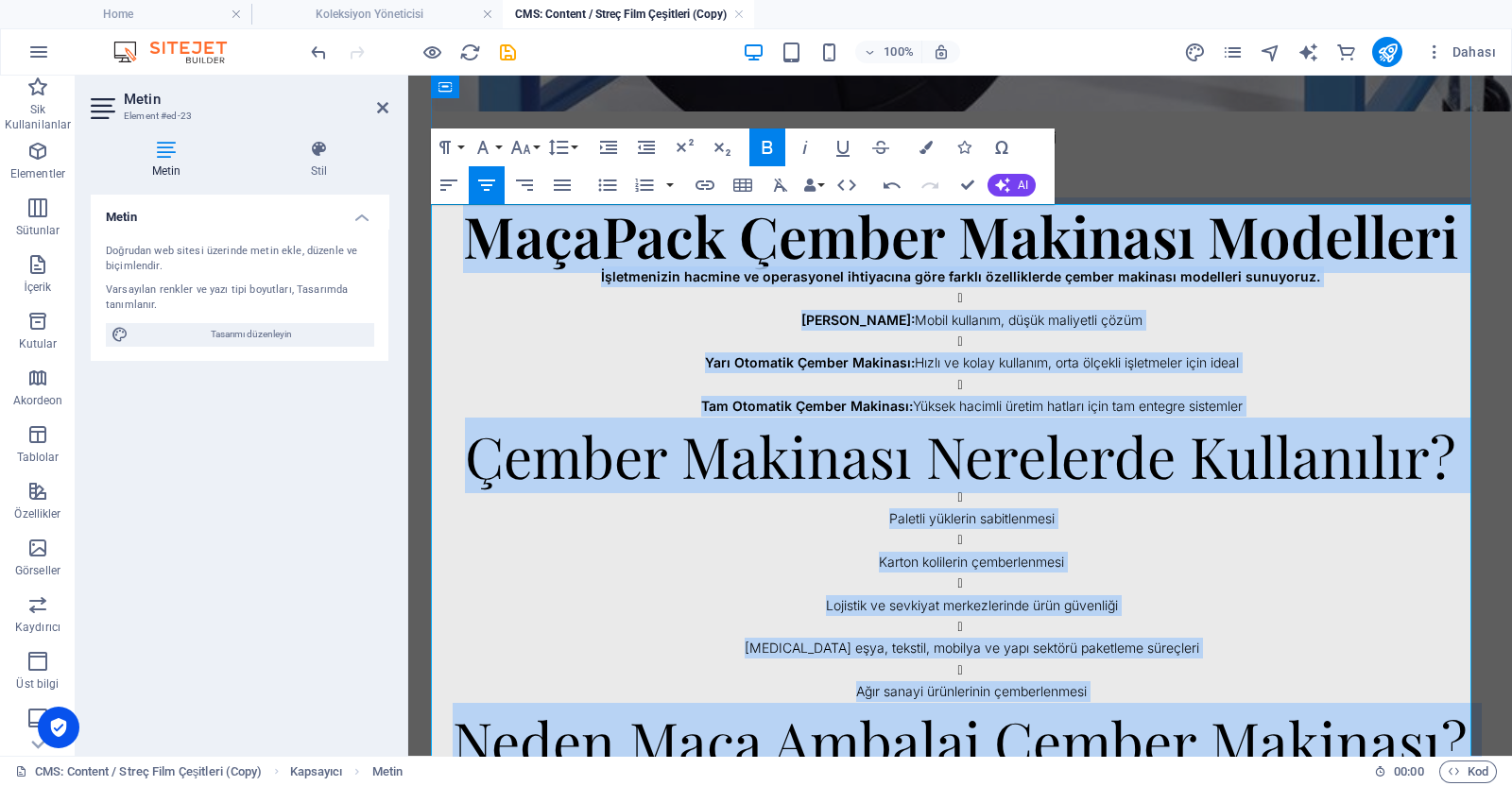 click on "Manuel Çember Makinası:  Mobil kullanım, düşük maliyetli çözüm" at bounding box center [971, 320] 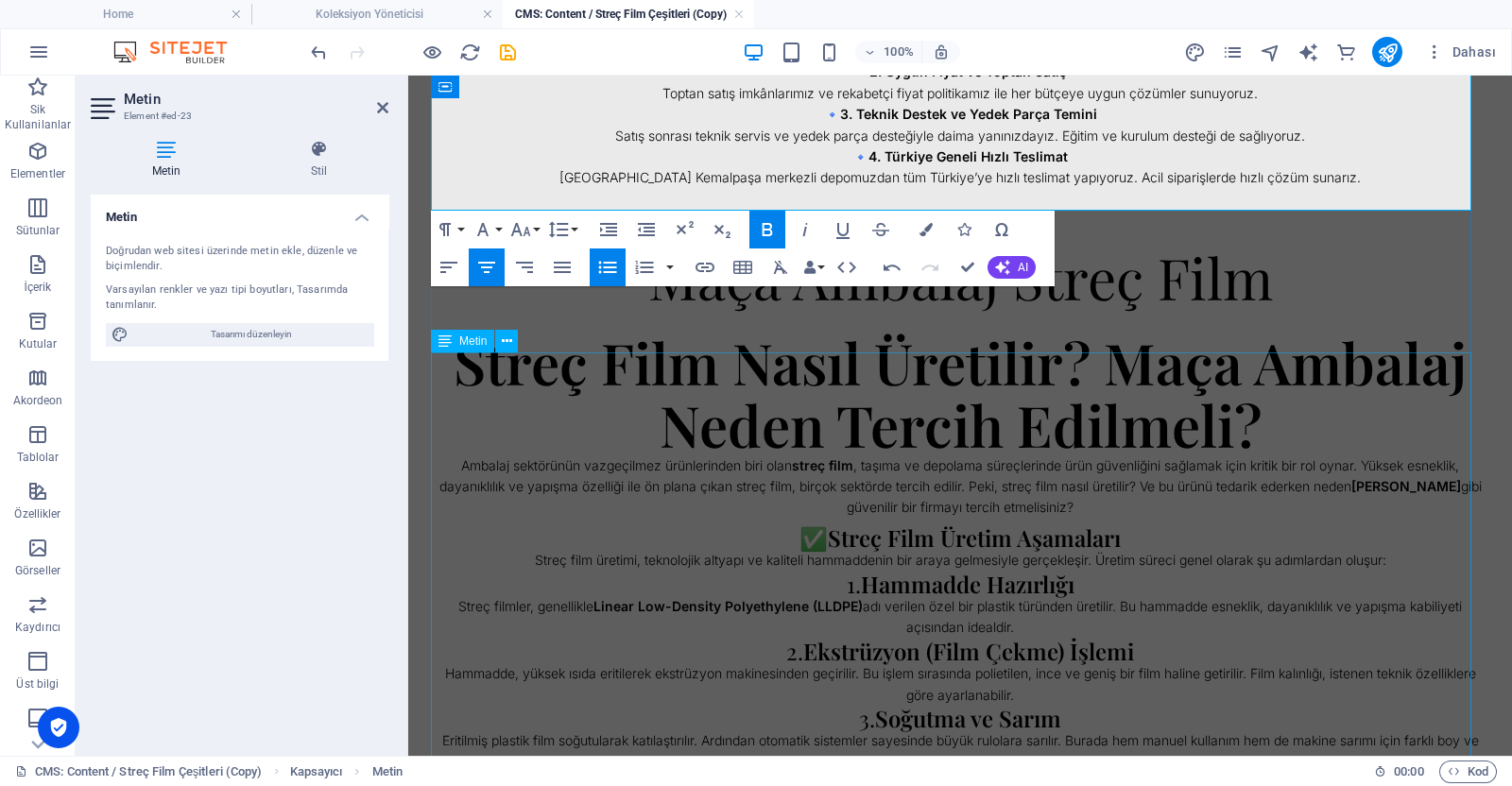 scroll, scrollTop: 1753, scrollLeft: 0, axis: vertical 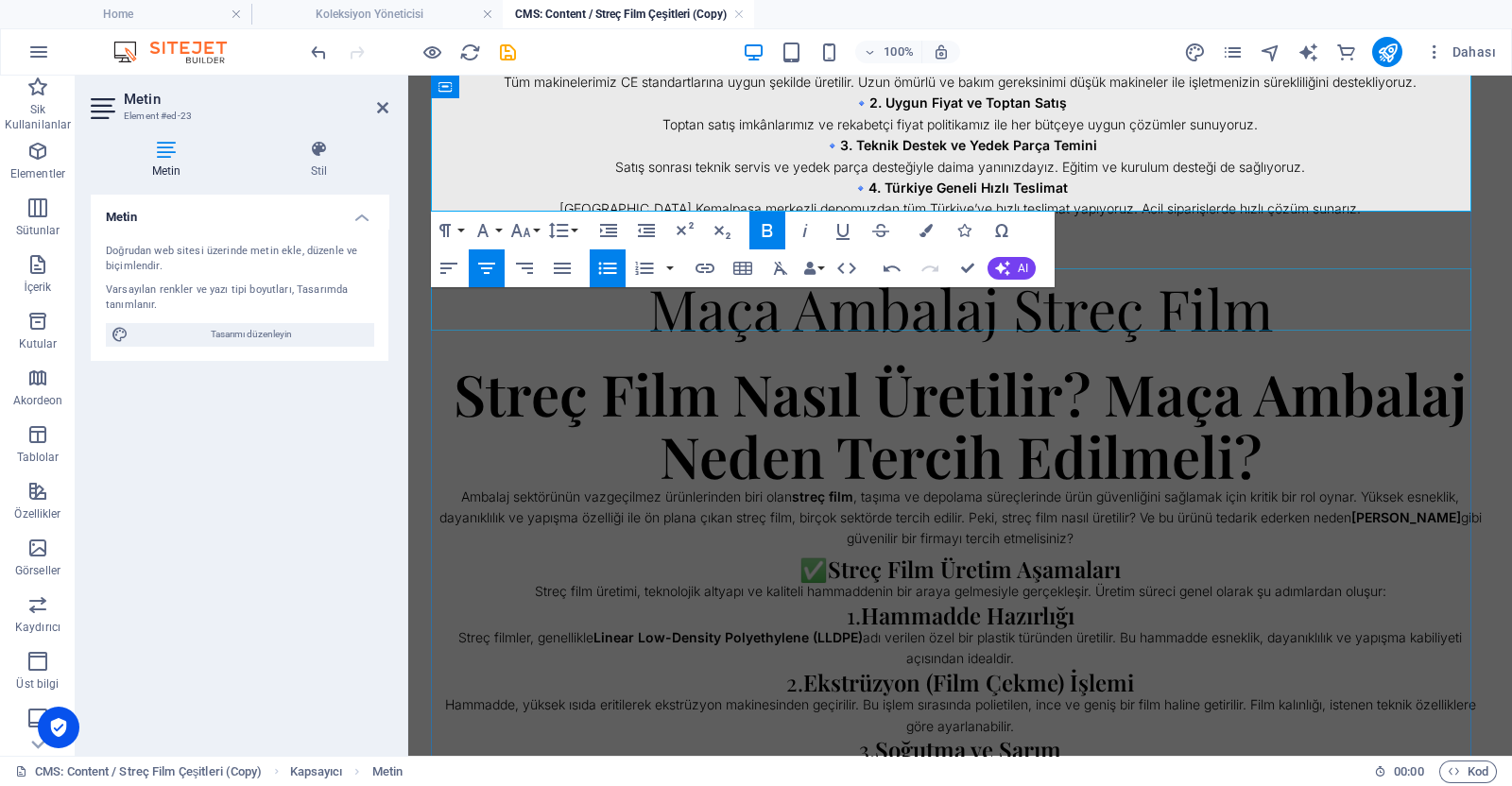 click on "Maça Ambalaj Streç Film" at bounding box center (960, 308) 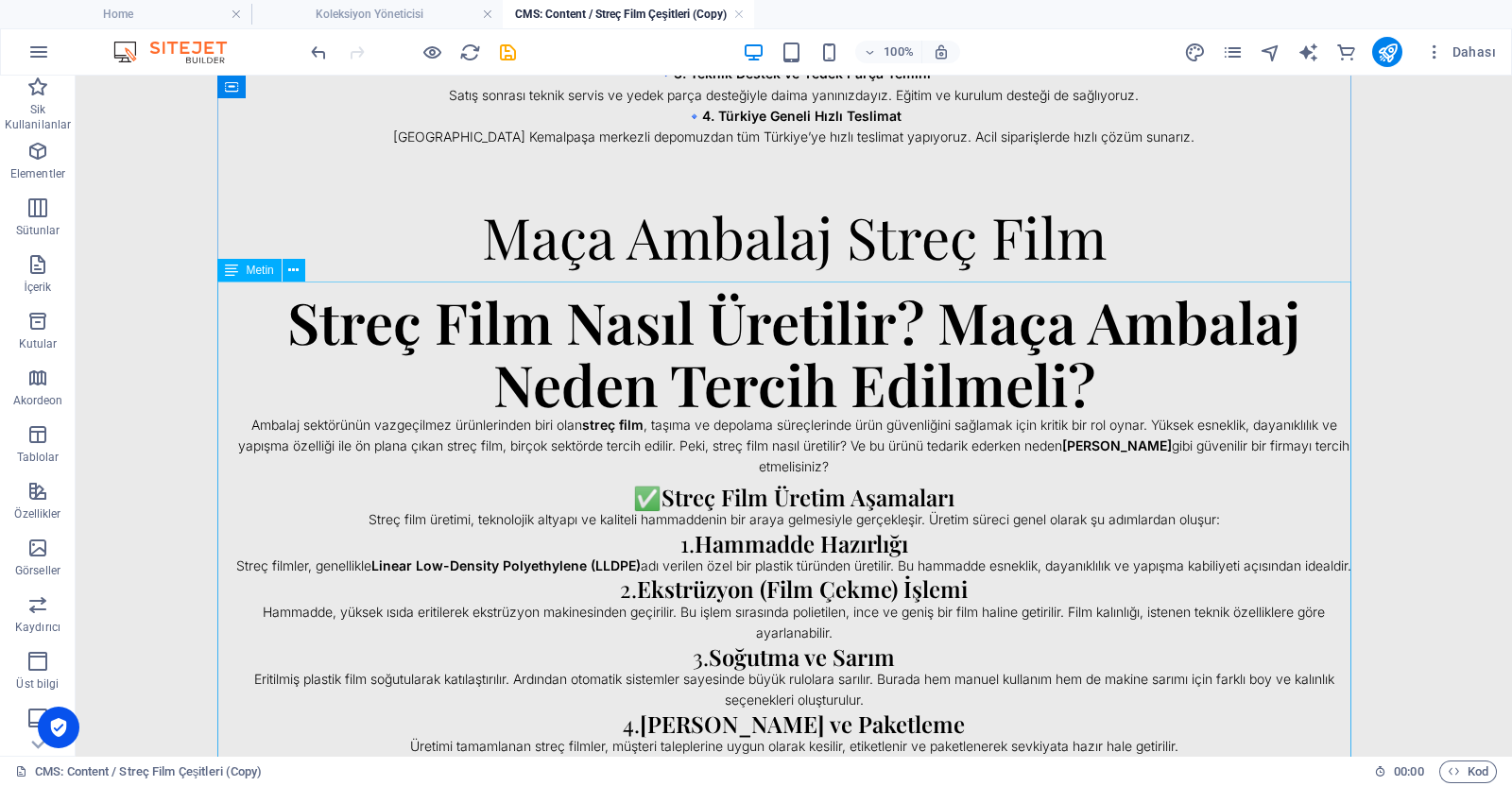 scroll, scrollTop: 1808, scrollLeft: 0, axis: vertical 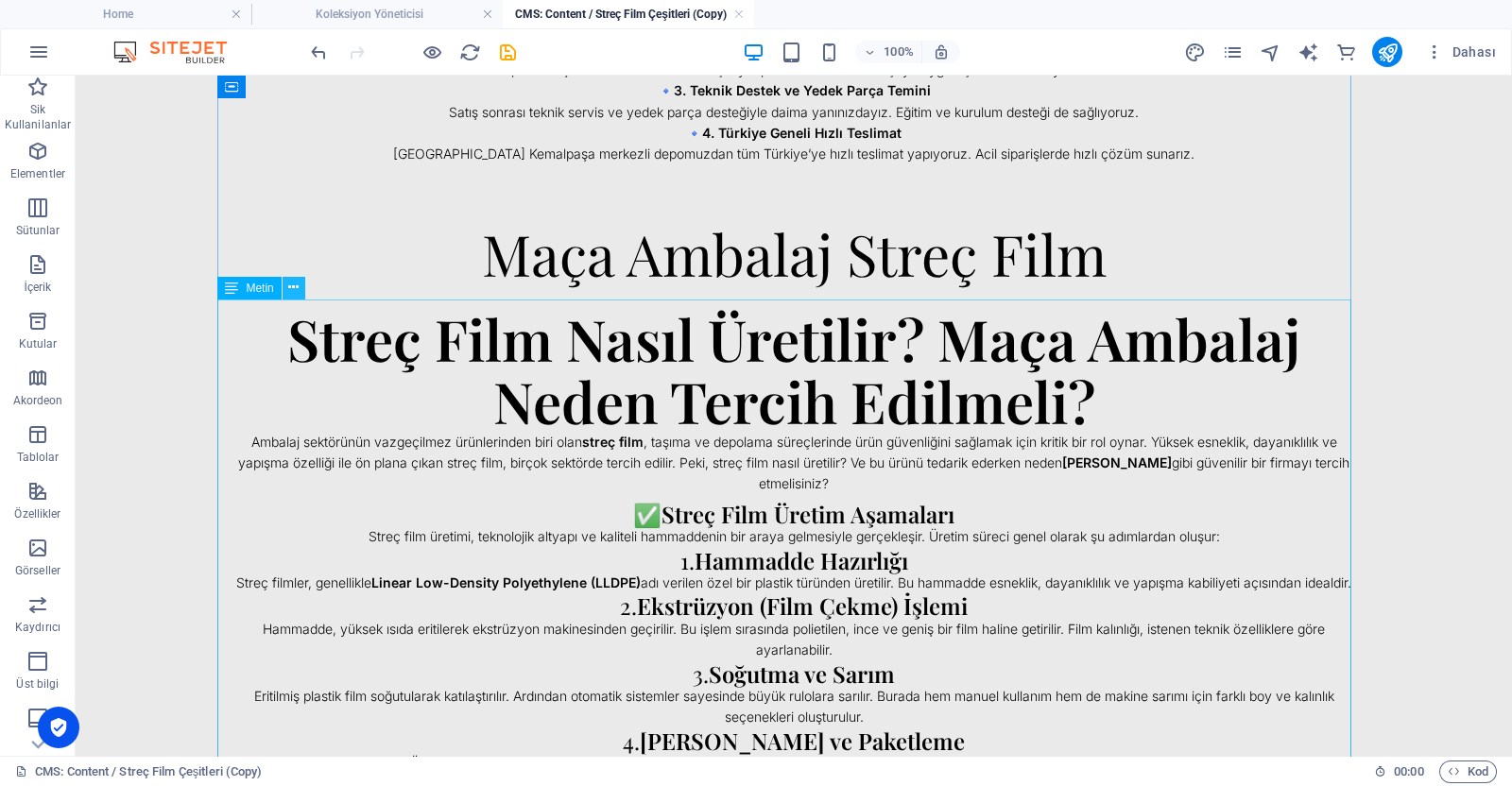 click at bounding box center (293, 287) 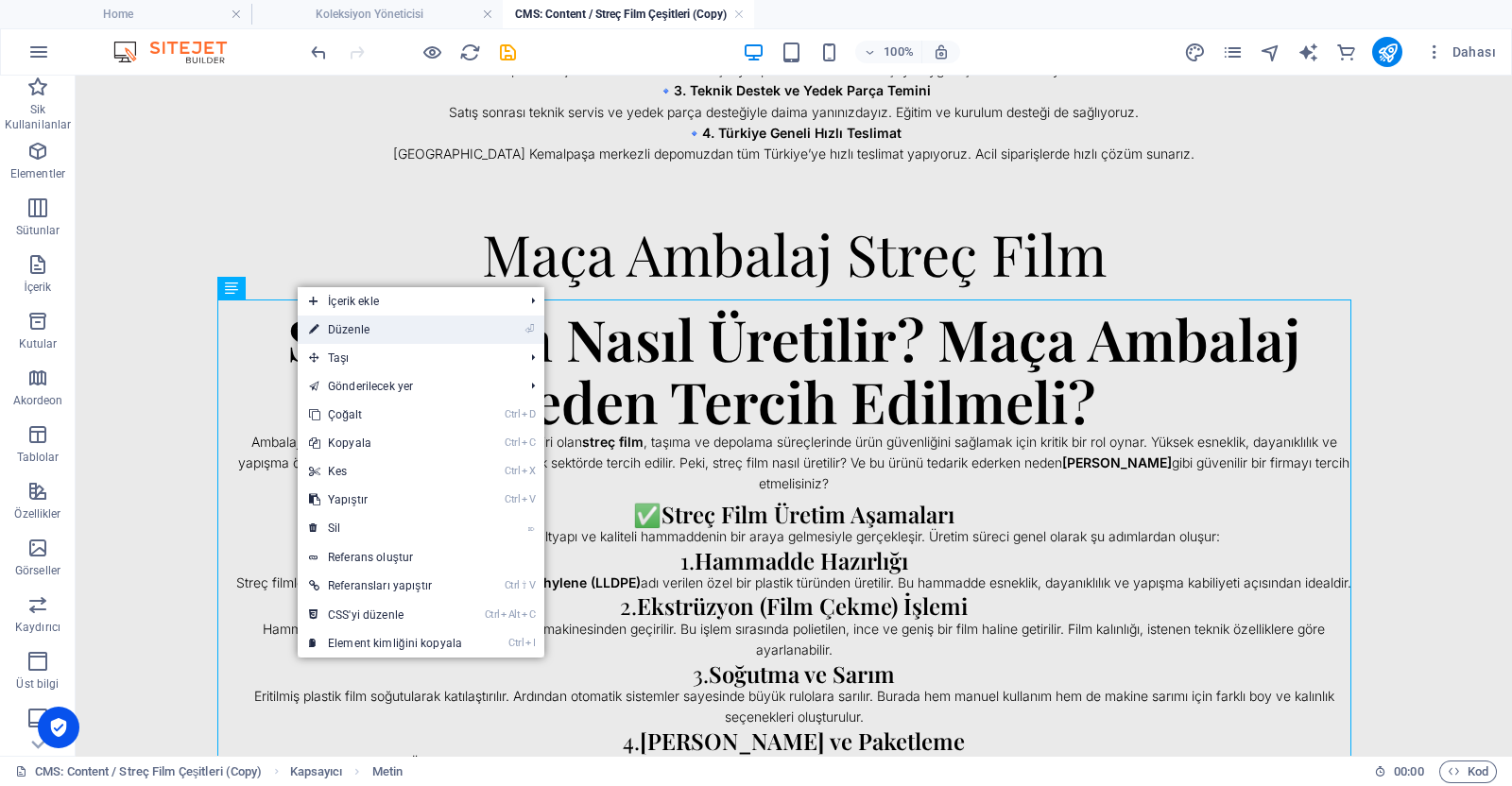click on "⏎  Düzenle" at bounding box center [386, 330] 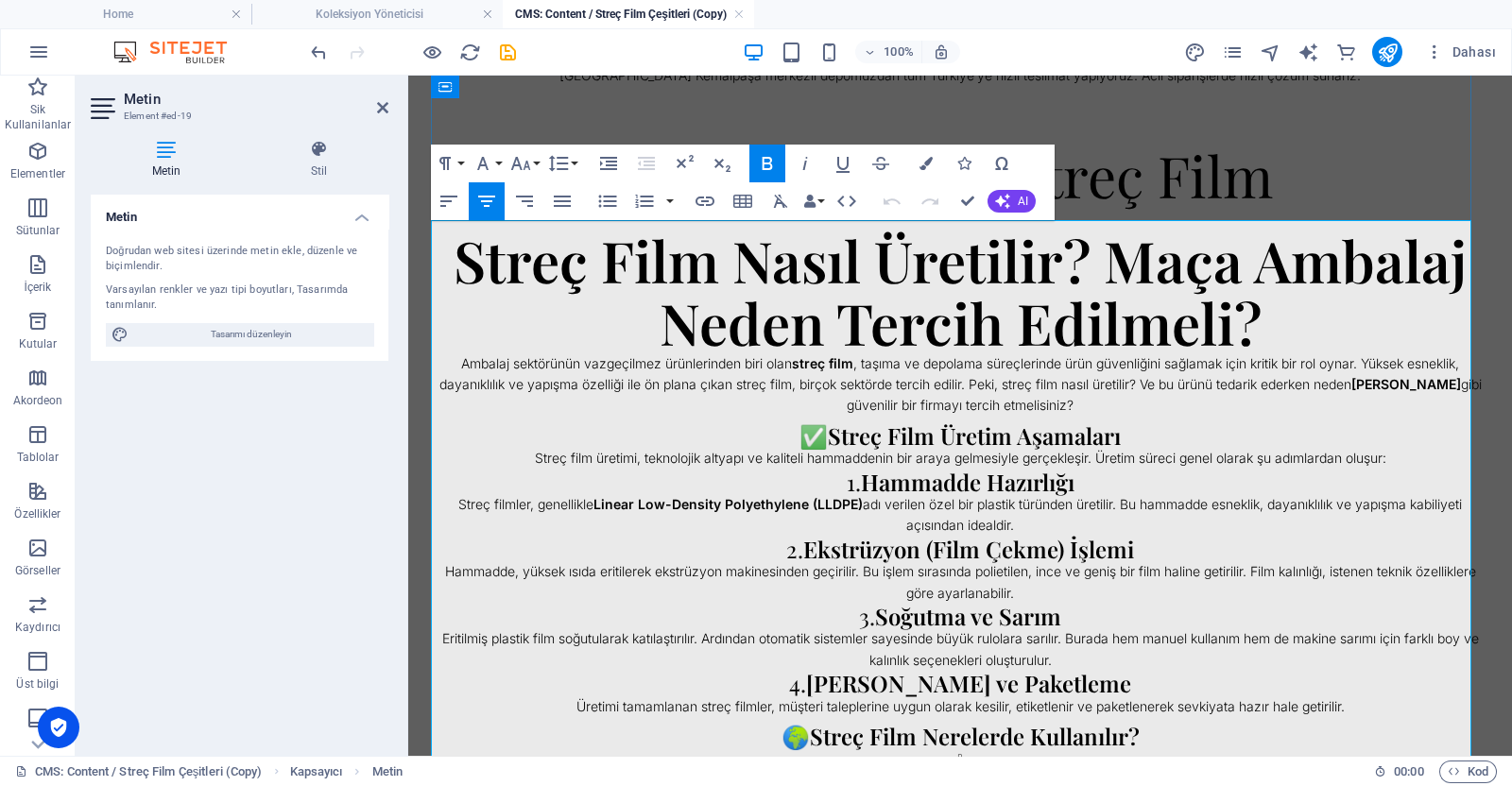 scroll, scrollTop: 1886, scrollLeft: 0, axis: vertical 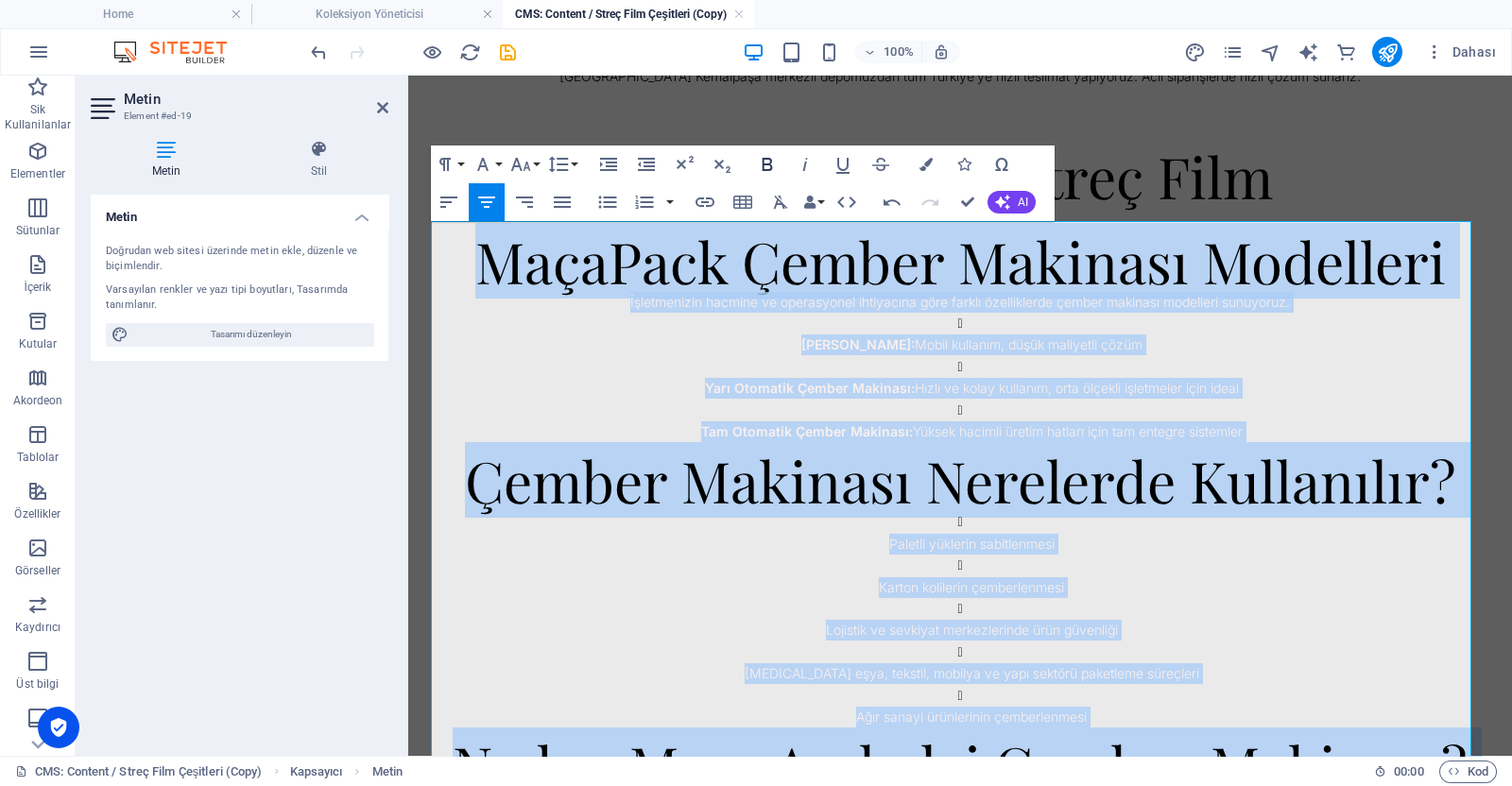click 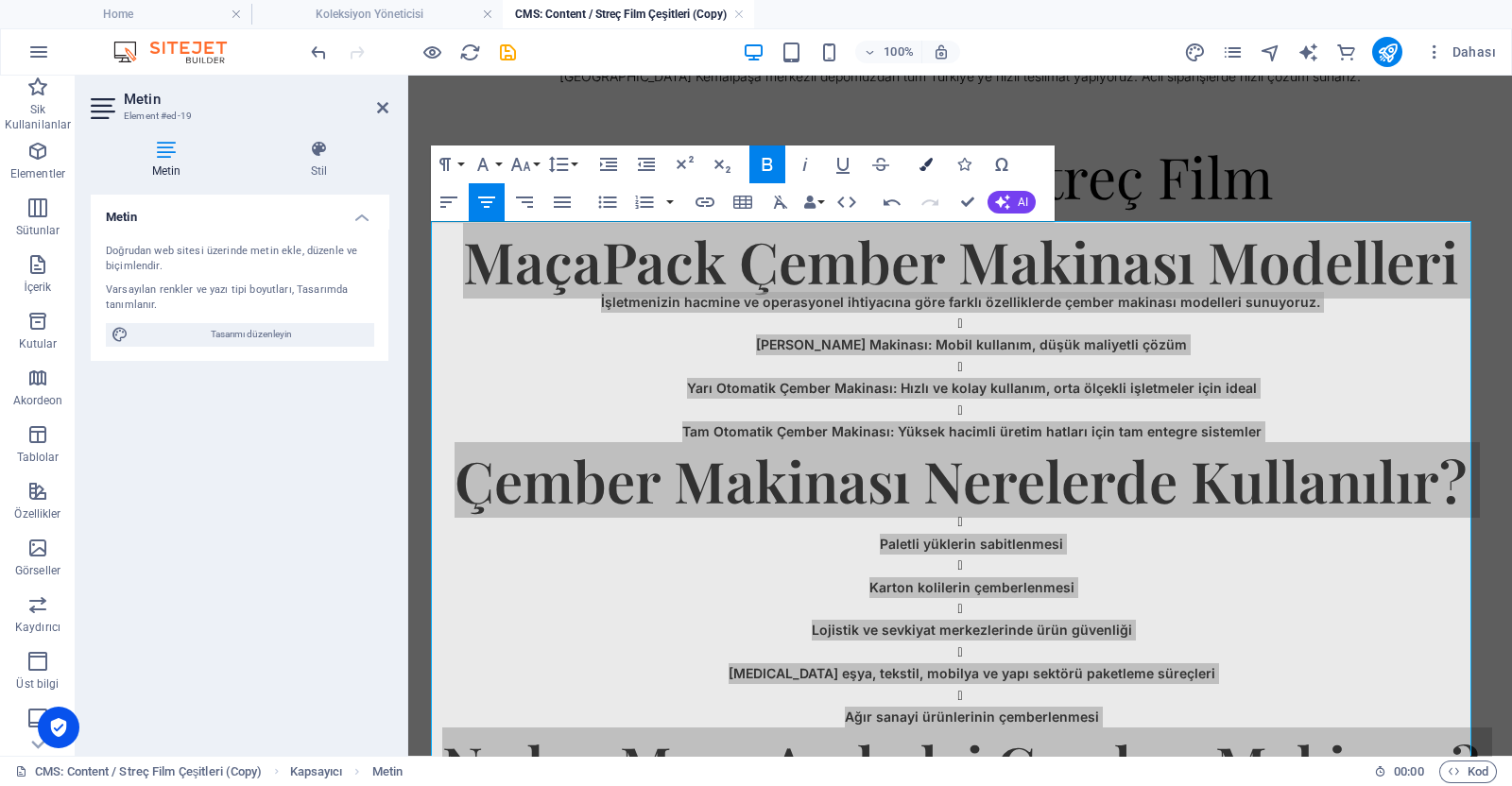 click at bounding box center [926, 164] 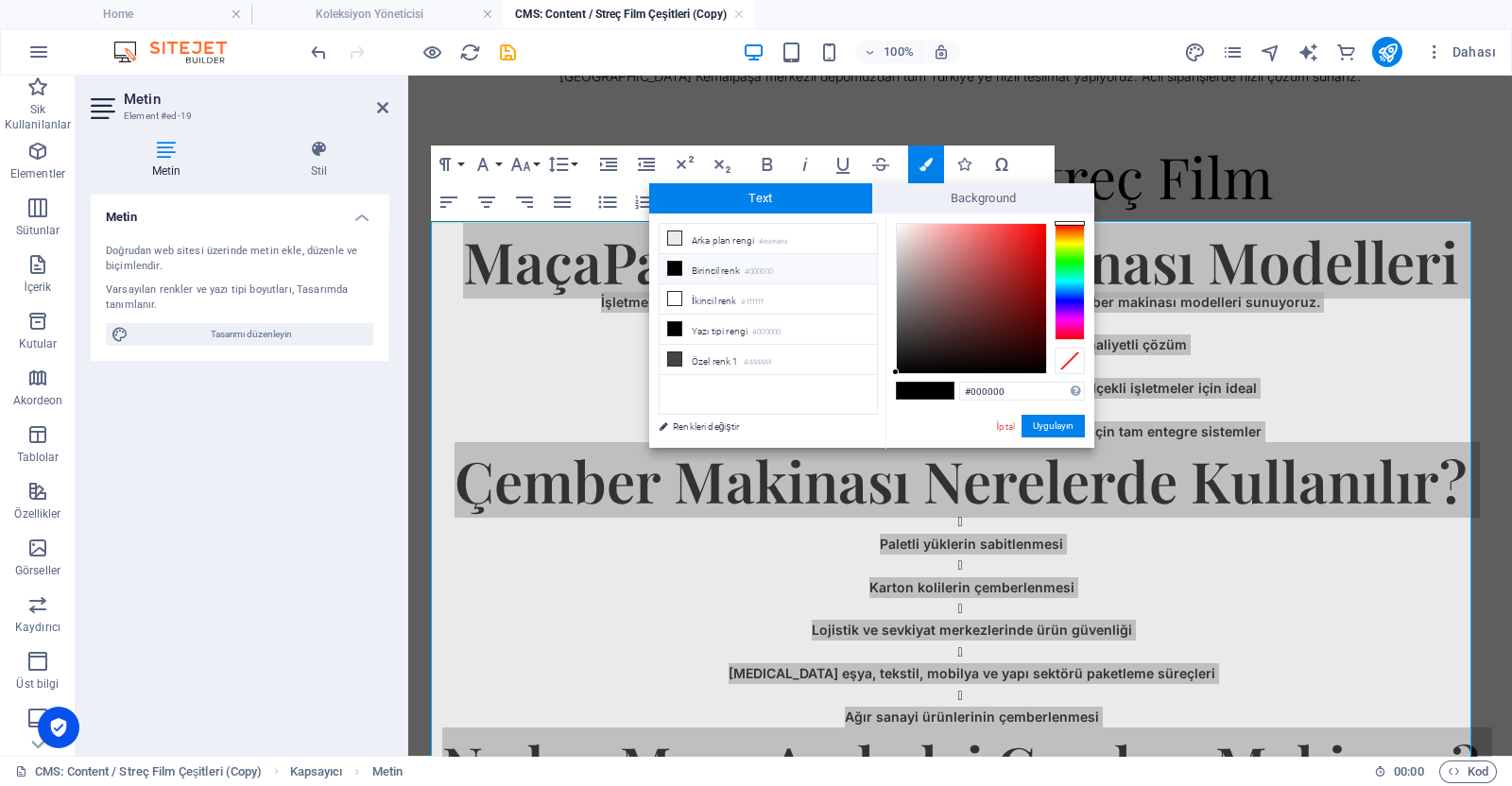 click at bounding box center (911, 390) 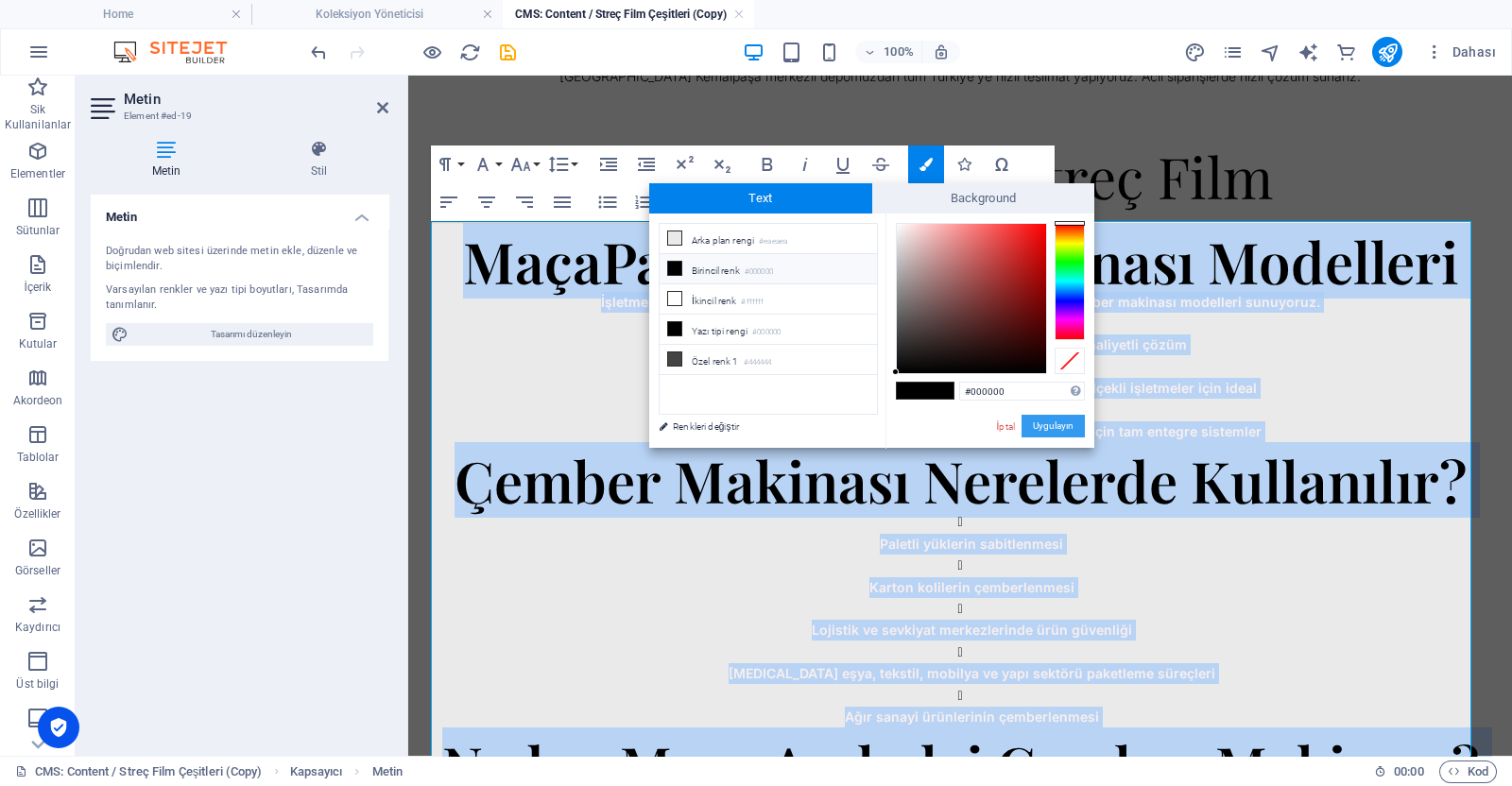 click on "Uygulayın" at bounding box center [1053, 426] 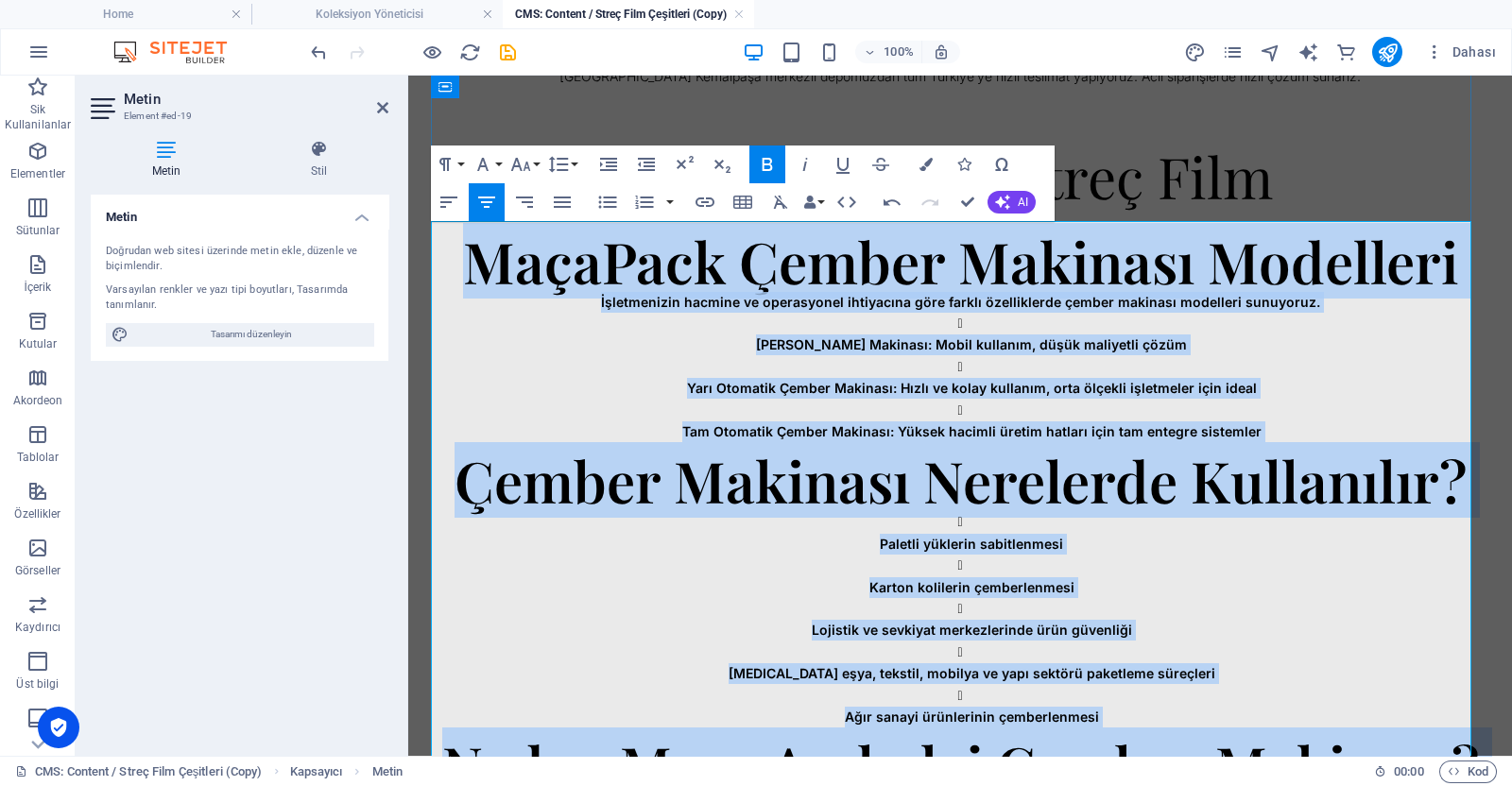 click on "Karton kolilerin çemberlenmesi" at bounding box center [971, 576] 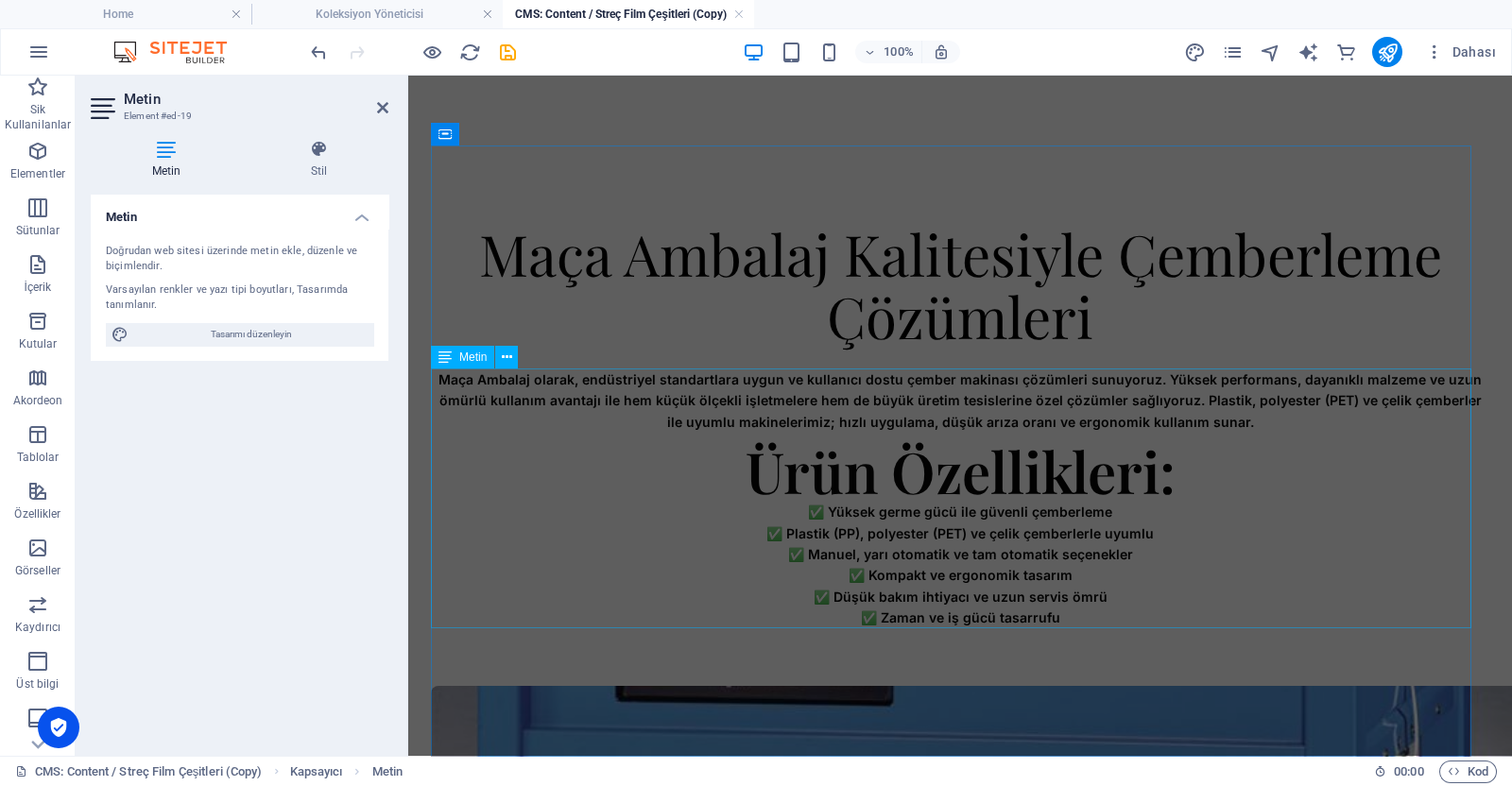 scroll, scrollTop: 0, scrollLeft: 0, axis: both 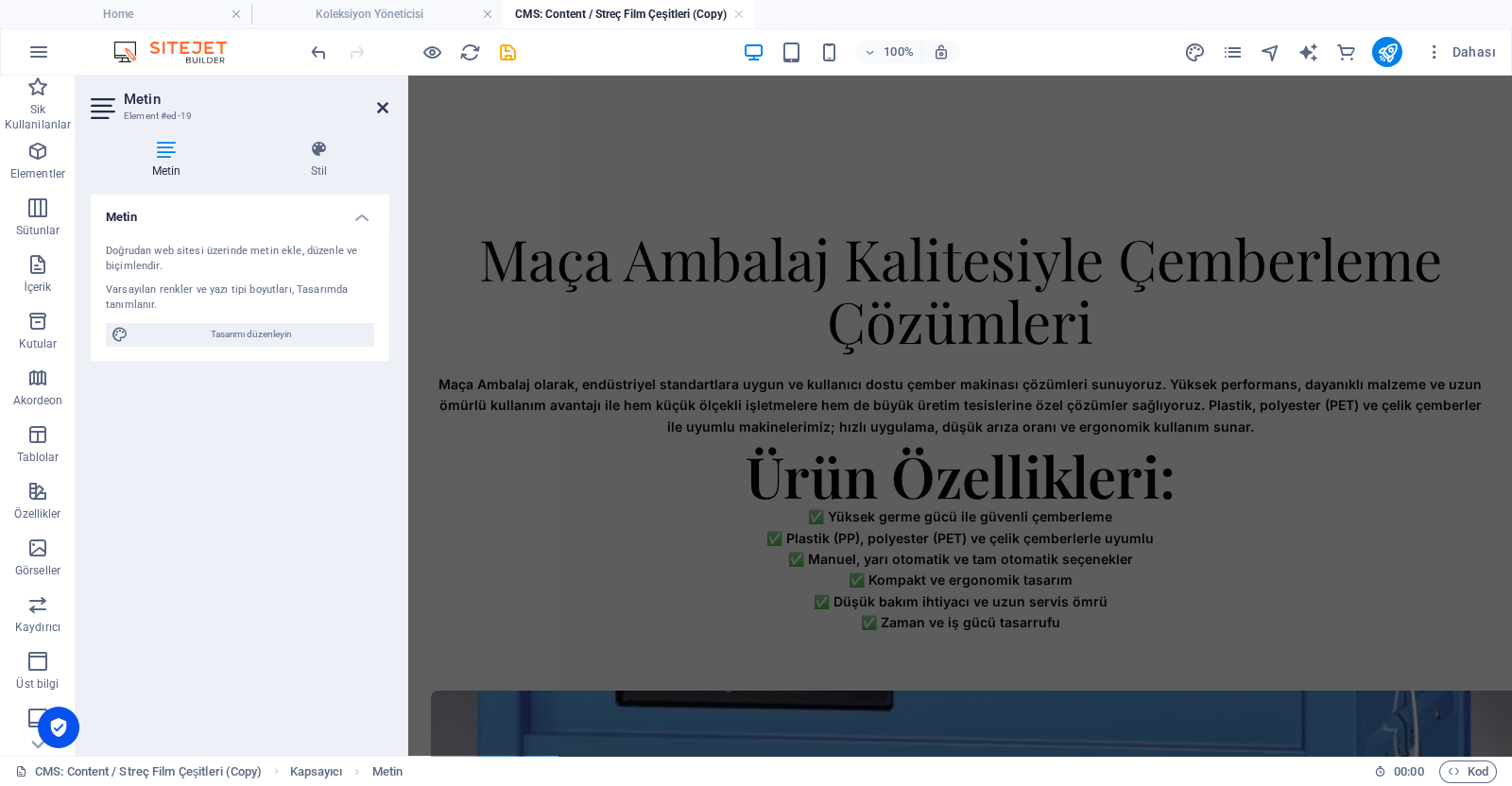 click at bounding box center (383, 108) 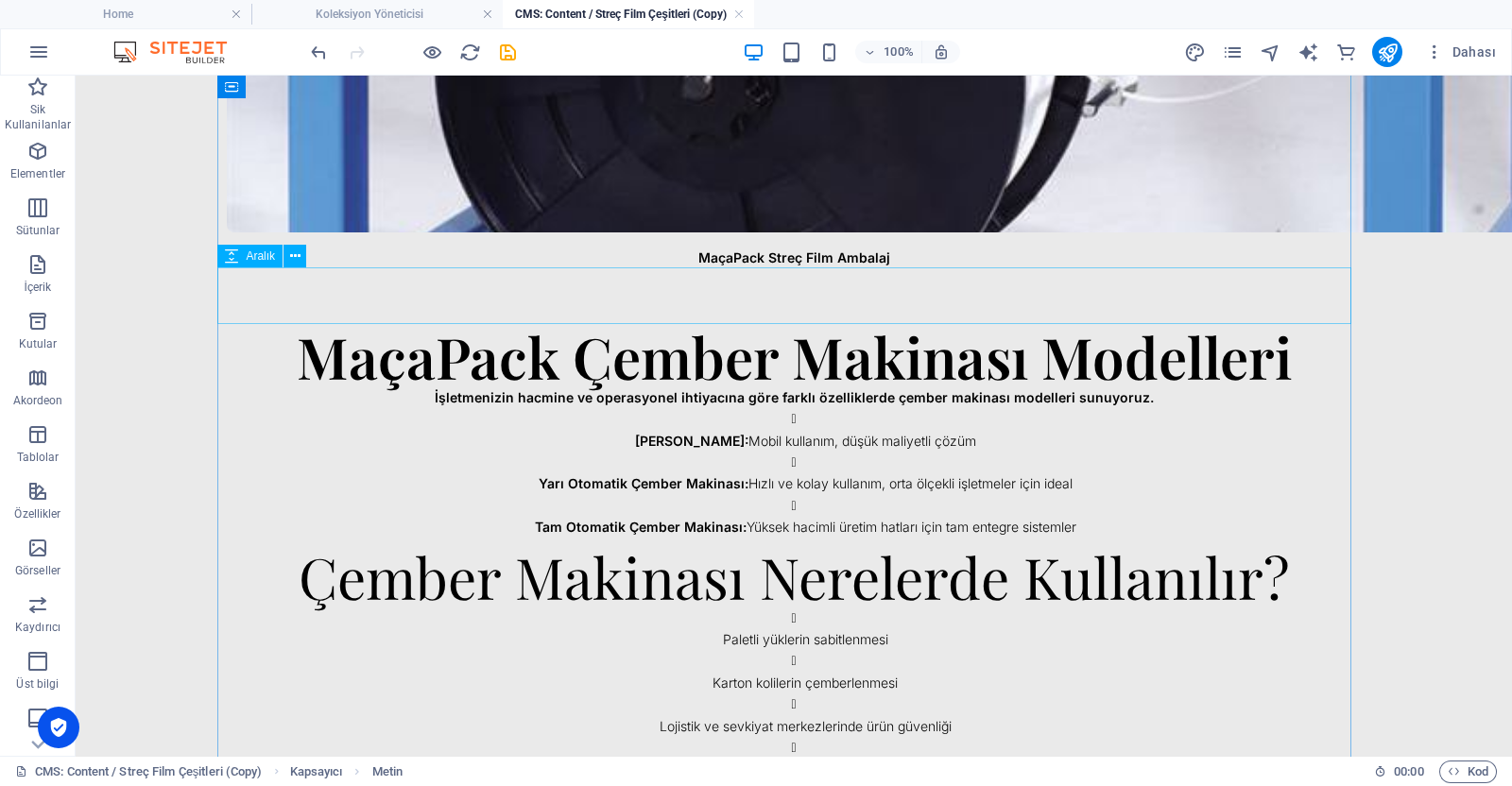 scroll, scrollTop: 881, scrollLeft: 0, axis: vertical 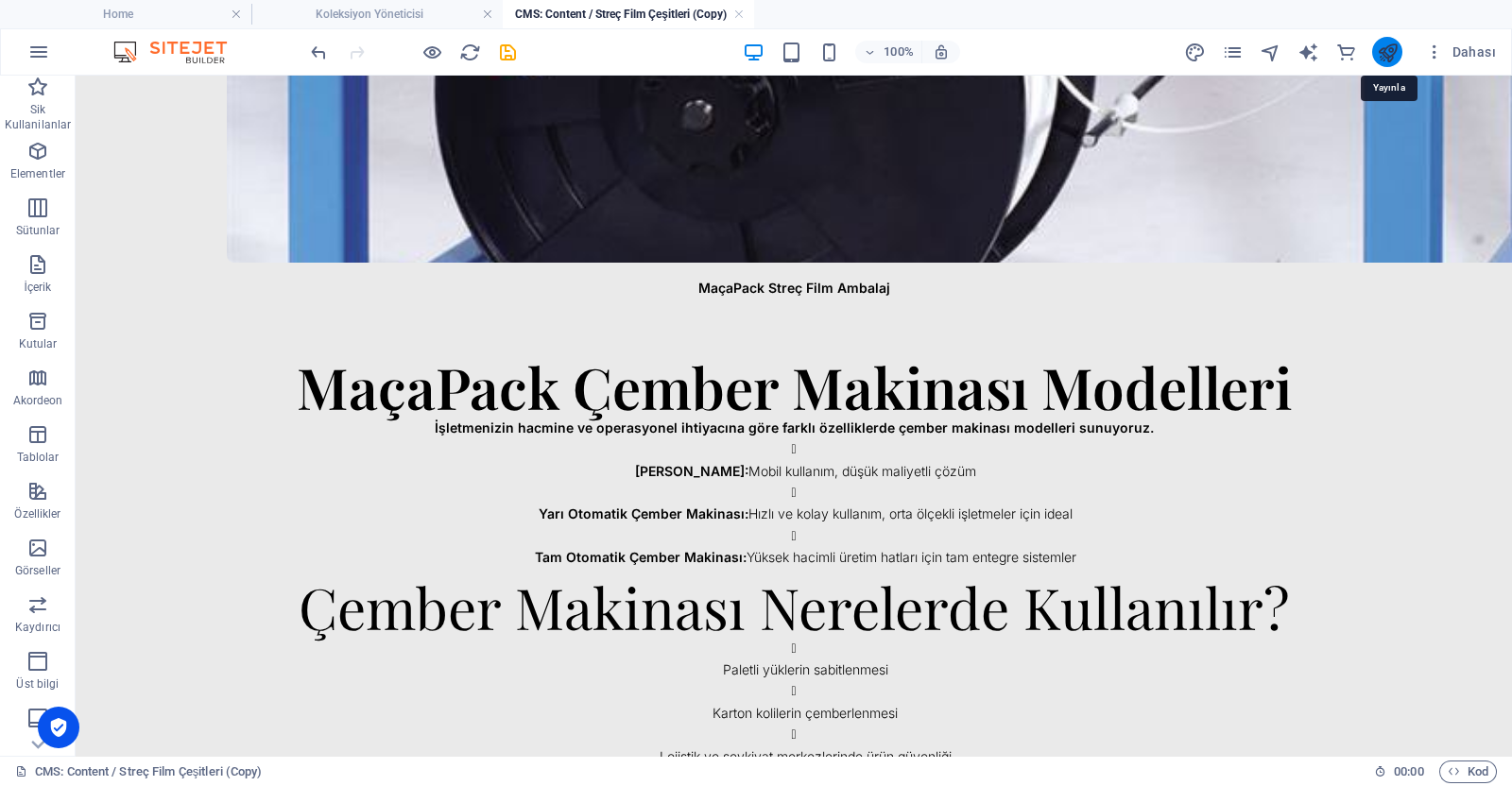 click at bounding box center [1387, 52] 